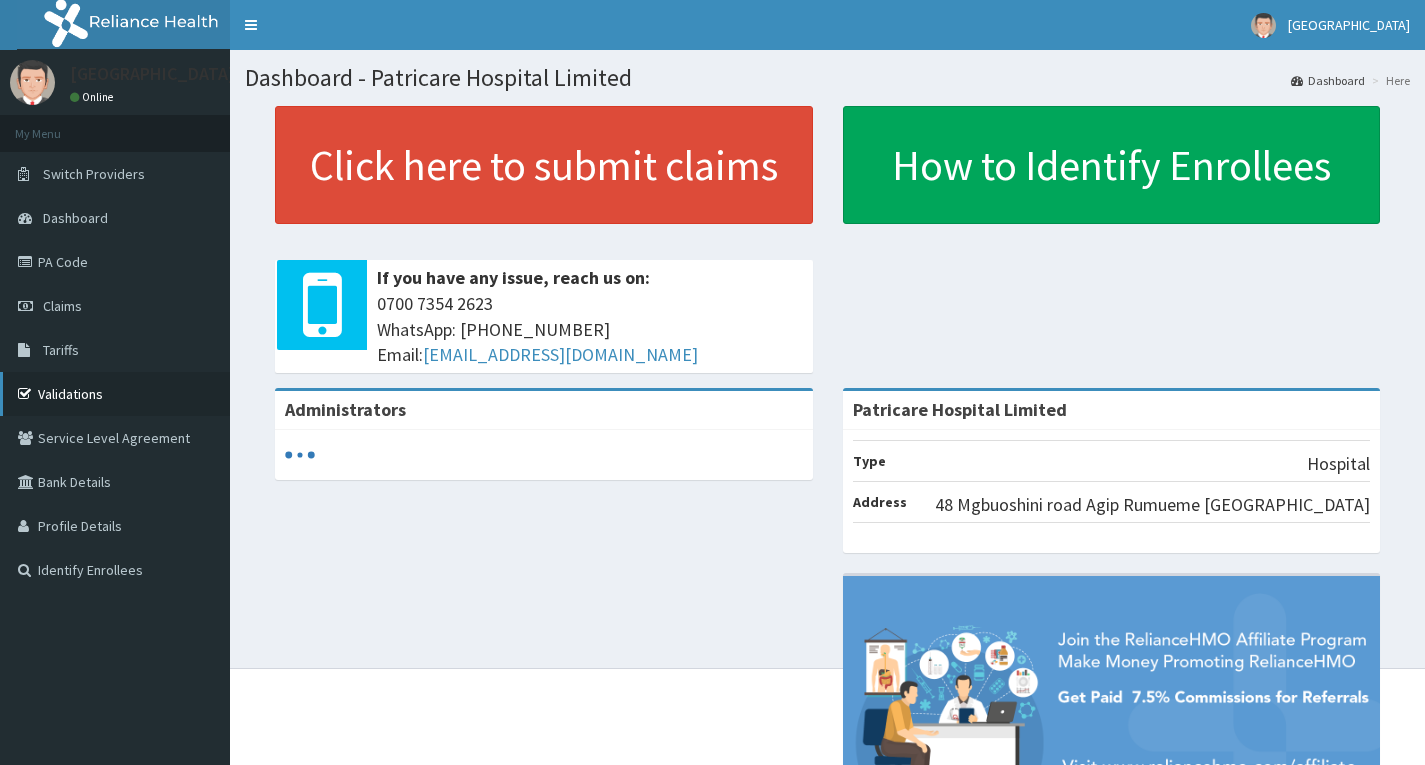scroll, scrollTop: 0, scrollLeft: 0, axis: both 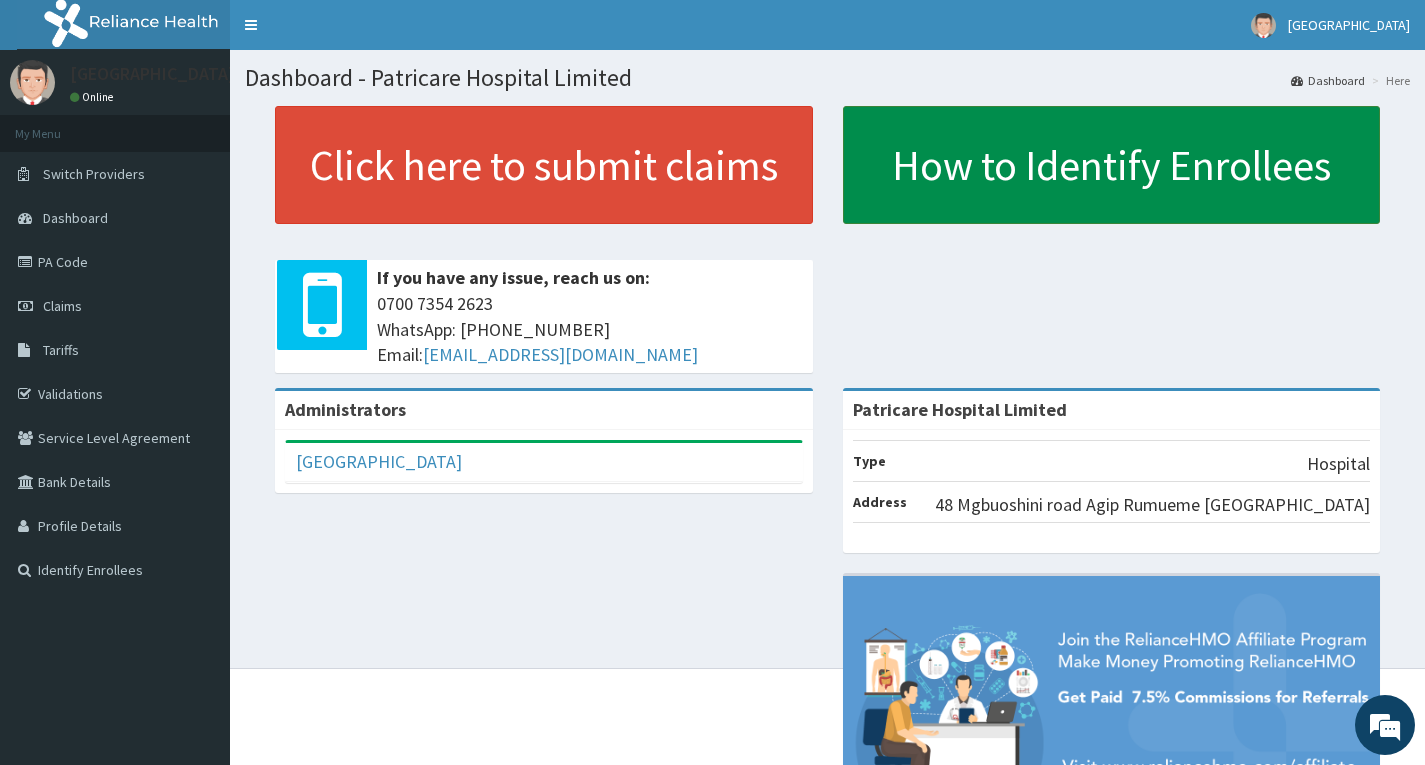 click on "How to Identify Enrollees" at bounding box center (1112, 165) 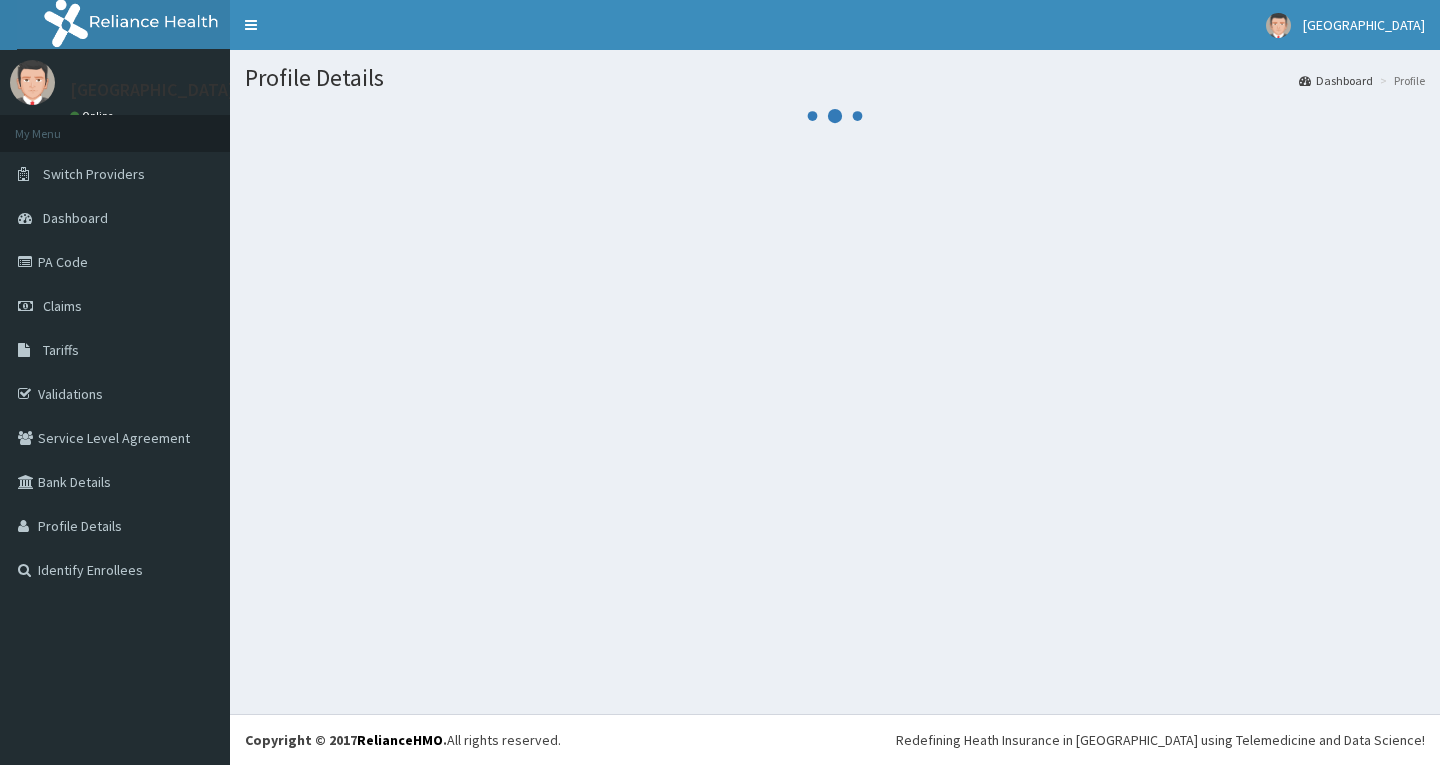 scroll, scrollTop: 0, scrollLeft: 0, axis: both 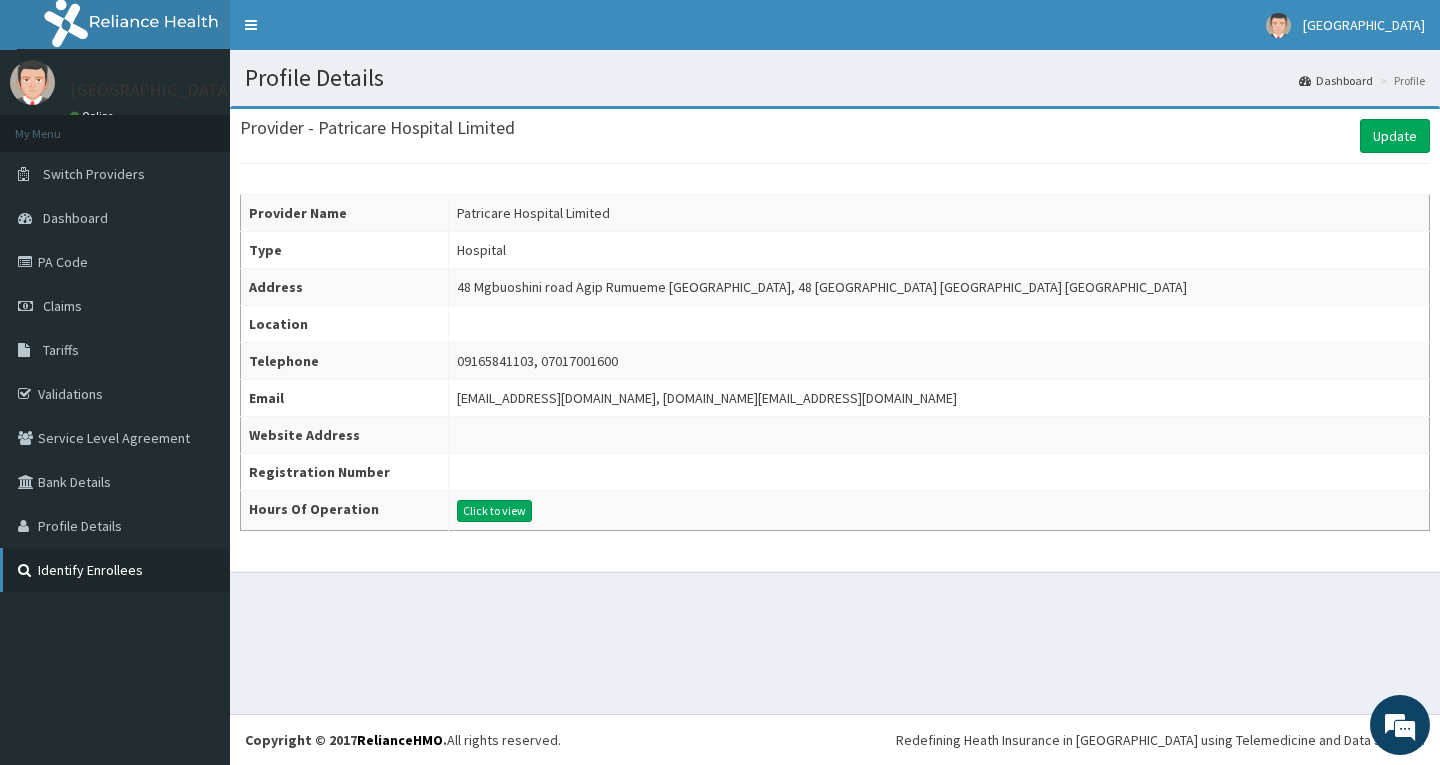 click on "Identify Enrollees" at bounding box center (115, 570) 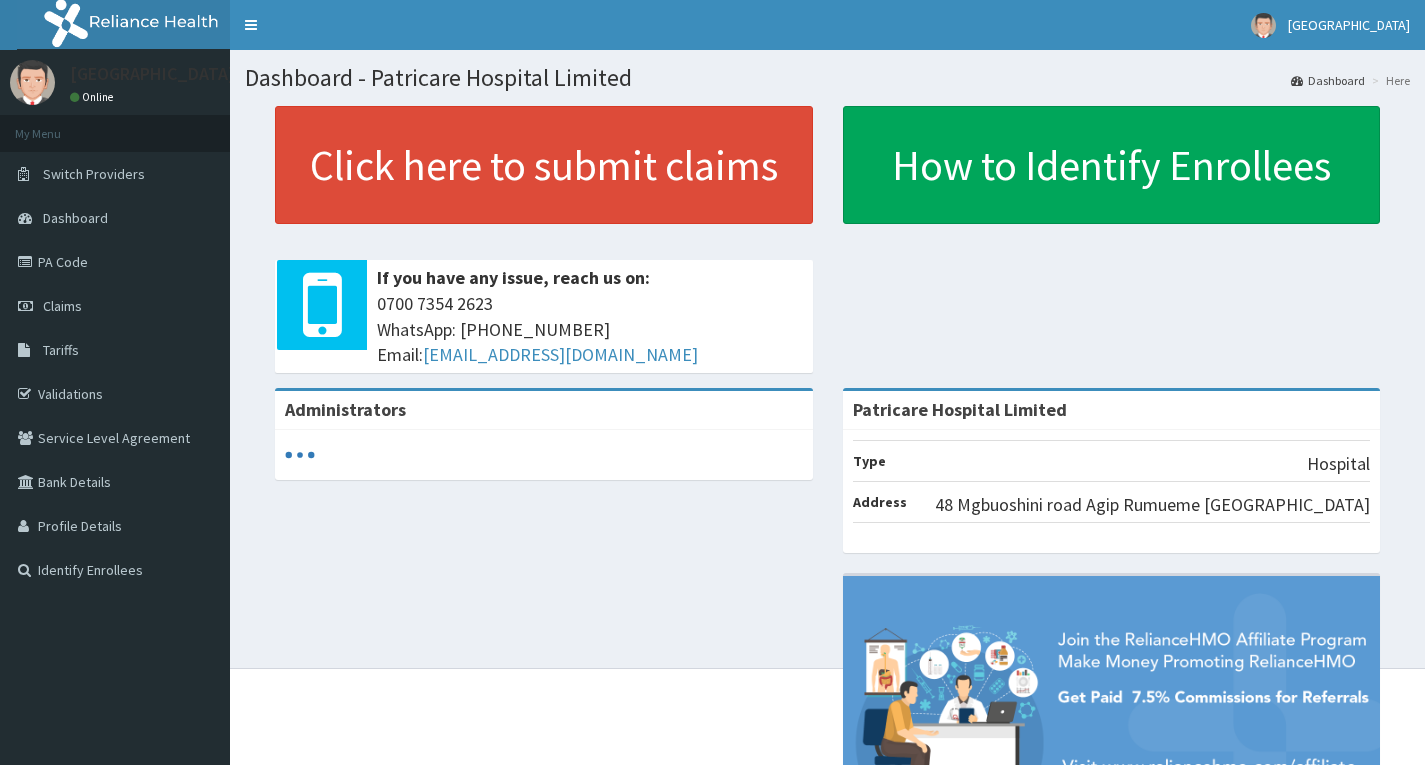 scroll, scrollTop: 0, scrollLeft: 0, axis: both 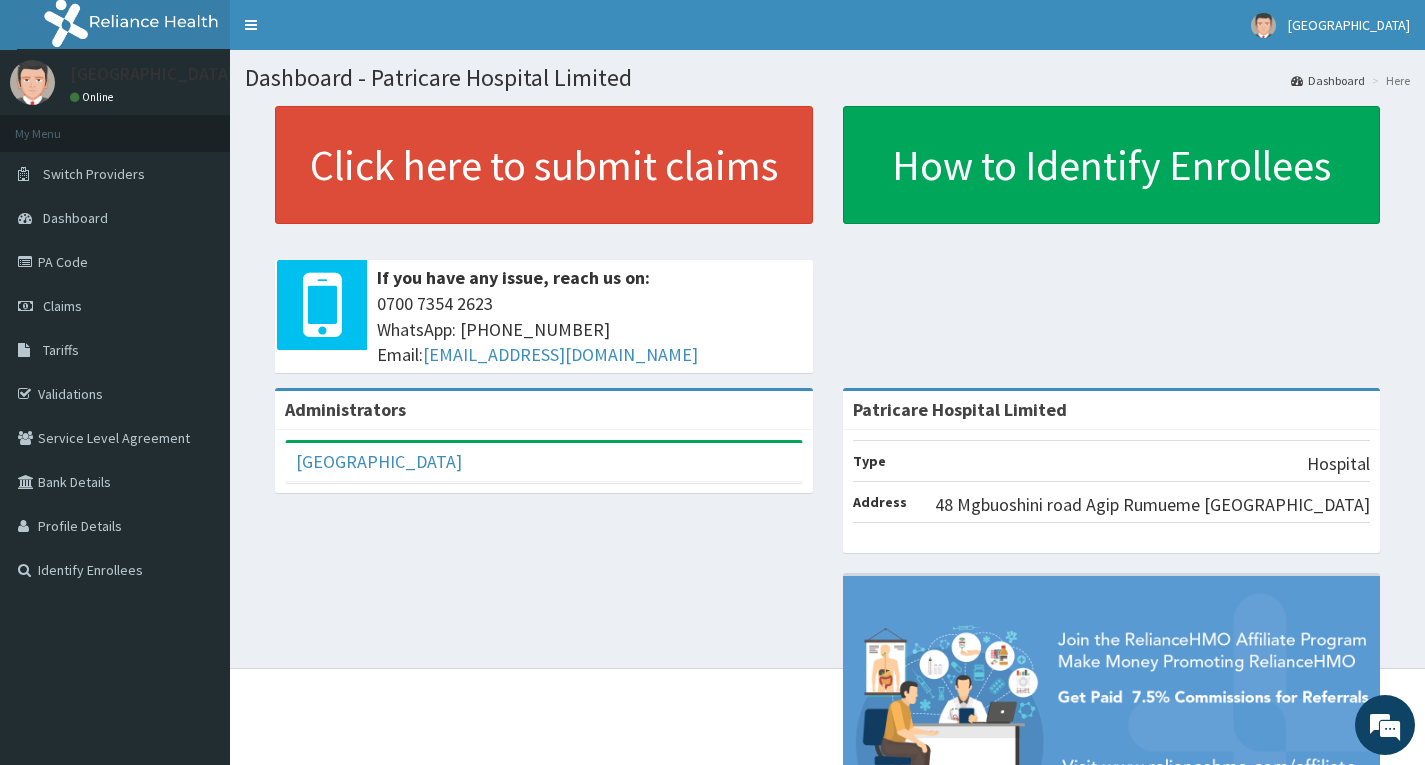 click on "48 Mgbuoshini road Agip Rumueme [GEOGRAPHIC_DATA]" at bounding box center (1152, 505) 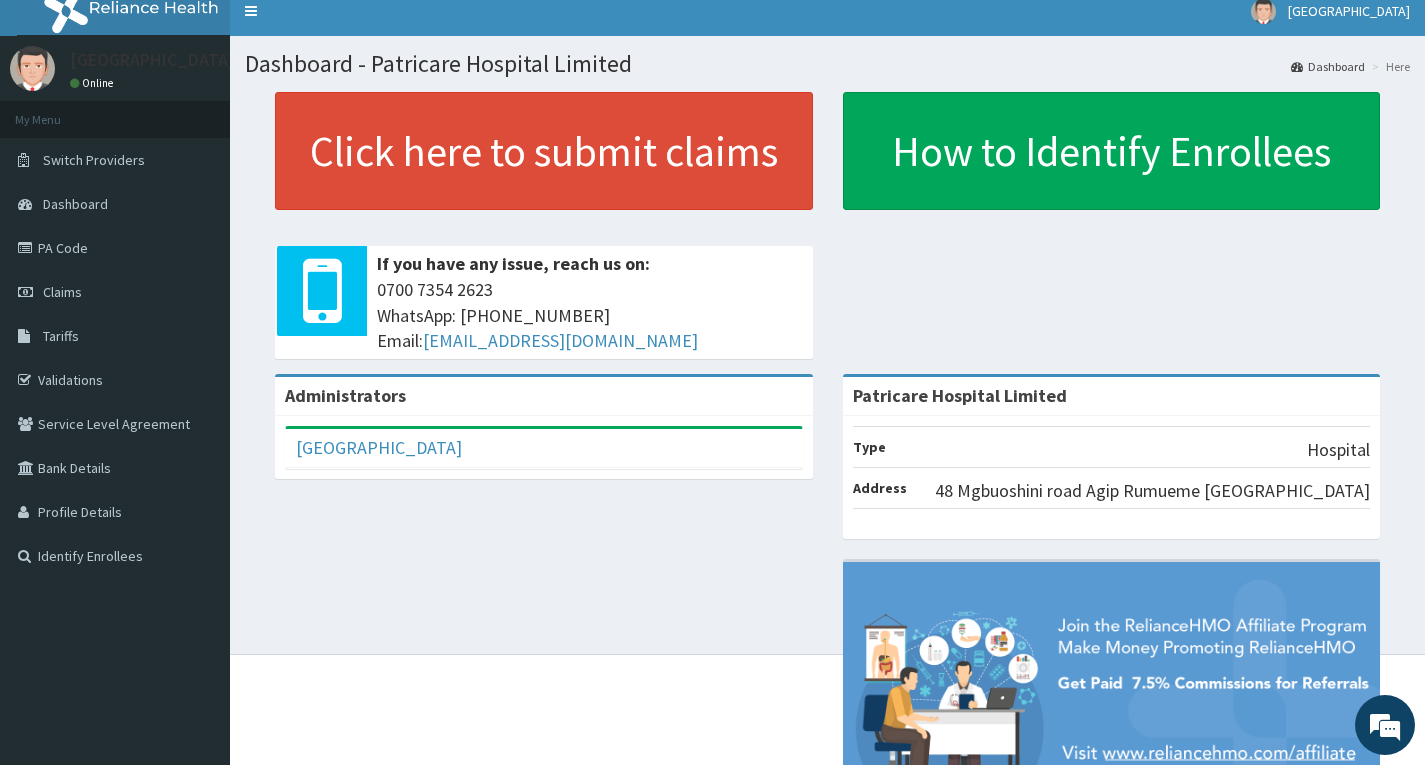 scroll, scrollTop: 0, scrollLeft: 0, axis: both 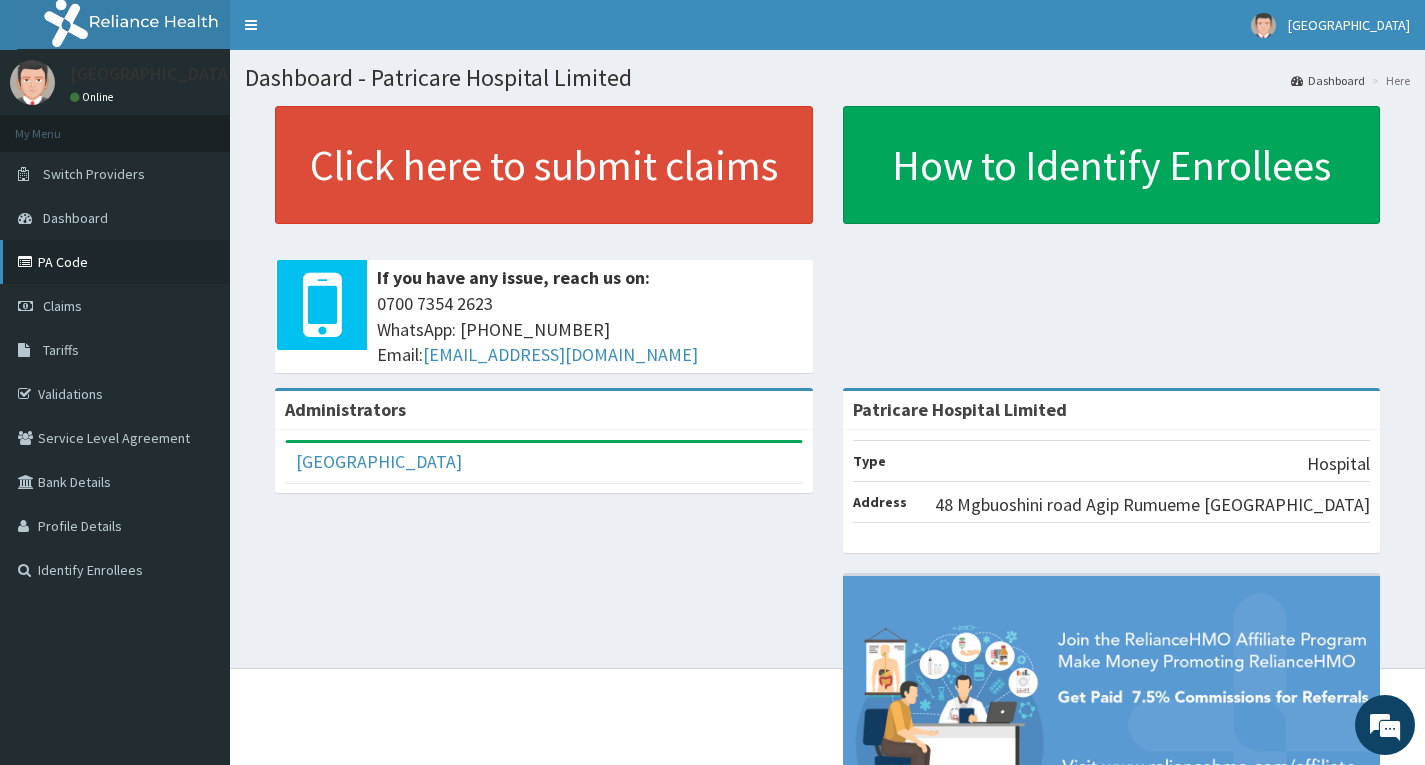 click on "PA Code" at bounding box center [115, 262] 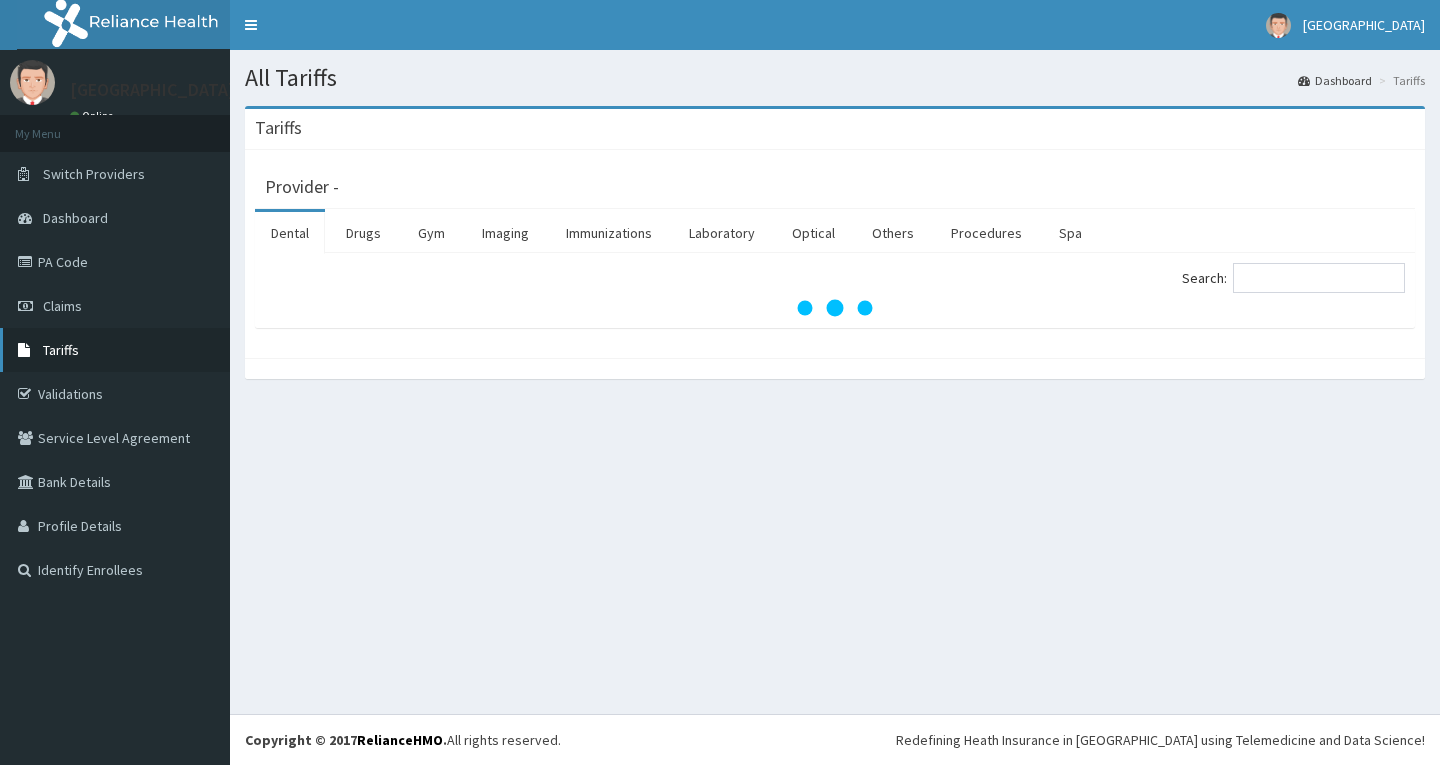 scroll, scrollTop: 0, scrollLeft: 0, axis: both 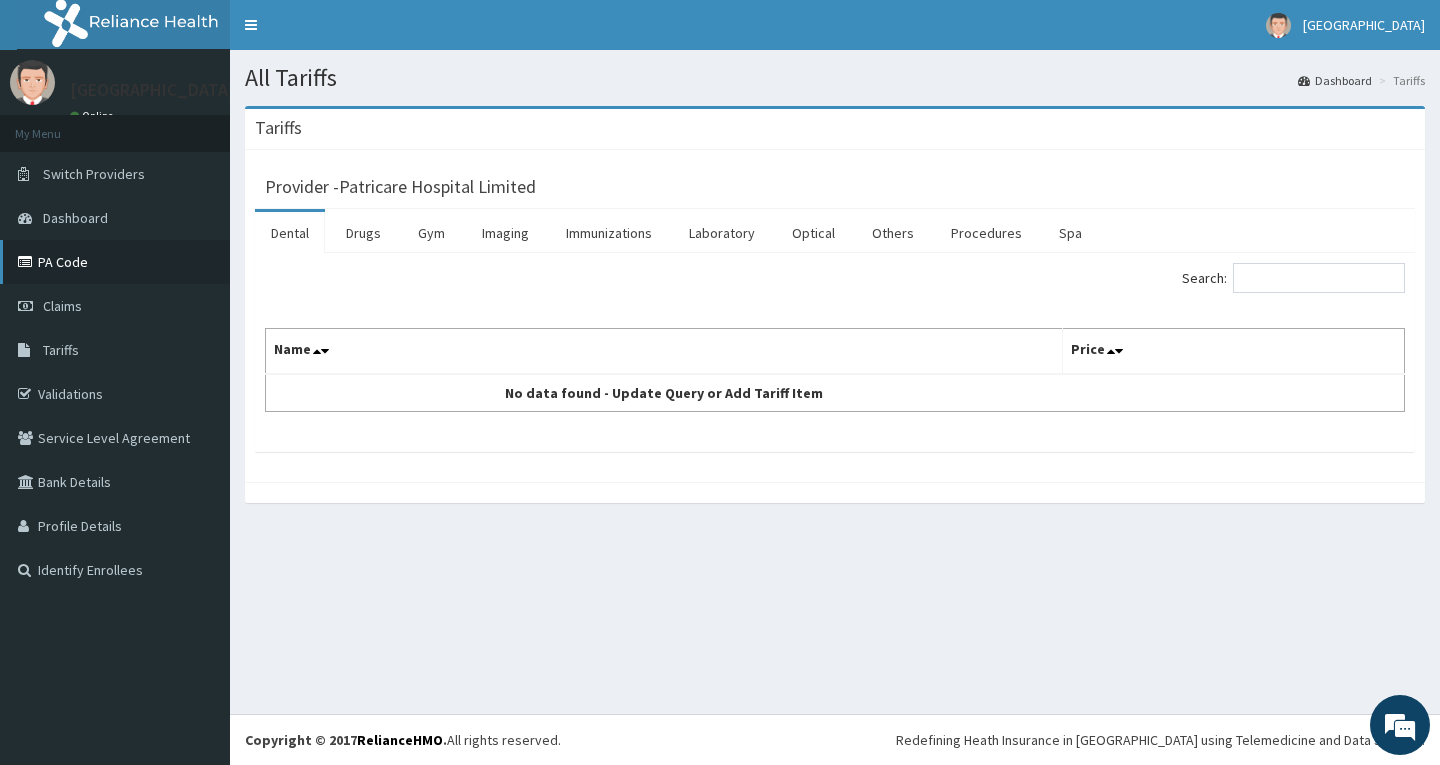 click on "PA Code" at bounding box center [115, 262] 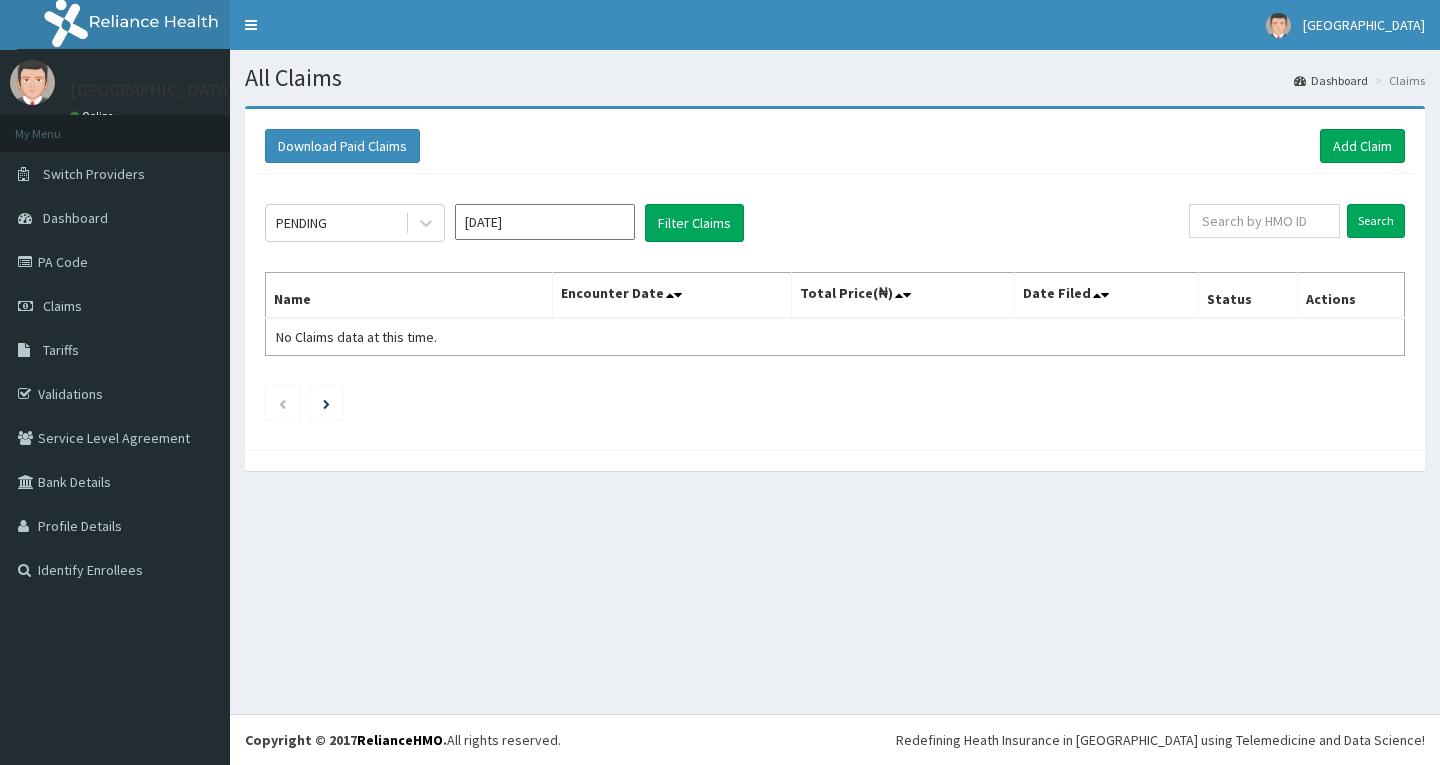 scroll, scrollTop: 0, scrollLeft: 0, axis: both 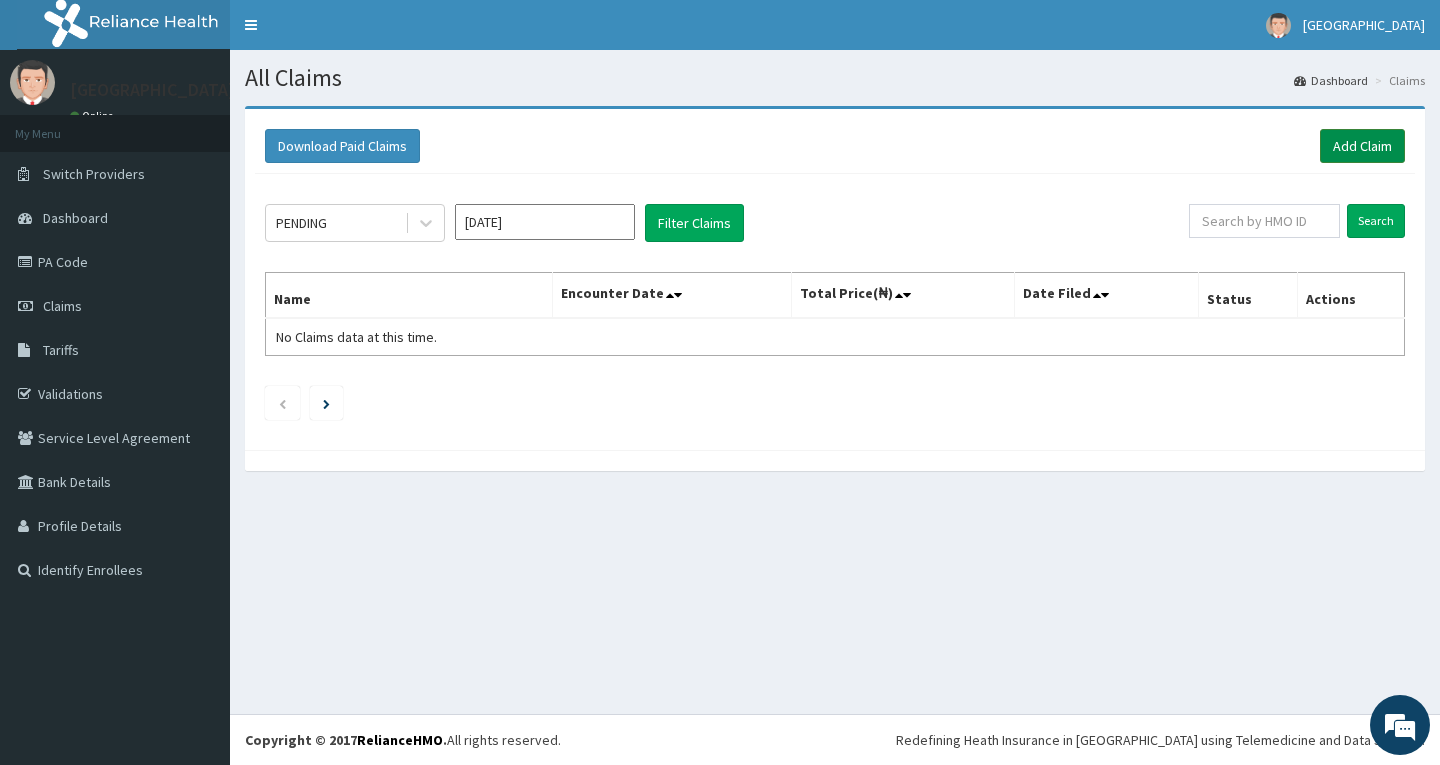 click on "Add Claim" at bounding box center [1362, 146] 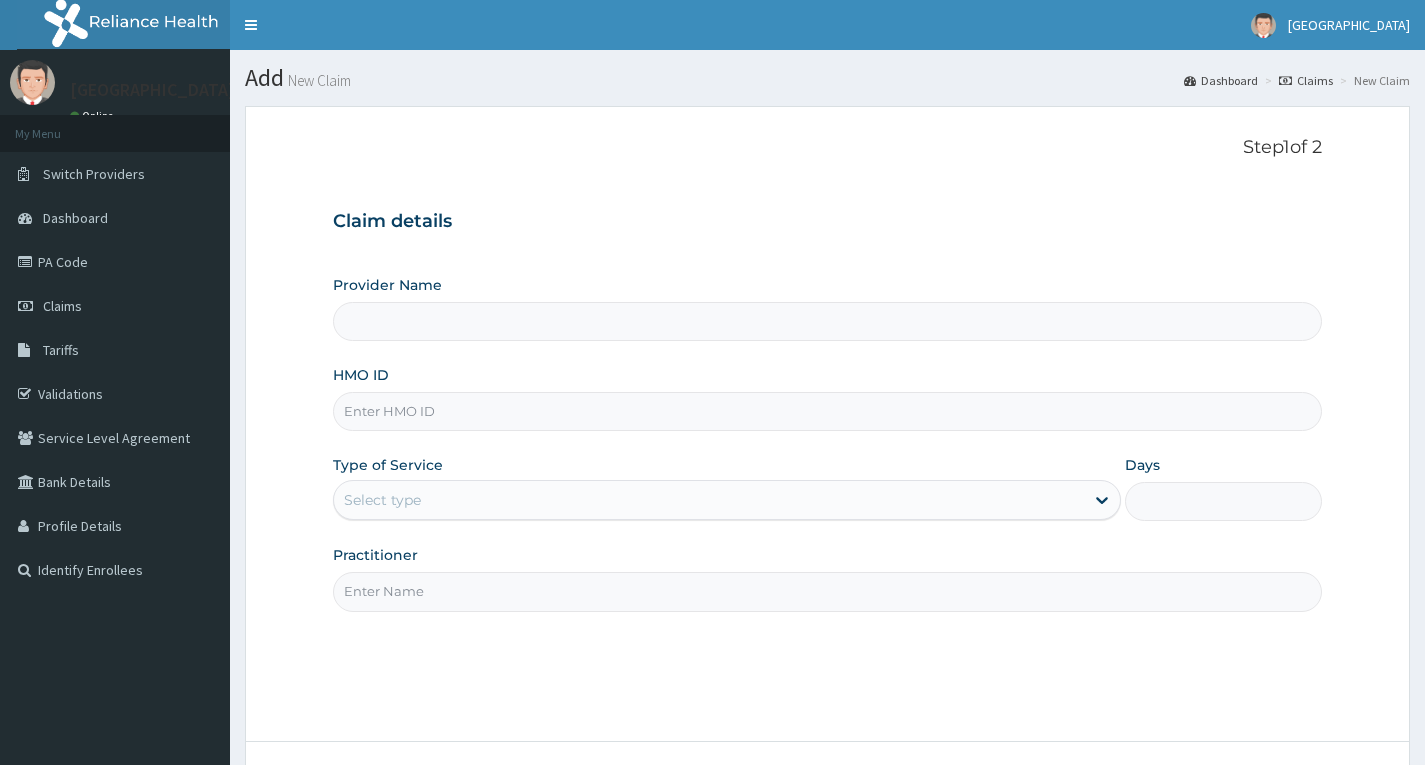scroll, scrollTop: 0, scrollLeft: 0, axis: both 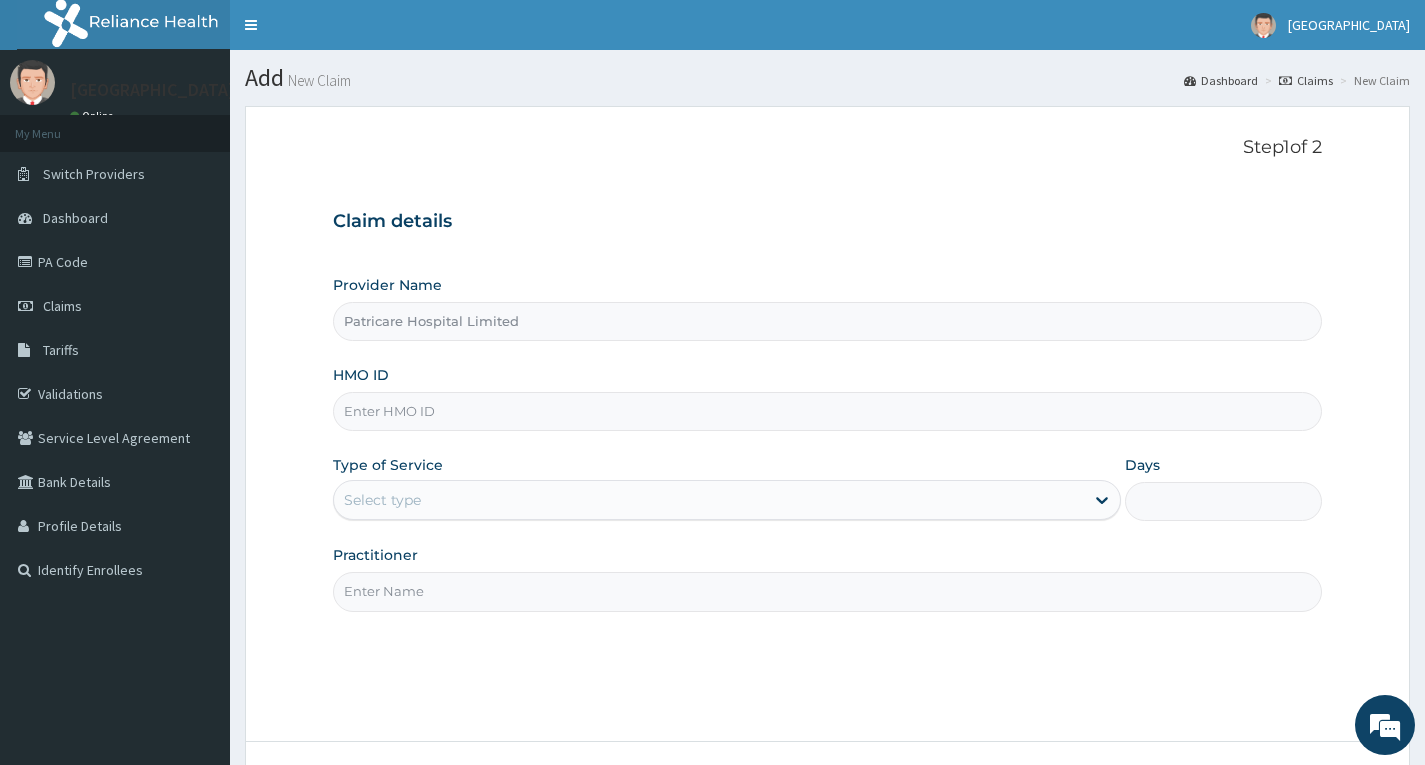 paste on "LIM/10006/E" 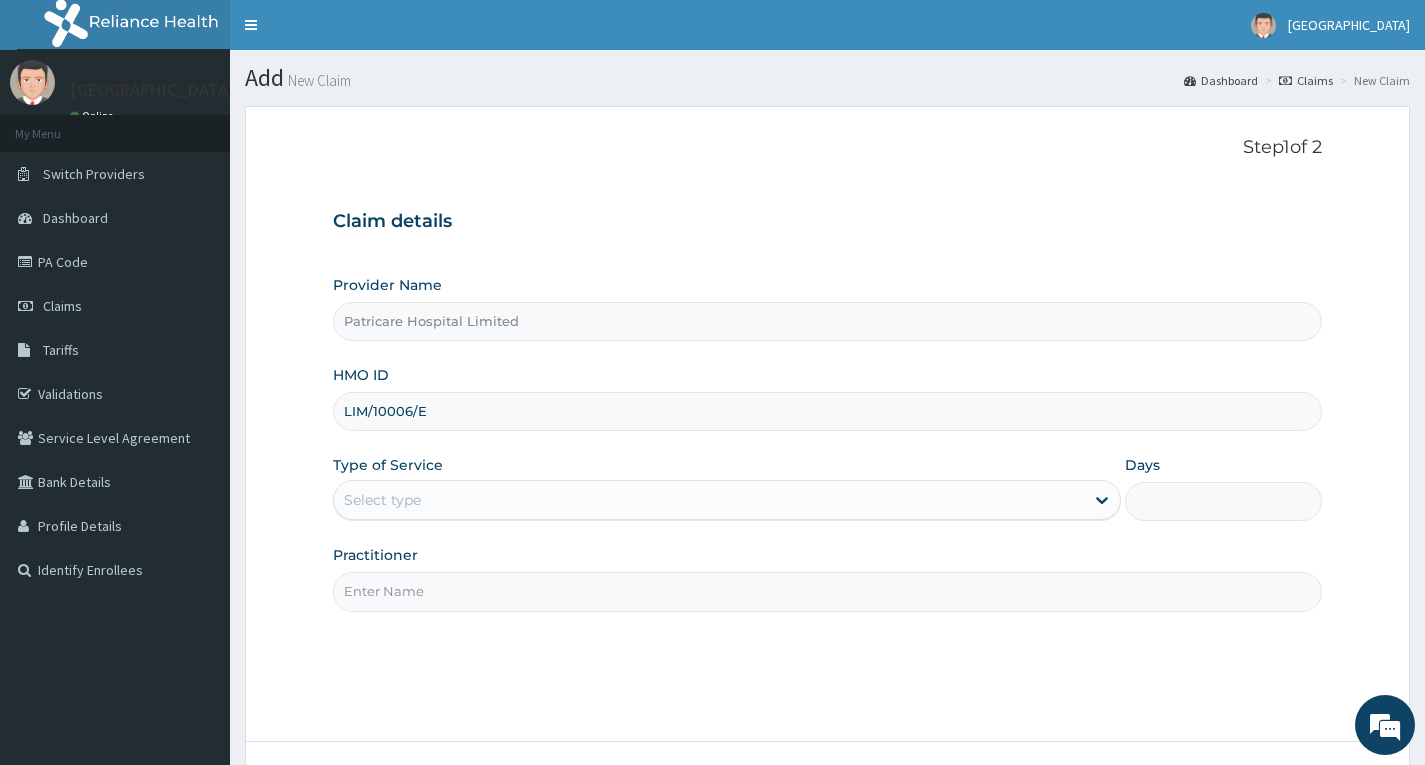 type on "LIM/10006/E" 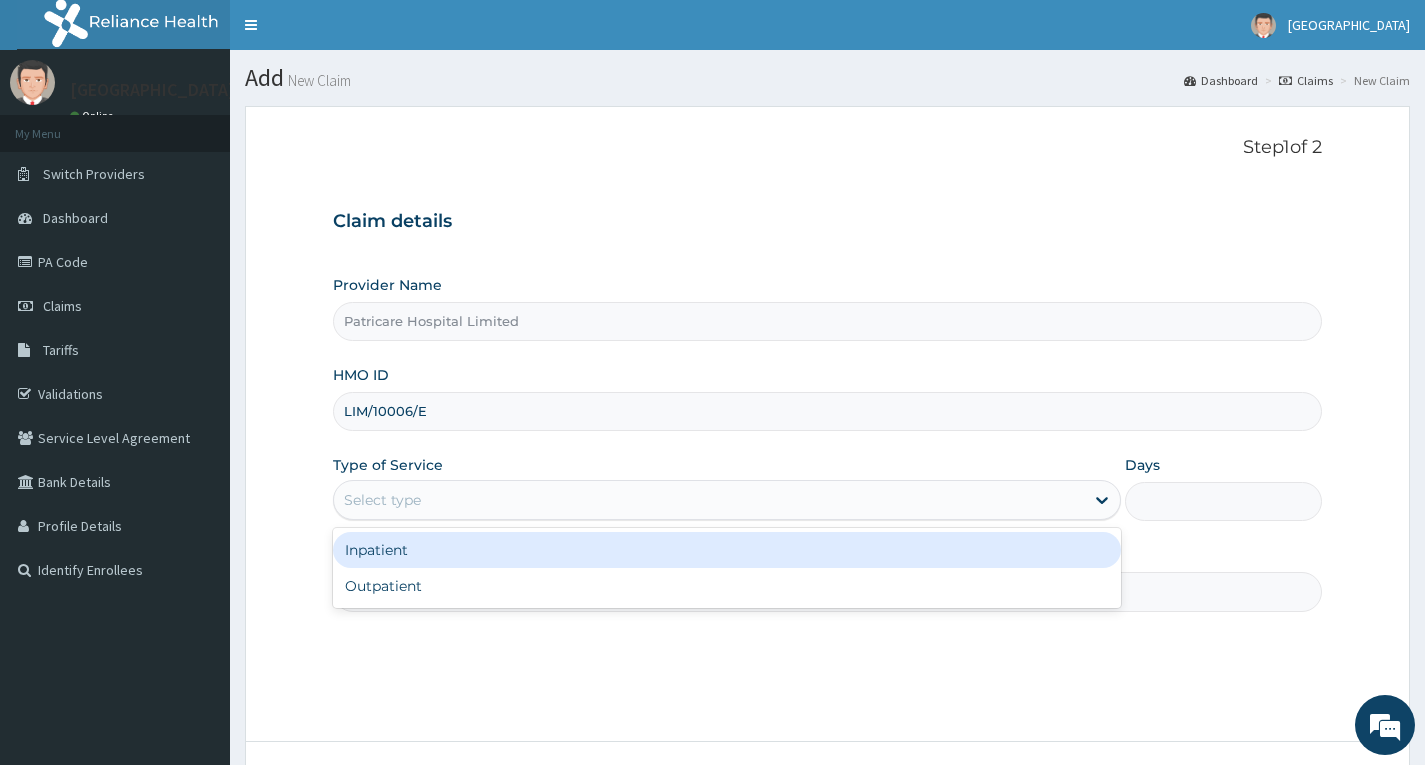 click on "Select type" at bounding box center [709, 500] 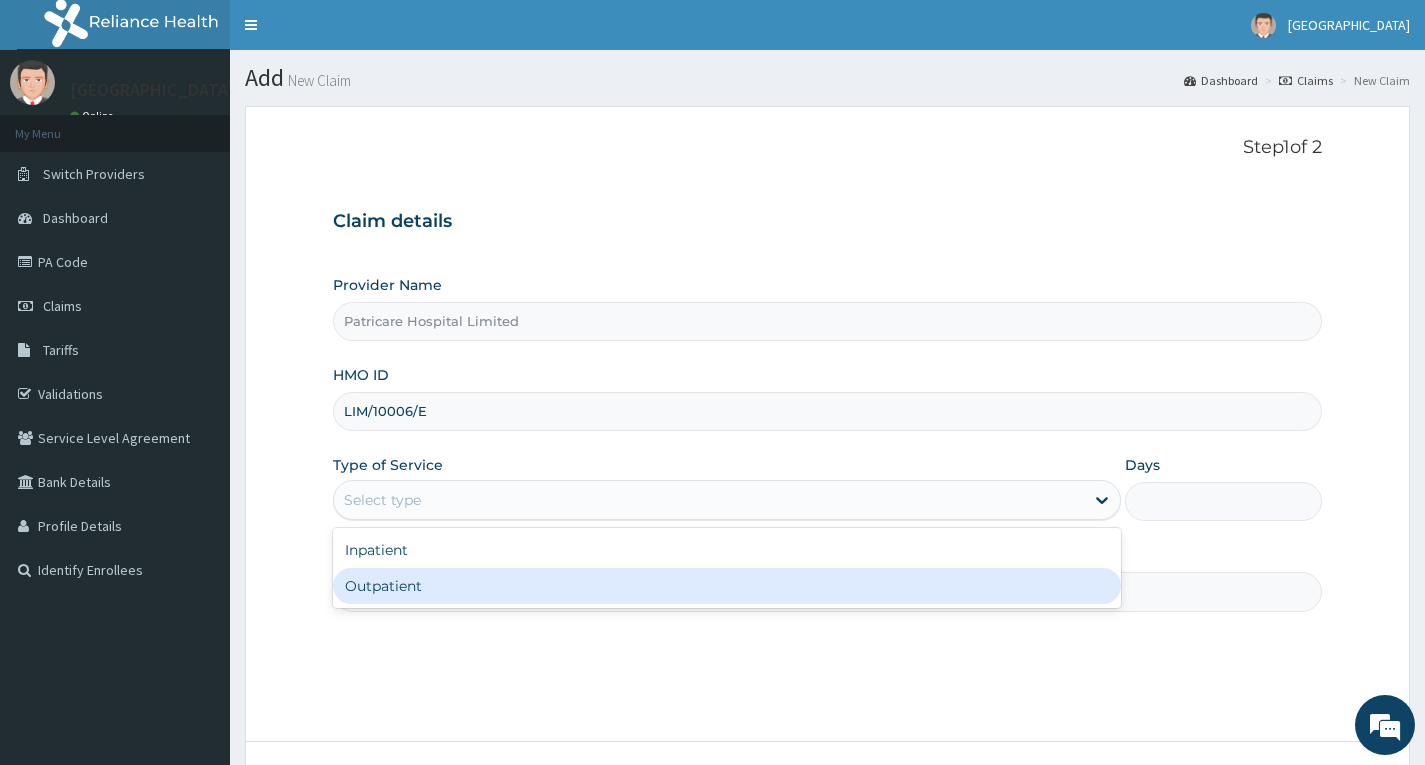 click on "Outpatient" at bounding box center [727, 586] 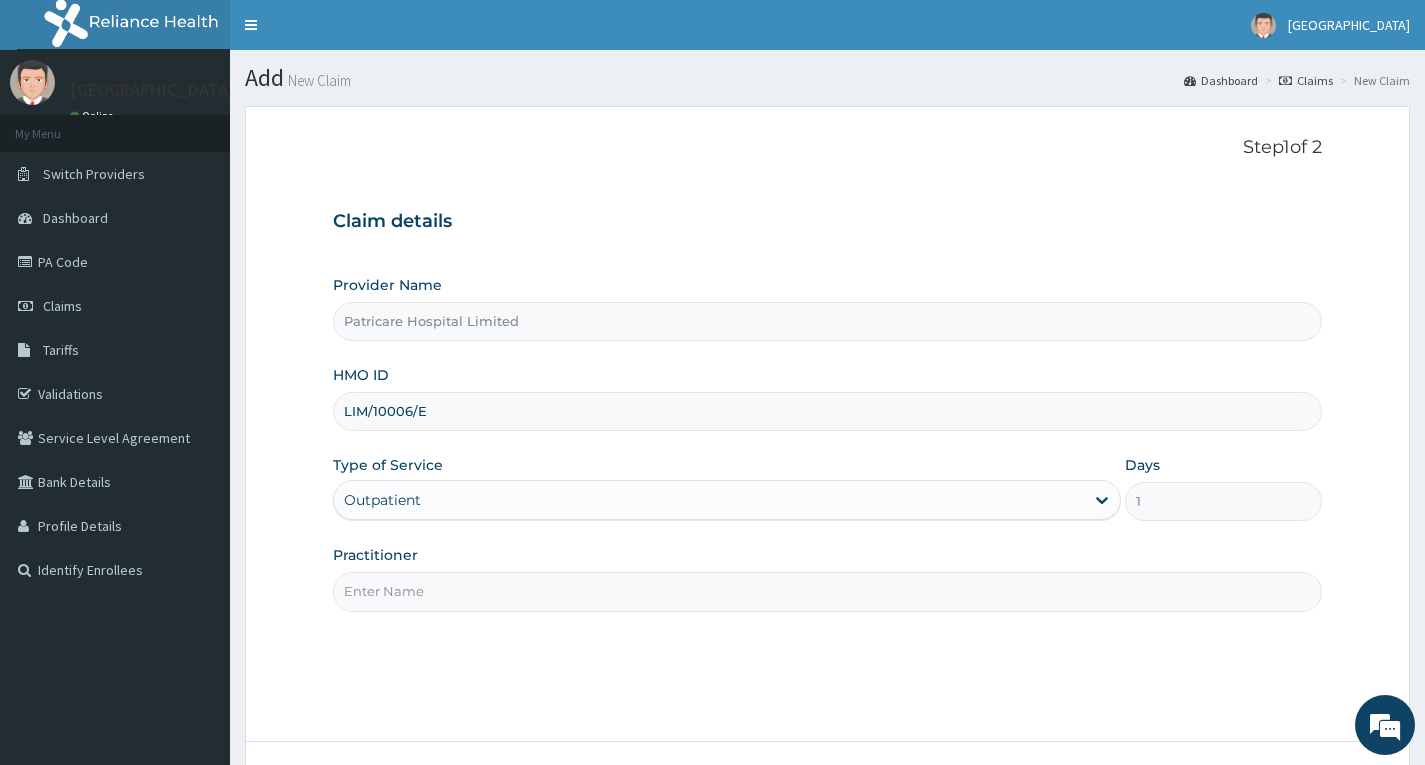 click on "Practitioner" at bounding box center [827, 591] 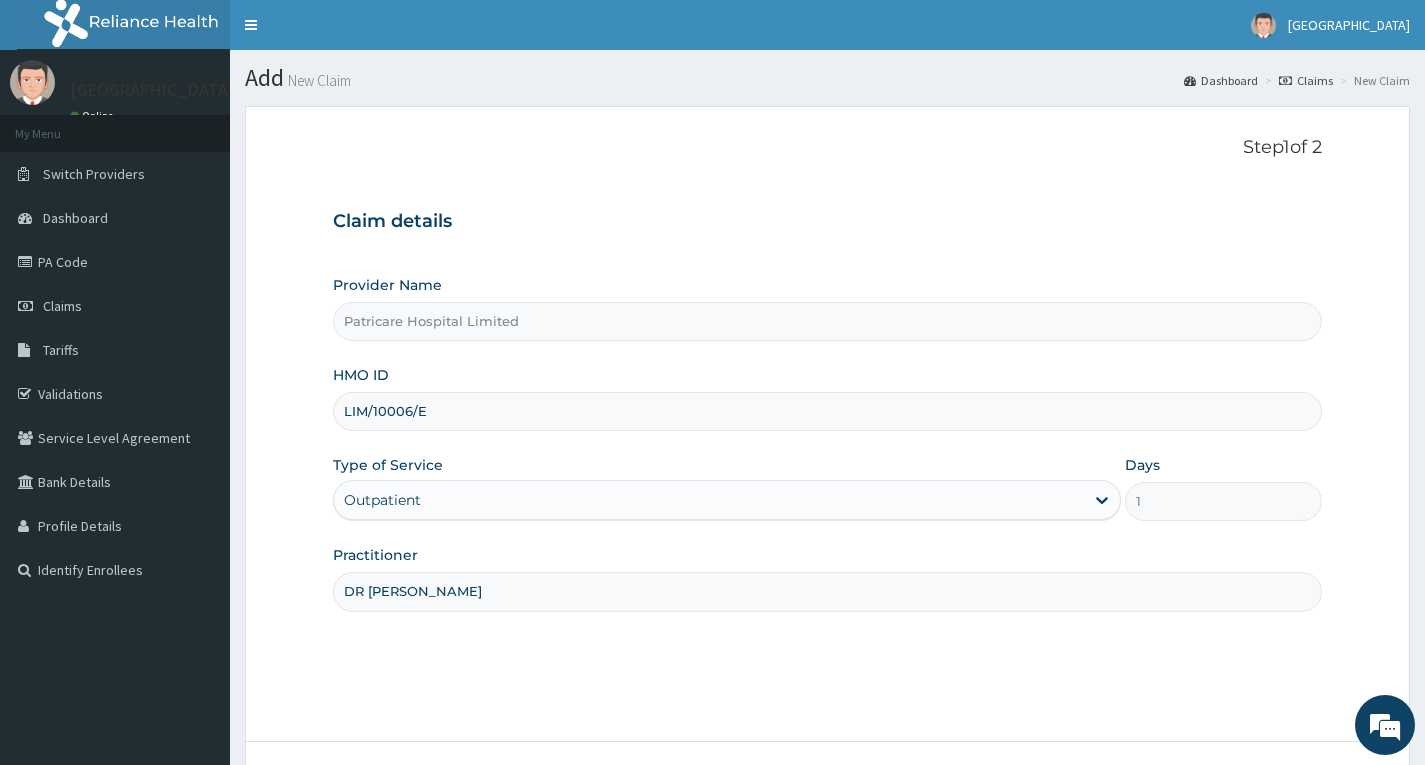 scroll, scrollTop: 0, scrollLeft: 0, axis: both 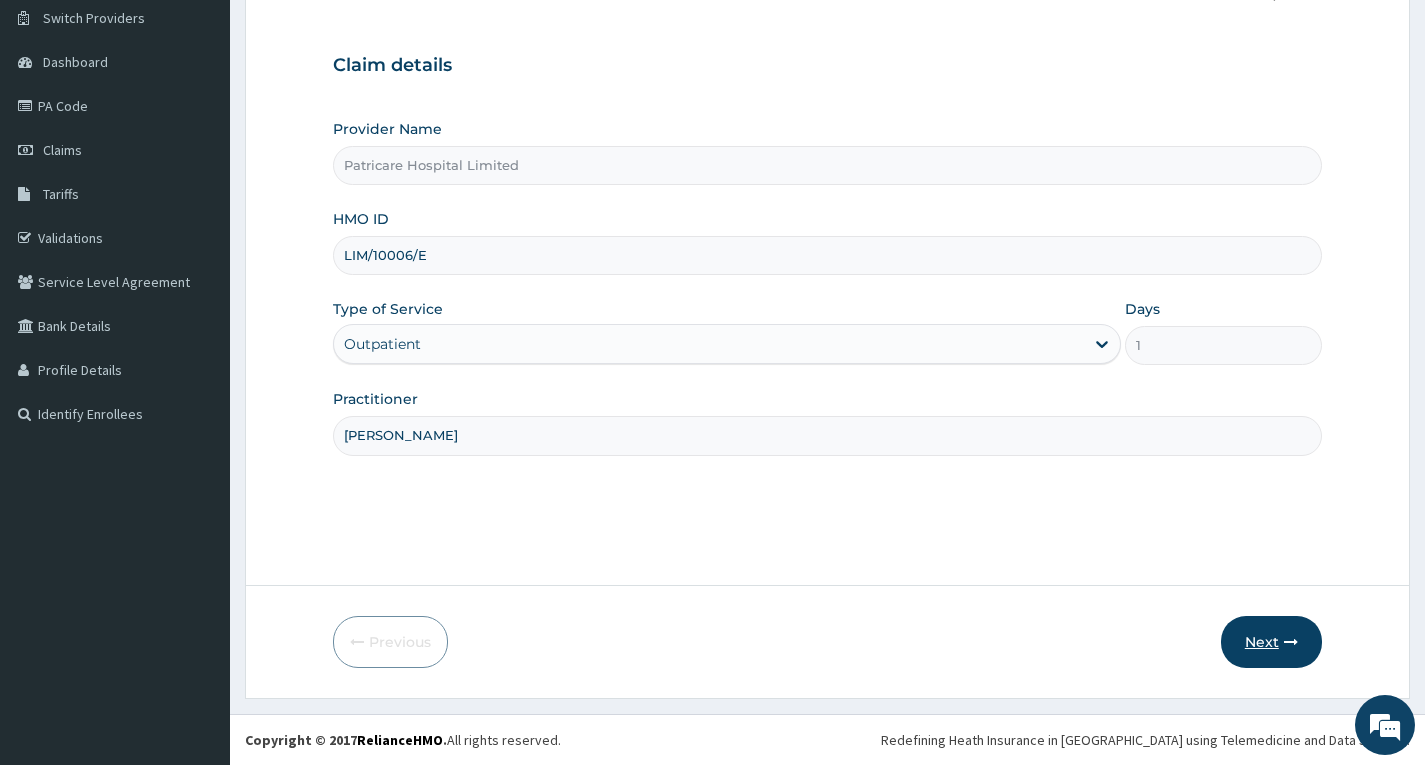 type on "[PERSON_NAME]" 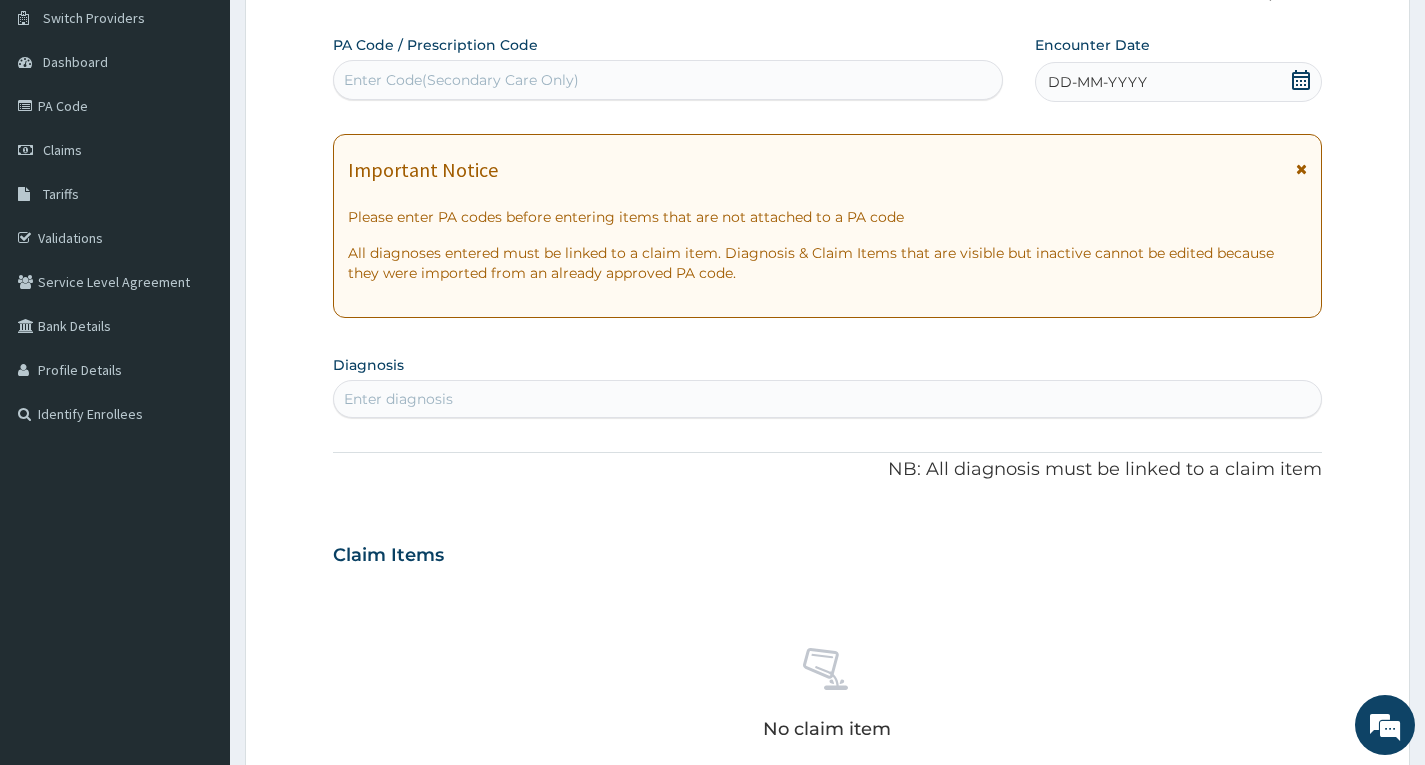 click on "DD-MM-YYYY" at bounding box center [1178, 82] 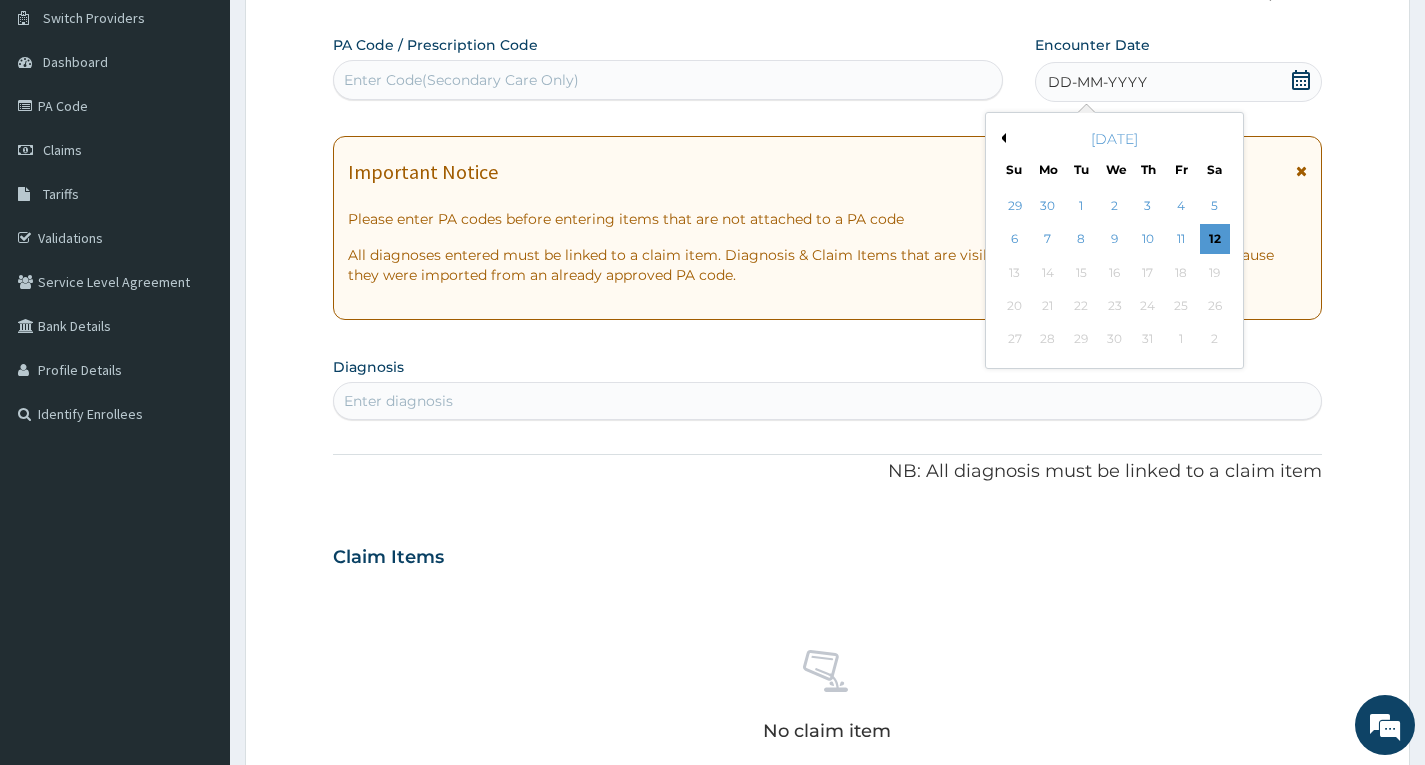 click on "12" at bounding box center (1214, 240) 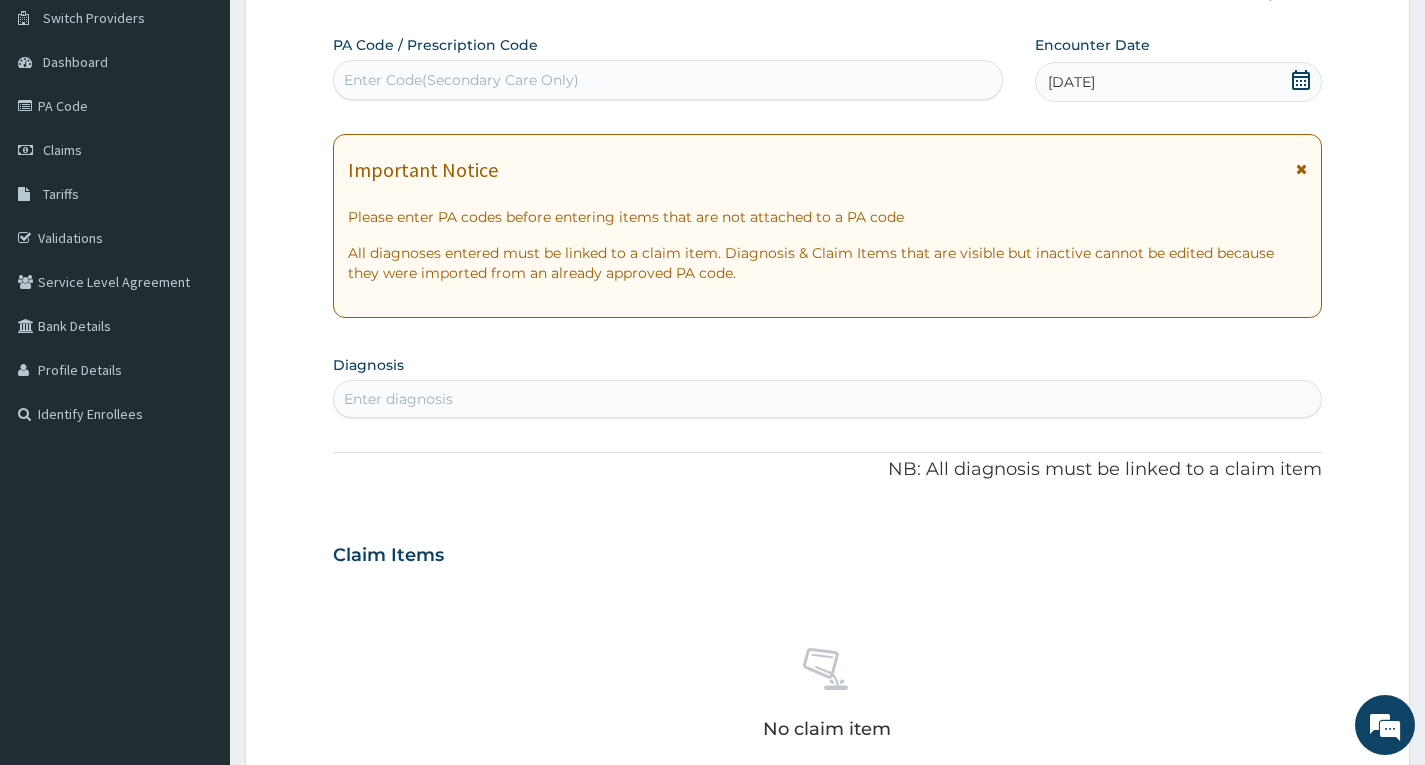 click on "Enter diagnosis" at bounding box center [827, 399] 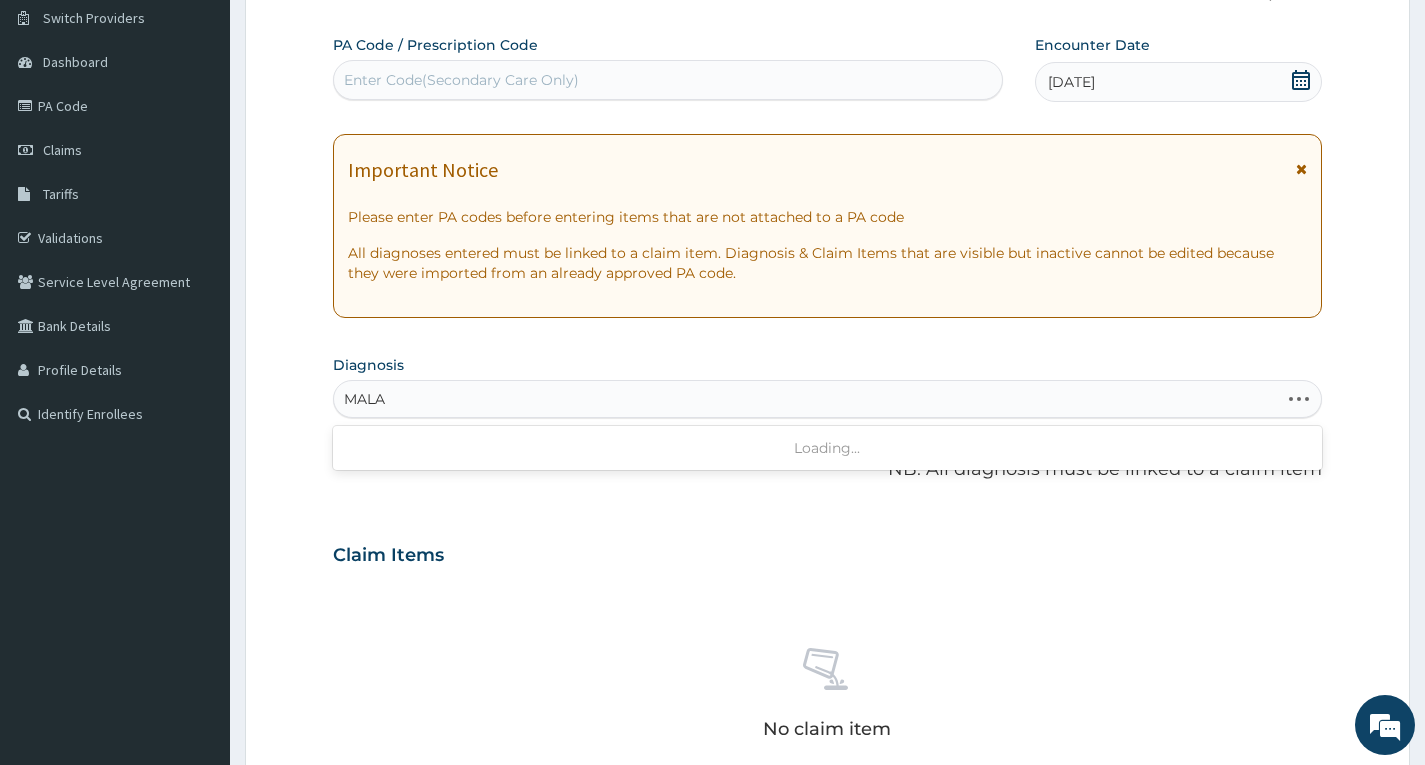 type on "MALAR" 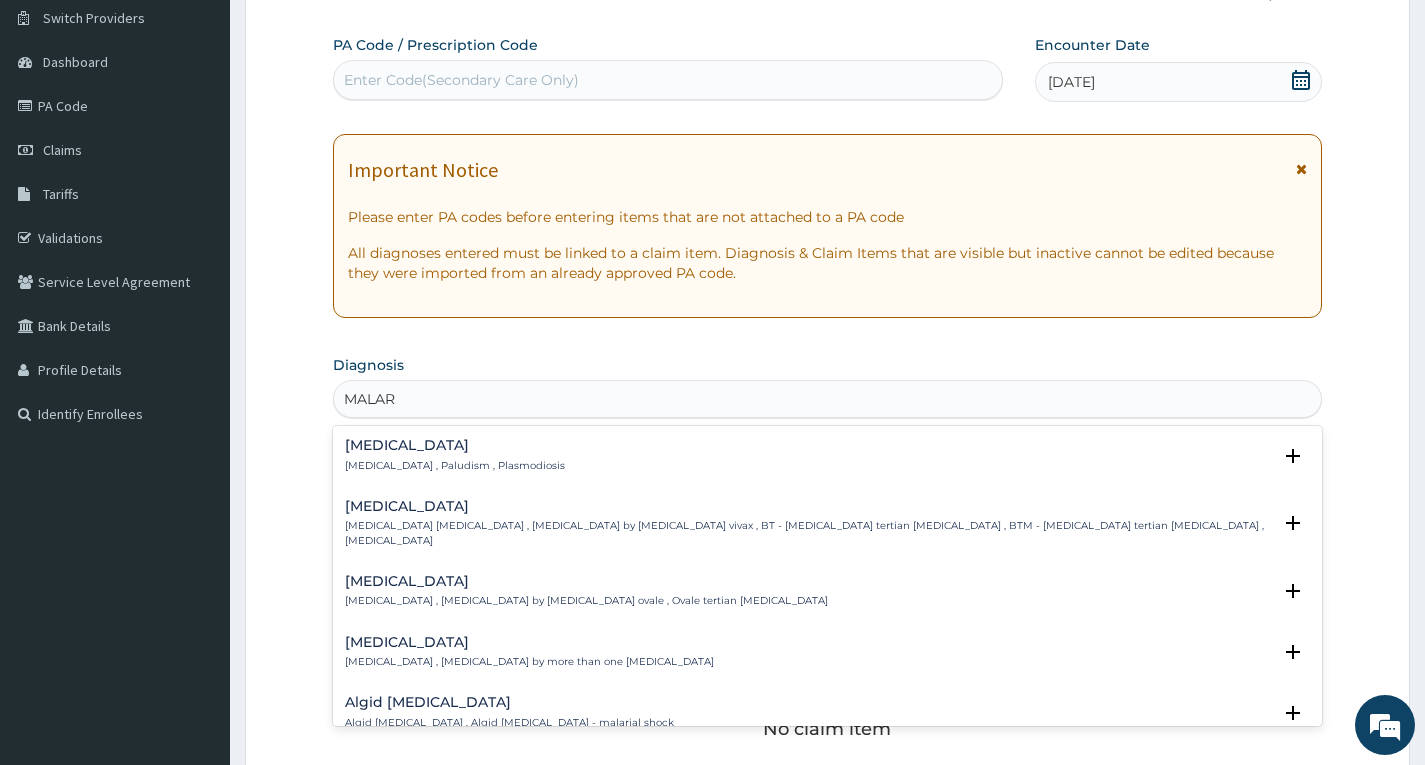 click on "[MEDICAL_DATA] [MEDICAL_DATA] , Paludism , Plasmodiosis" at bounding box center (827, 455) 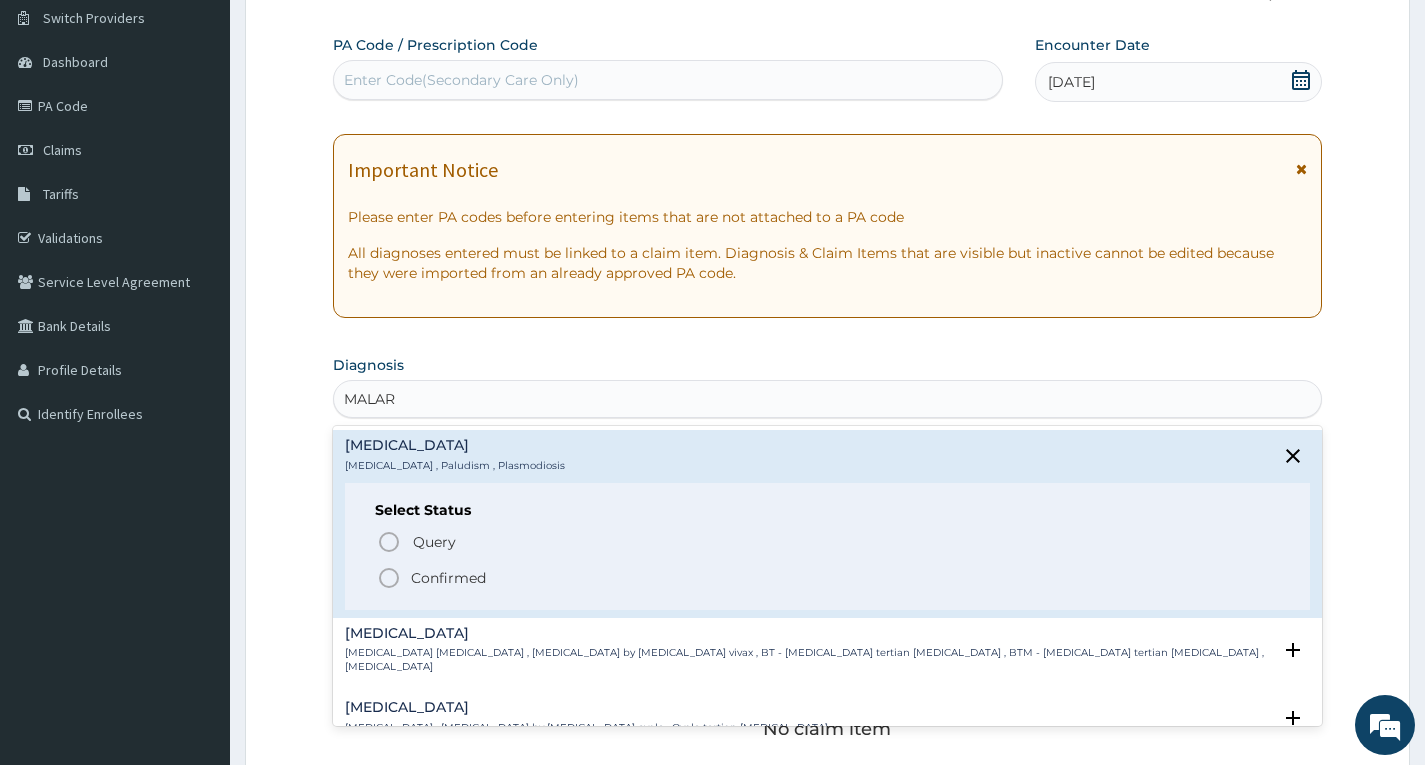 click on "Confirmed" at bounding box center (828, 578) 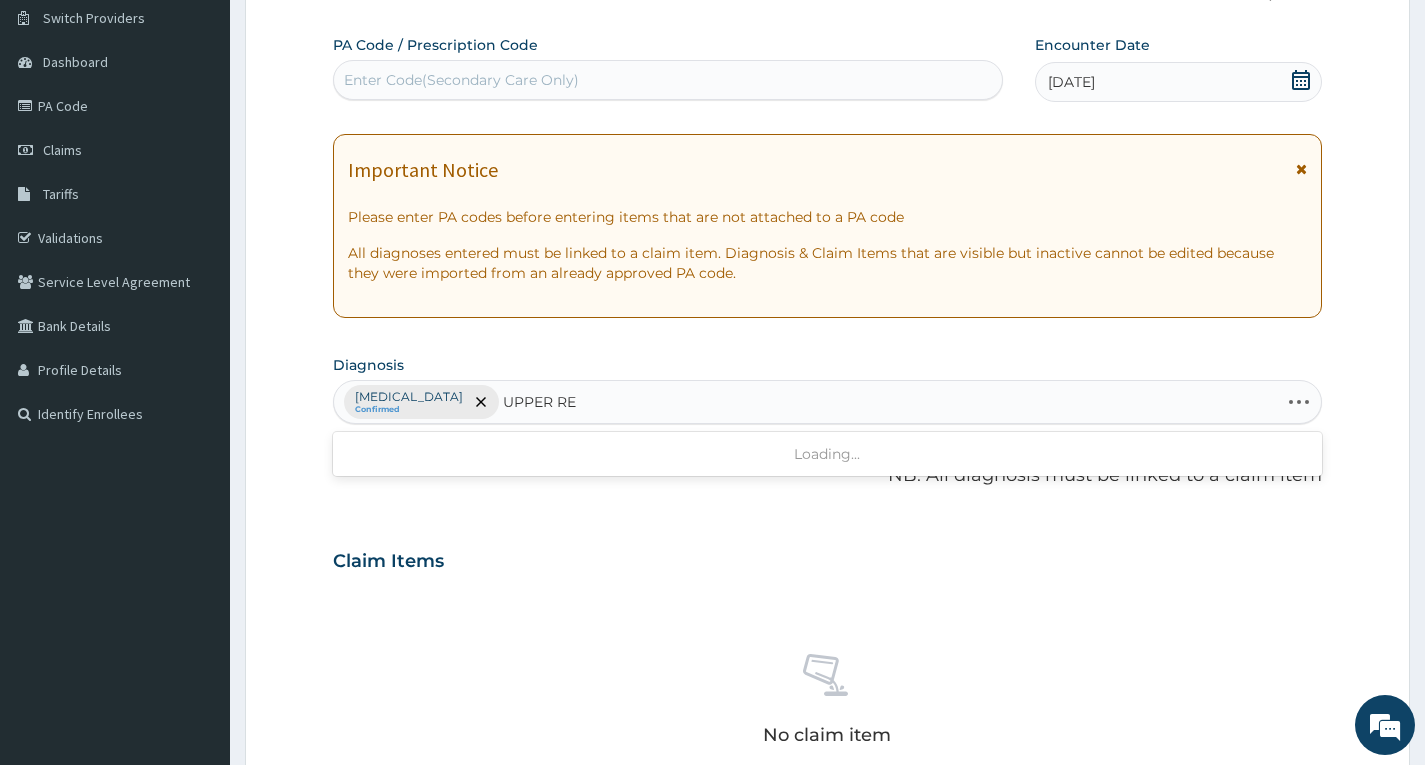 type on "UPPER RES" 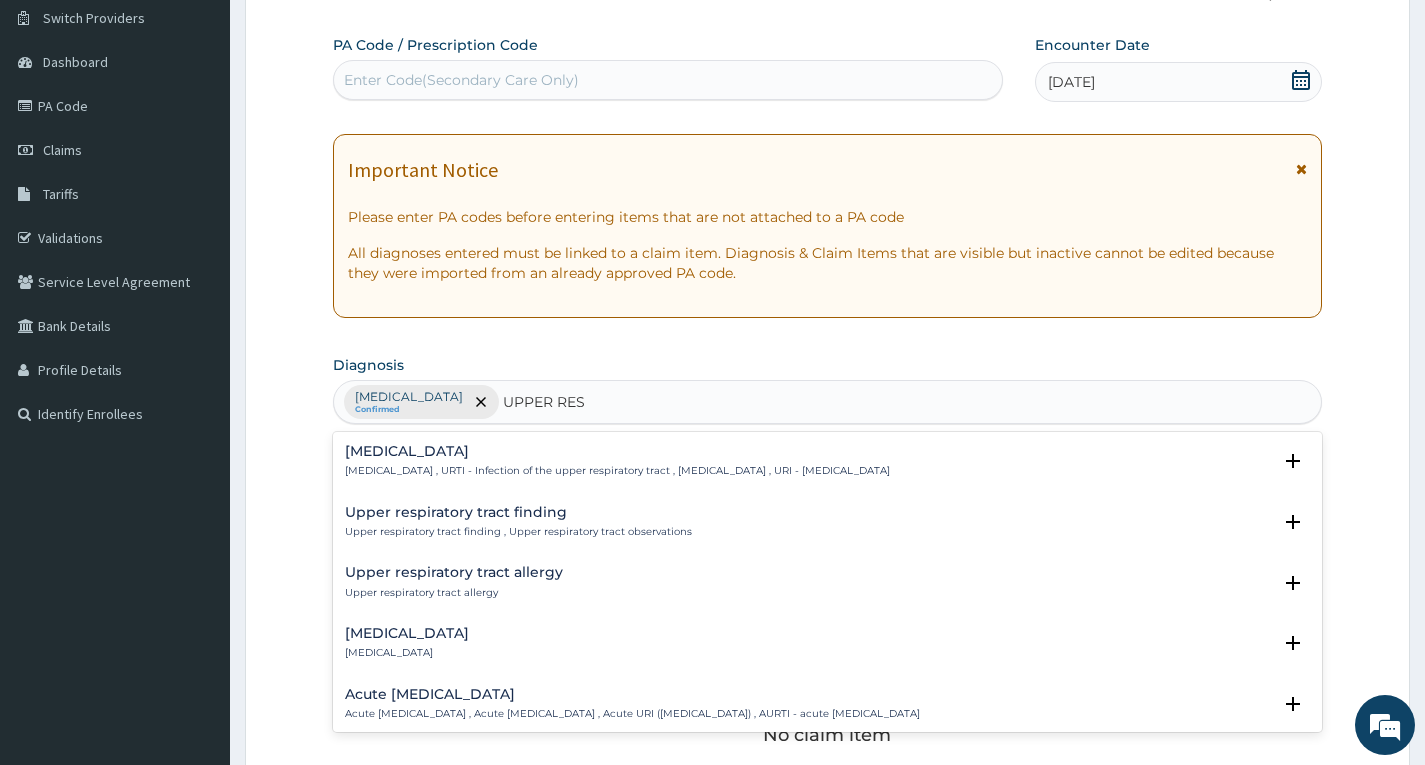 click on "[MEDICAL_DATA]" at bounding box center [617, 451] 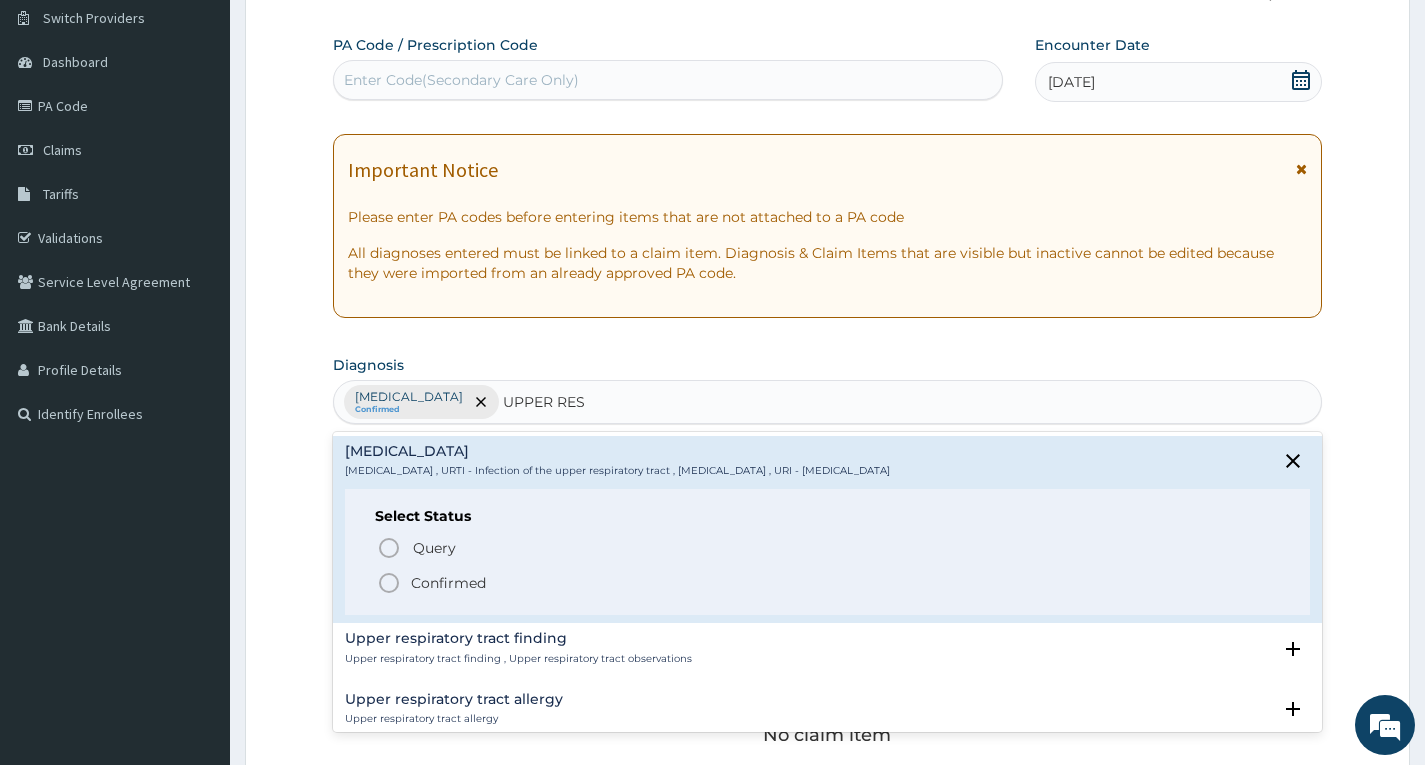 click on "Confirmed" at bounding box center (828, 583) 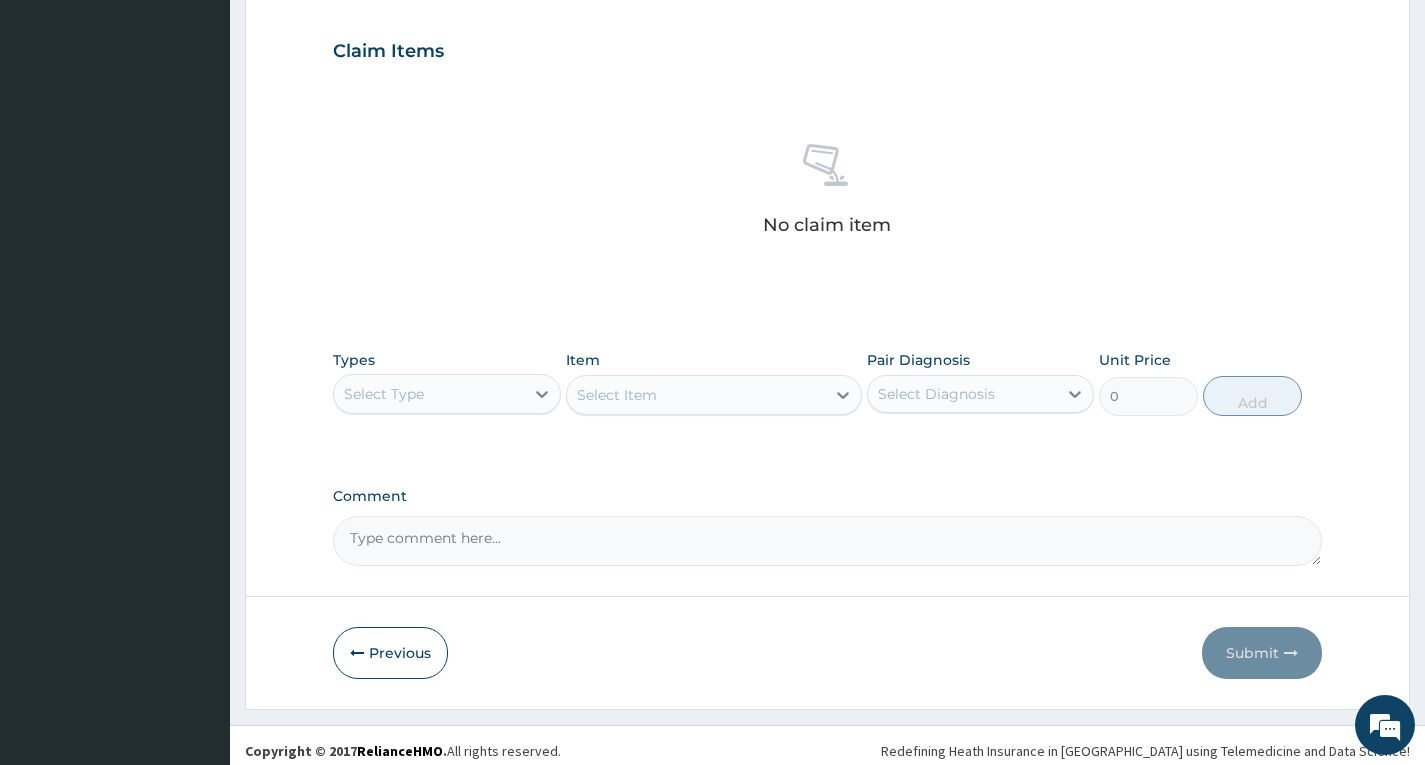 scroll, scrollTop: 677, scrollLeft: 0, axis: vertical 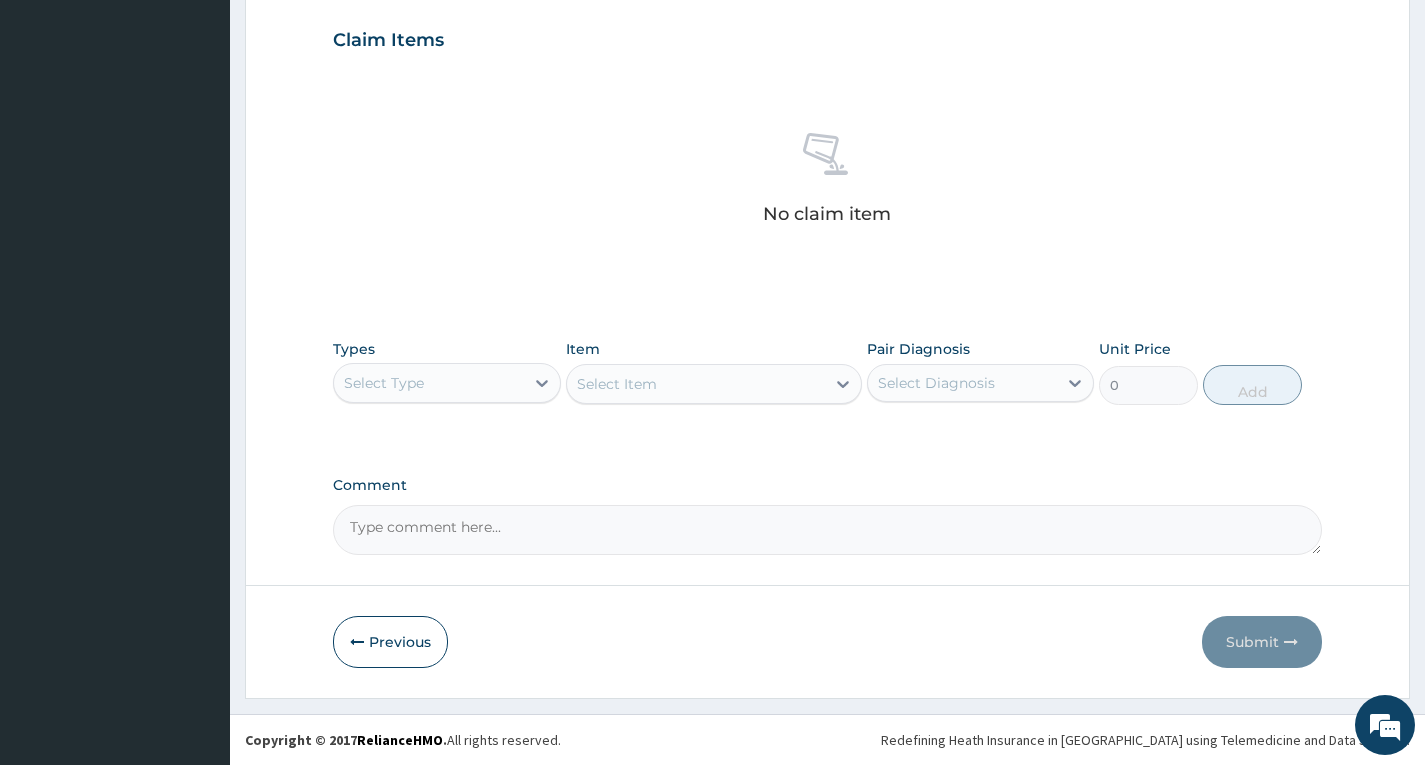 click on "Select Type" at bounding box center (428, 383) 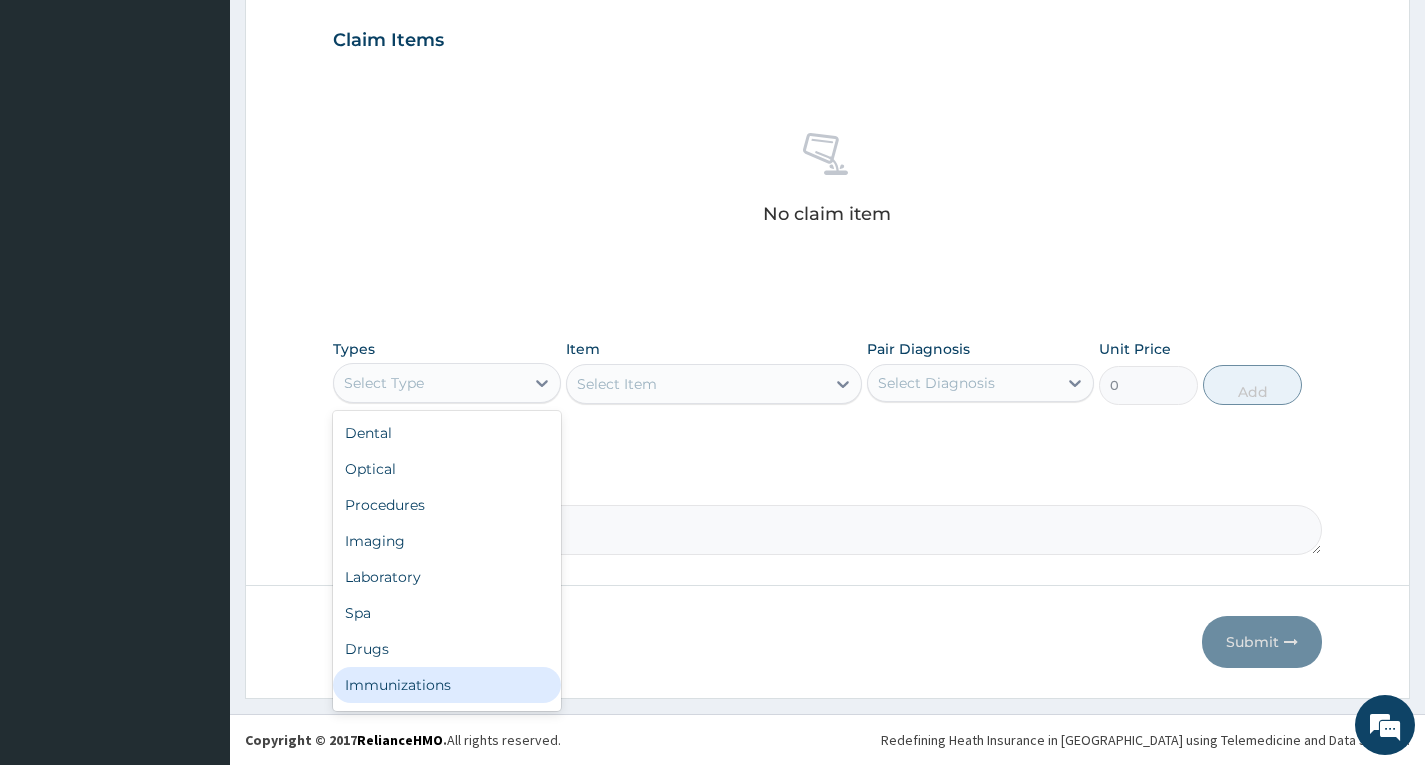 scroll, scrollTop: 68, scrollLeft: 0, axis: vertical 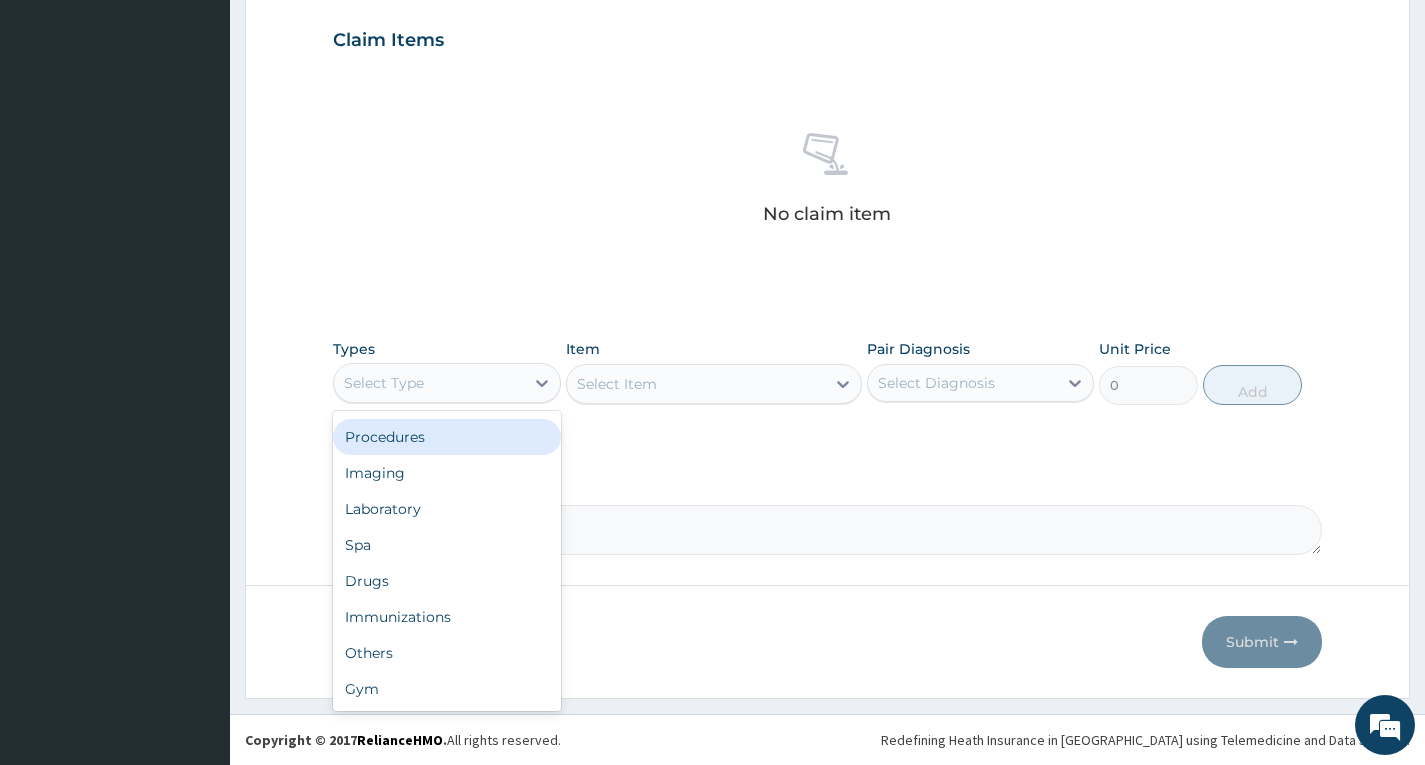 click on "Procedures" at bounding box center [446, 437] 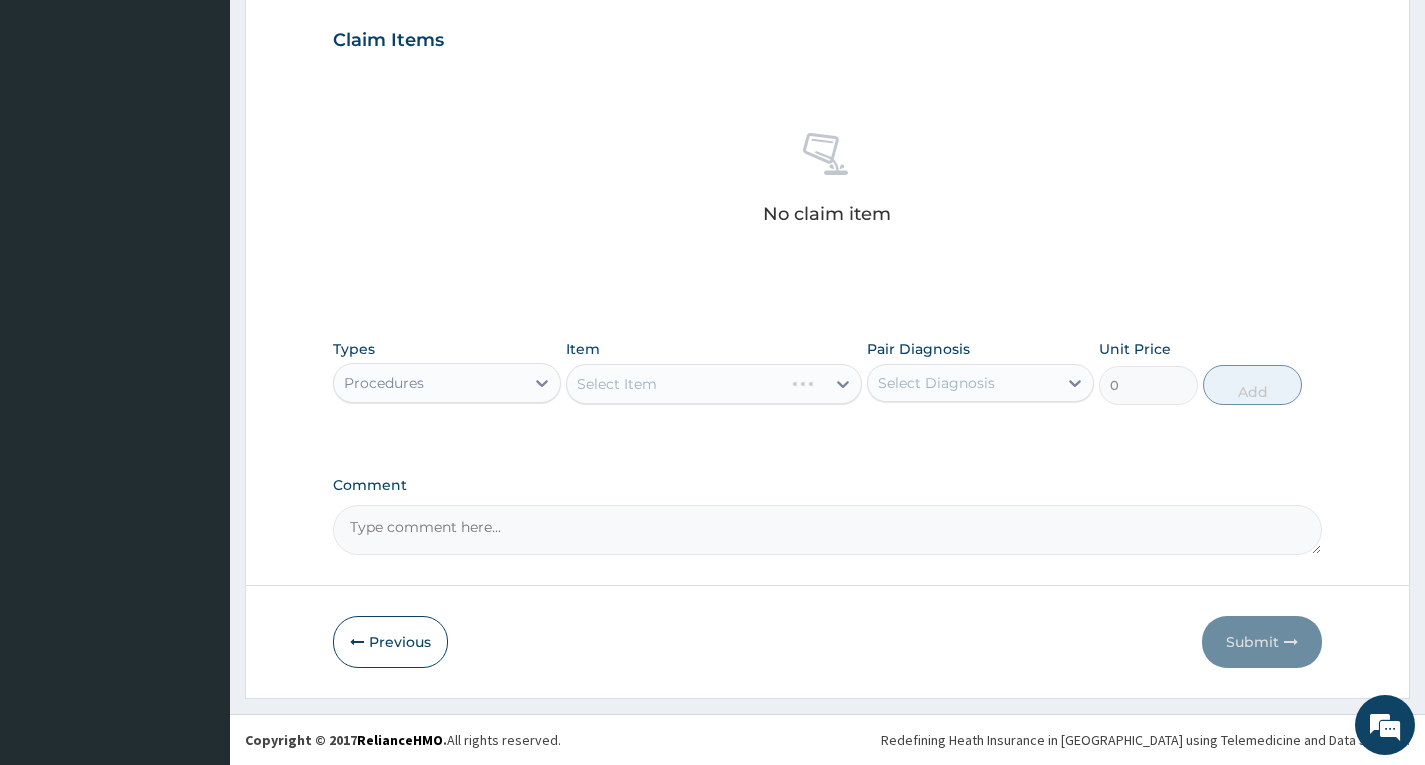 click on "Select Item" at bounding box center (714, 384) 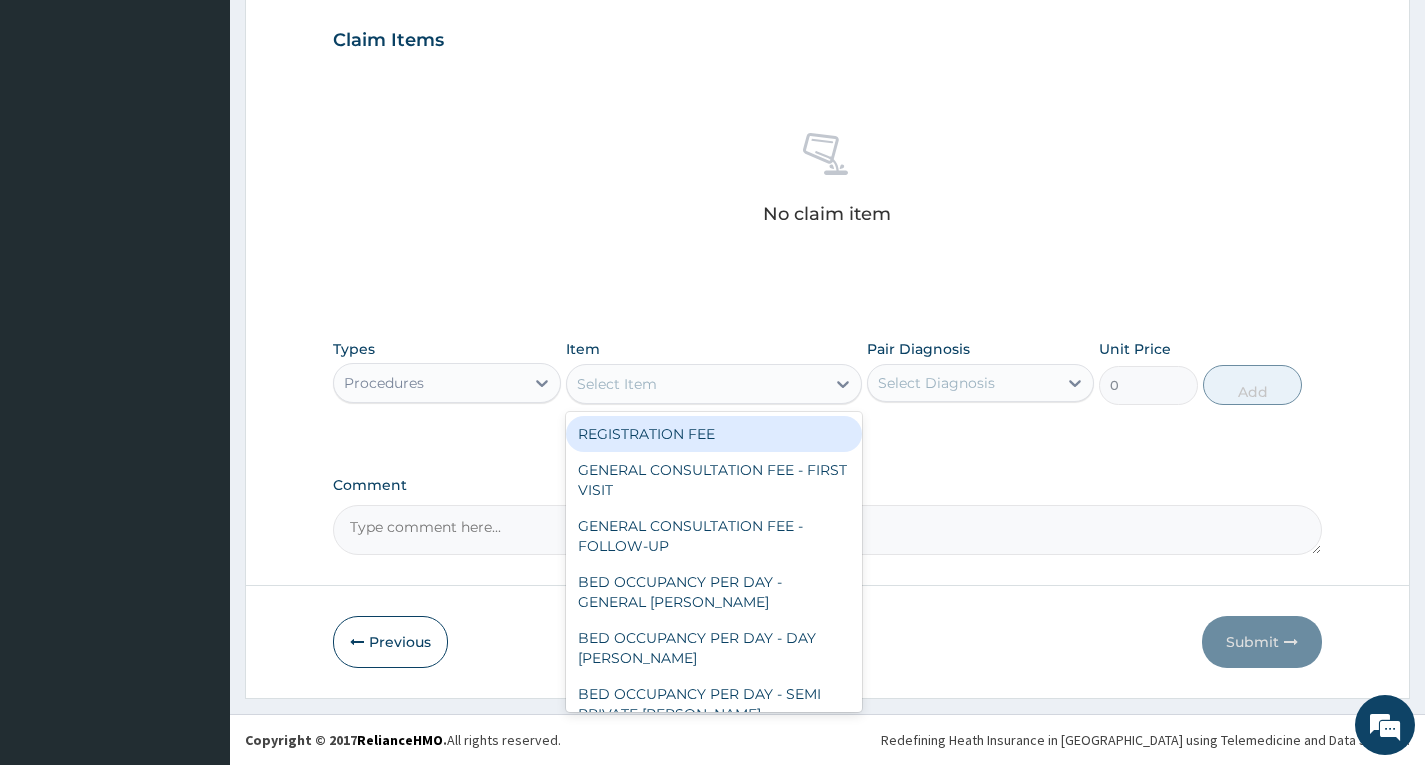 click on "Select Item" at bounding box center (617, 384) 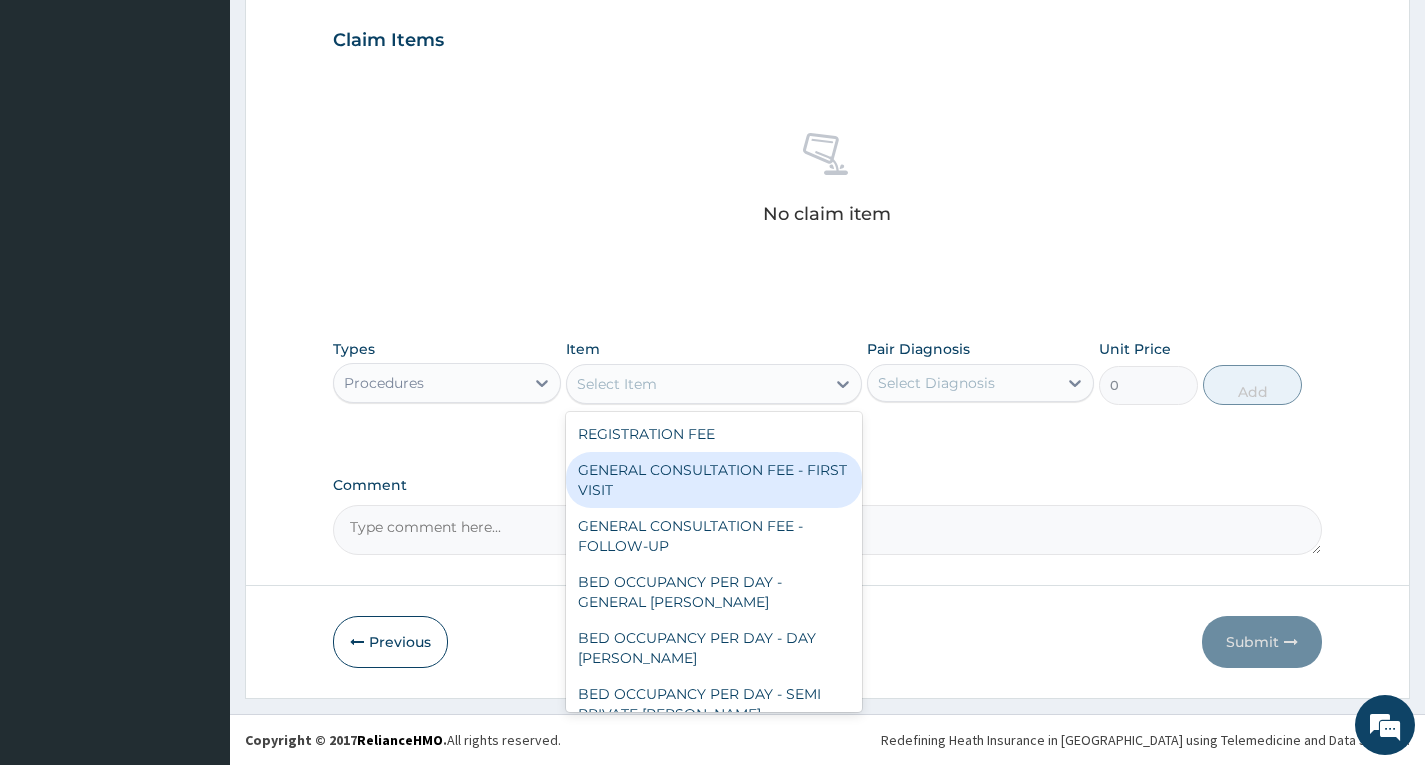 click on "GENERAL CONSULTATION FEE - FIRST VISIT" at bounding box center [714, 480] 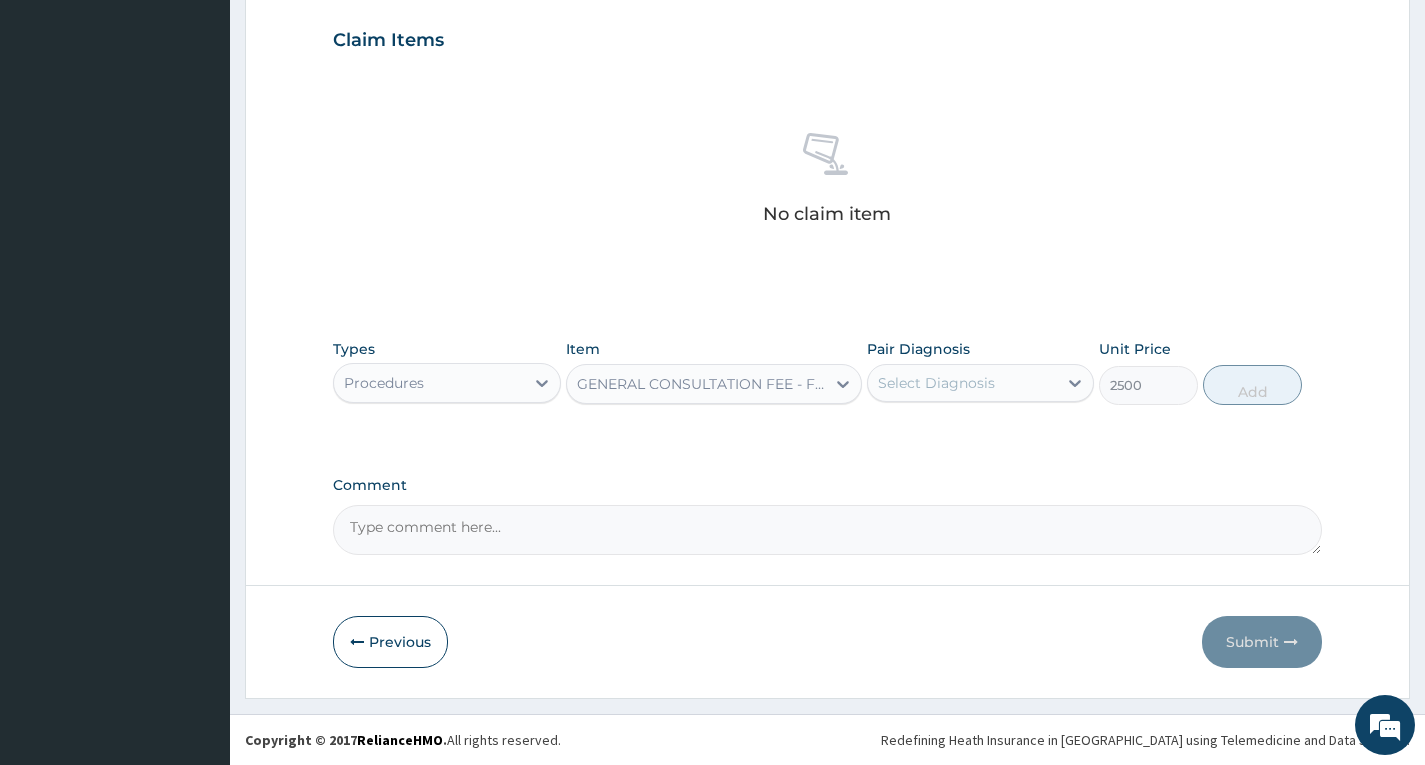 click on "Select Diagnosis" at bounding box center [936, 383] 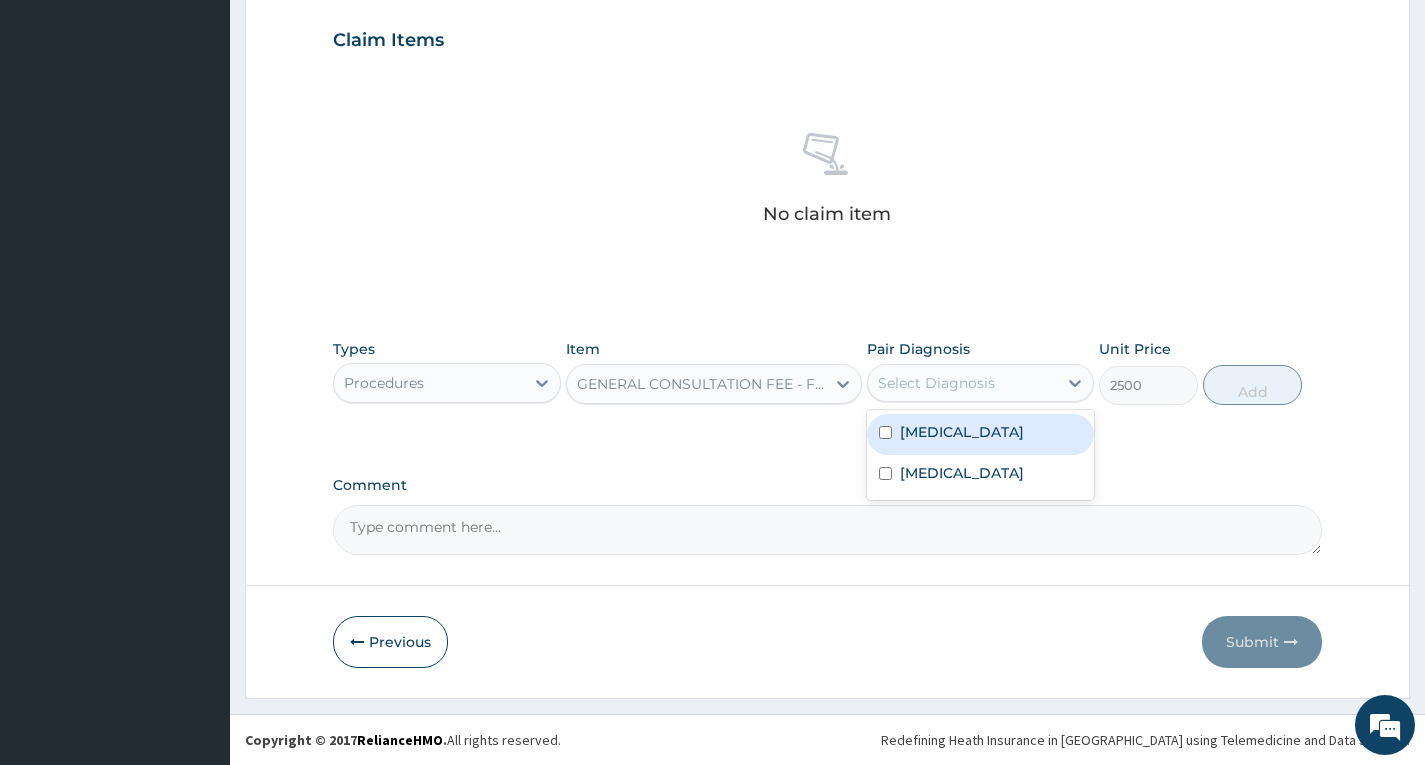 click on "[MEDICAL_DATA]" at bounding box center (980, 434) 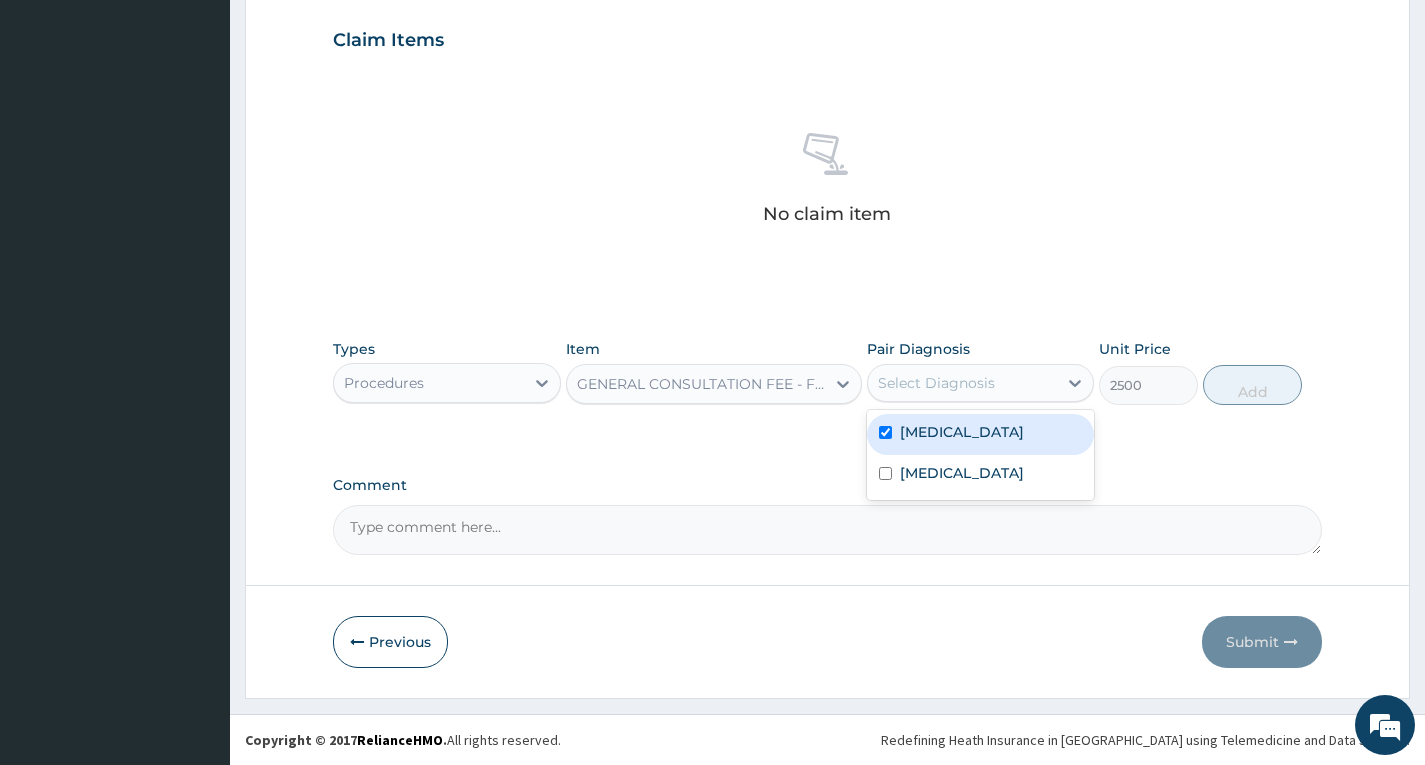 checkbox on "true" 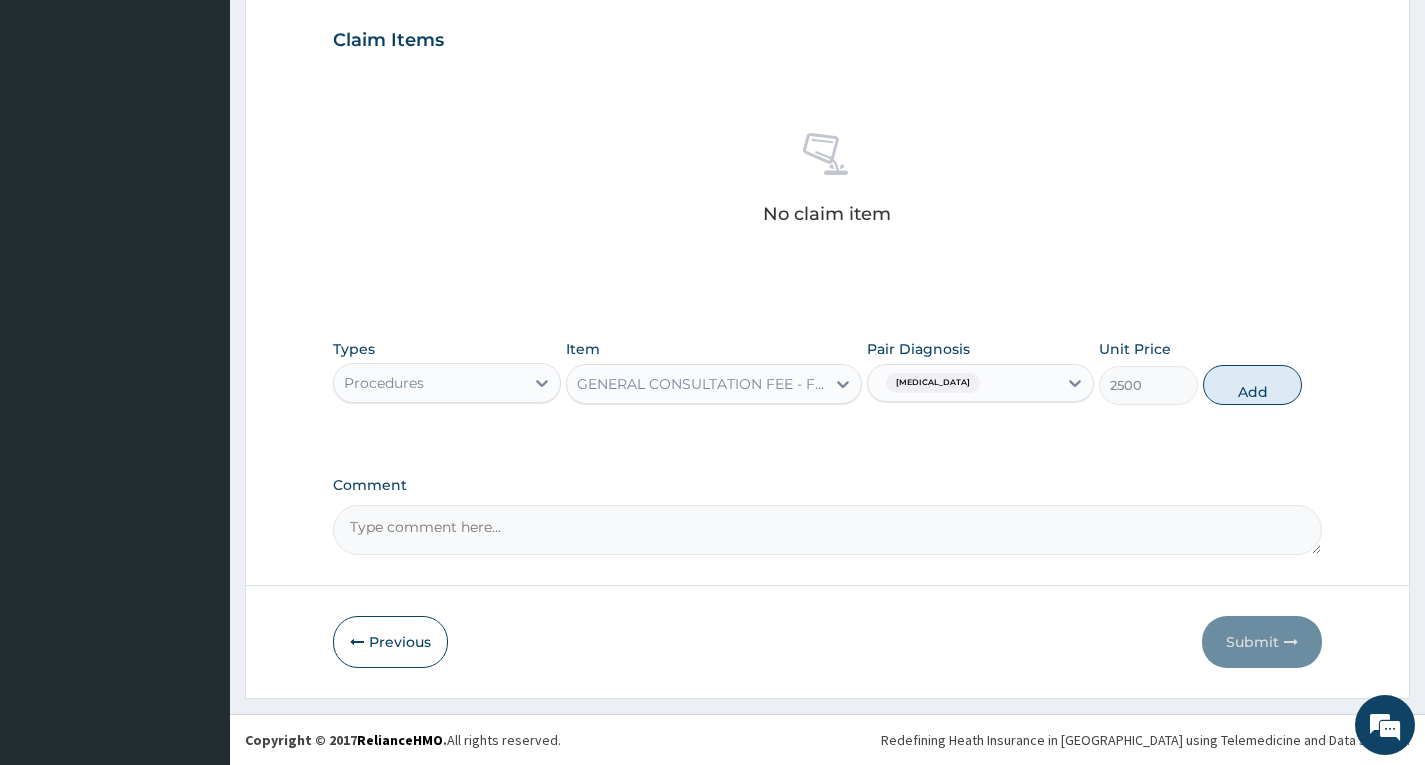 click on "PA Code / Prescription Code Enter Code(Secondary Care Only) Encounter Date [DATE] Important Notice Please enter PA codes before entering items that are not attached to a PA code   All diagnoses entered must be linked to a claim item. Diagnosis & Claim Items that are visible but inactive cannot be edited because they were imported from an already approved PA code. Diagnosis [MEDICAL_DATA] Confirmed [MEDICAL_DATA] Confirmed NB: All diagnosis must be linked to a claim item Claim Items No claim item Types Procedures Item GENERAL CONSULTATION FEE - FIRST VISIT Pair Diagnosis [MEDICAL_DATA] Unit Price 2500 Add Comment" at bounding box center [827, 34] 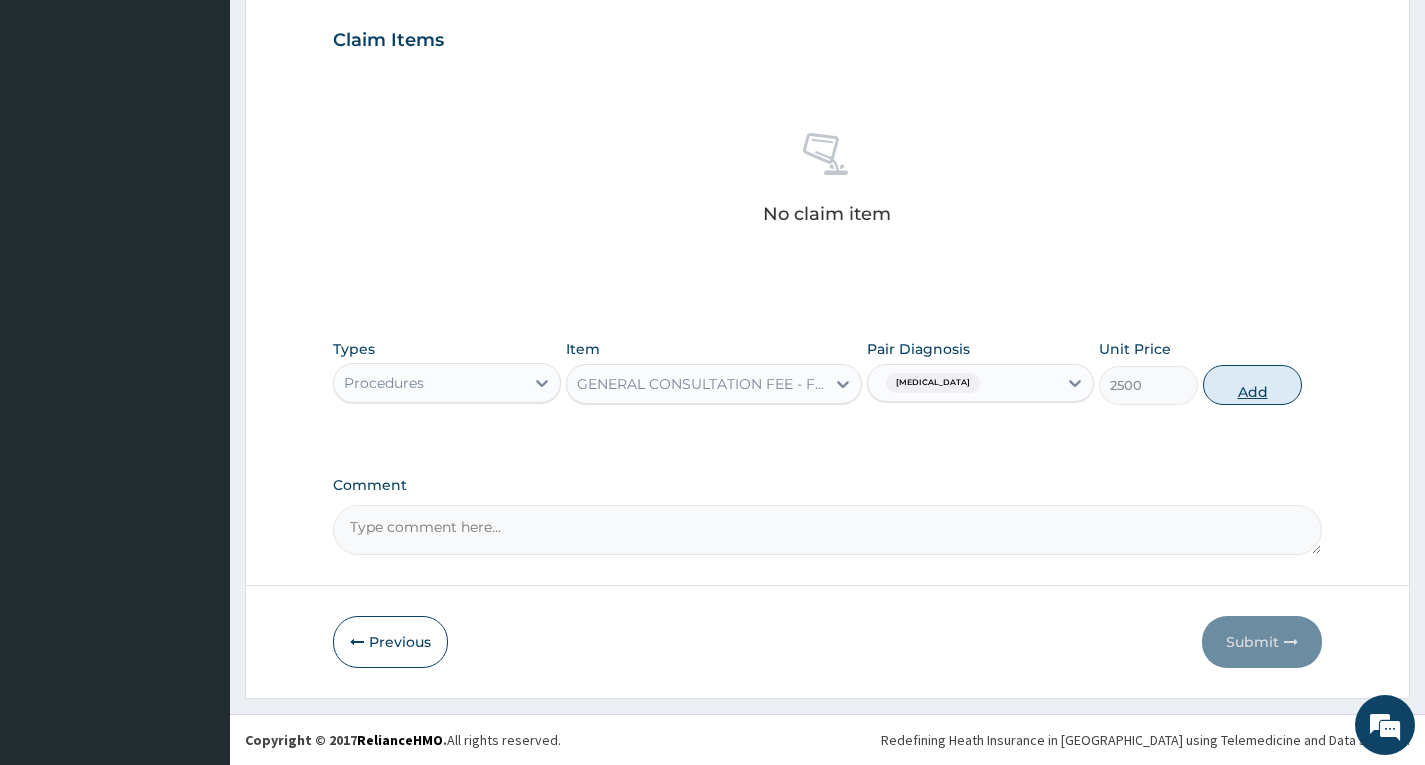 click on "Add" at bounding box center (1252, 385) 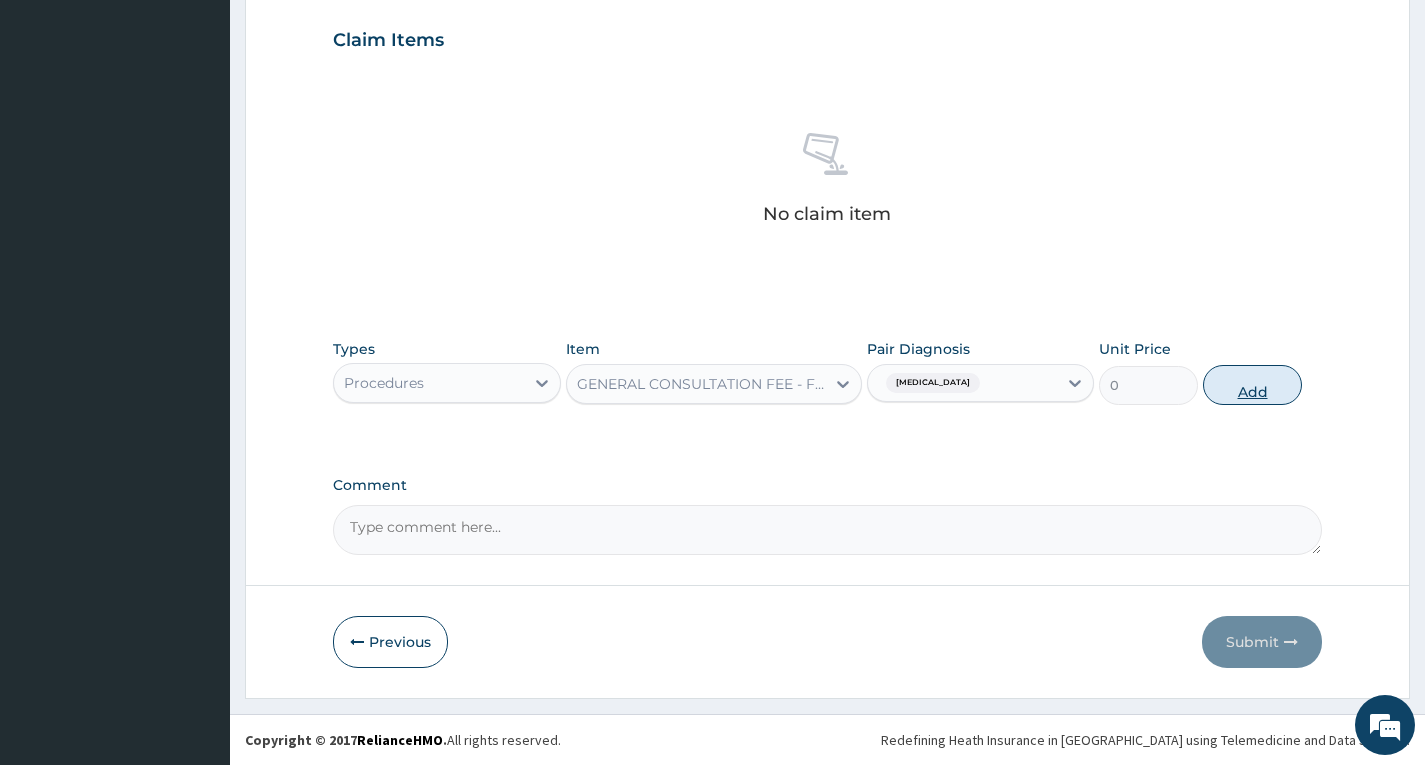 scroll, scrollTop: 608, scrollLeft: 0, axis: vertical 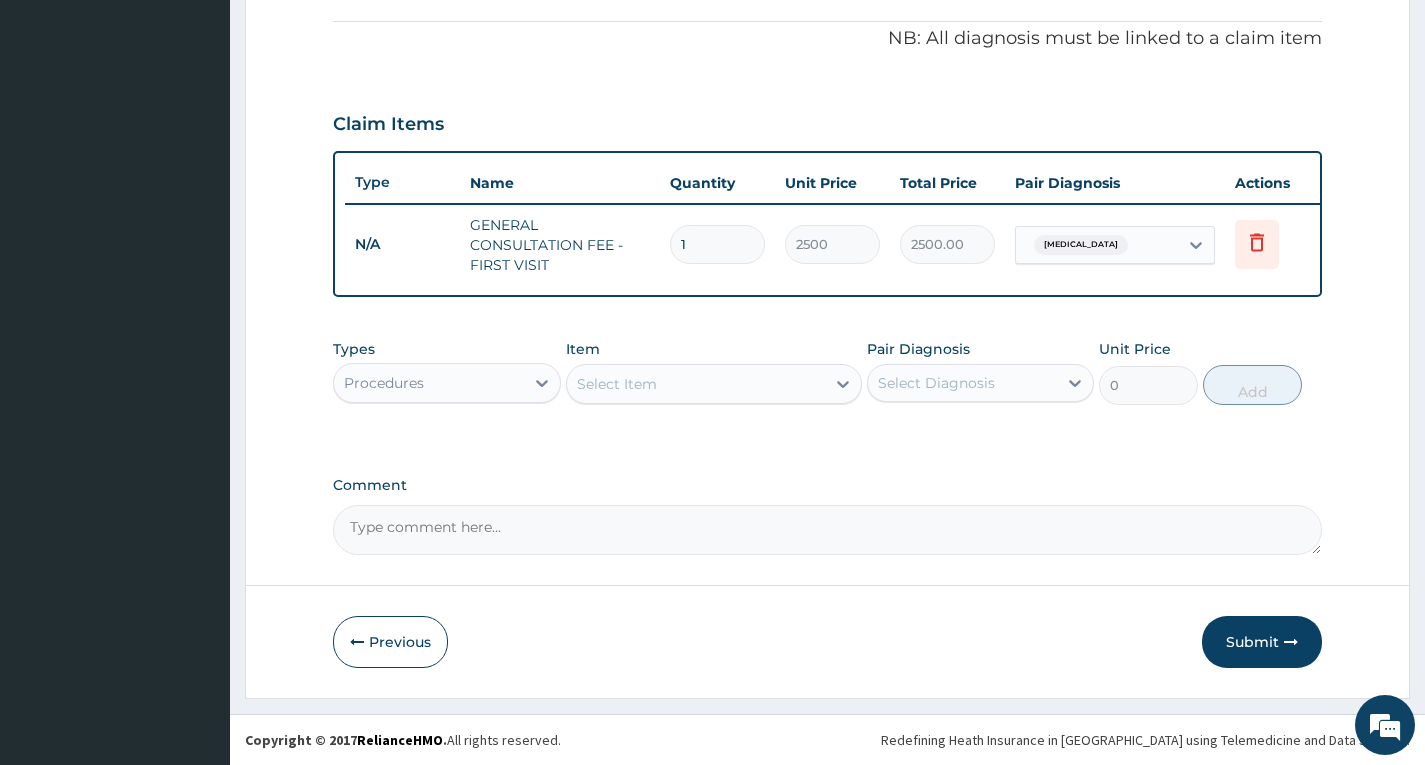 click on "Procedures" at bounding box center [428, 383] 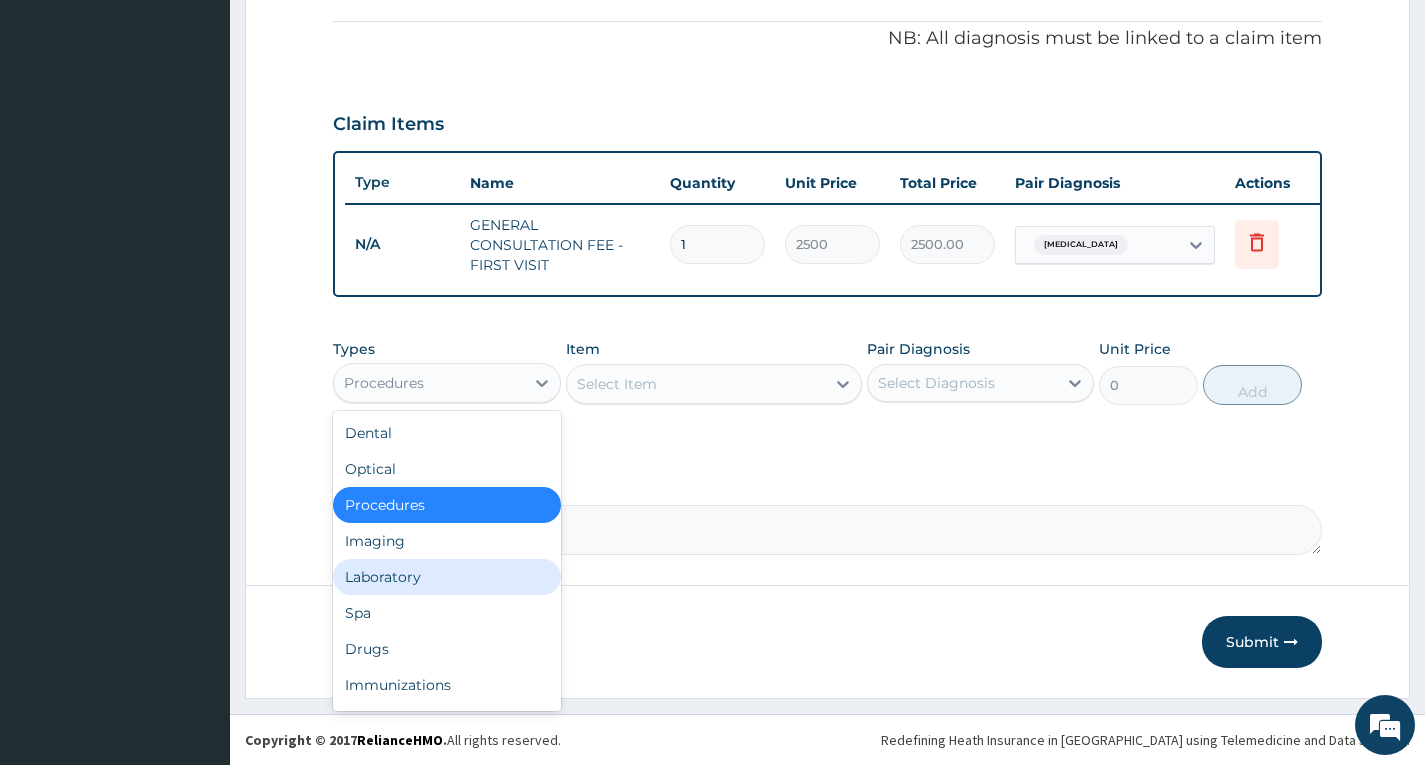 click on "Laboratory" at bounding box center (446, 577) 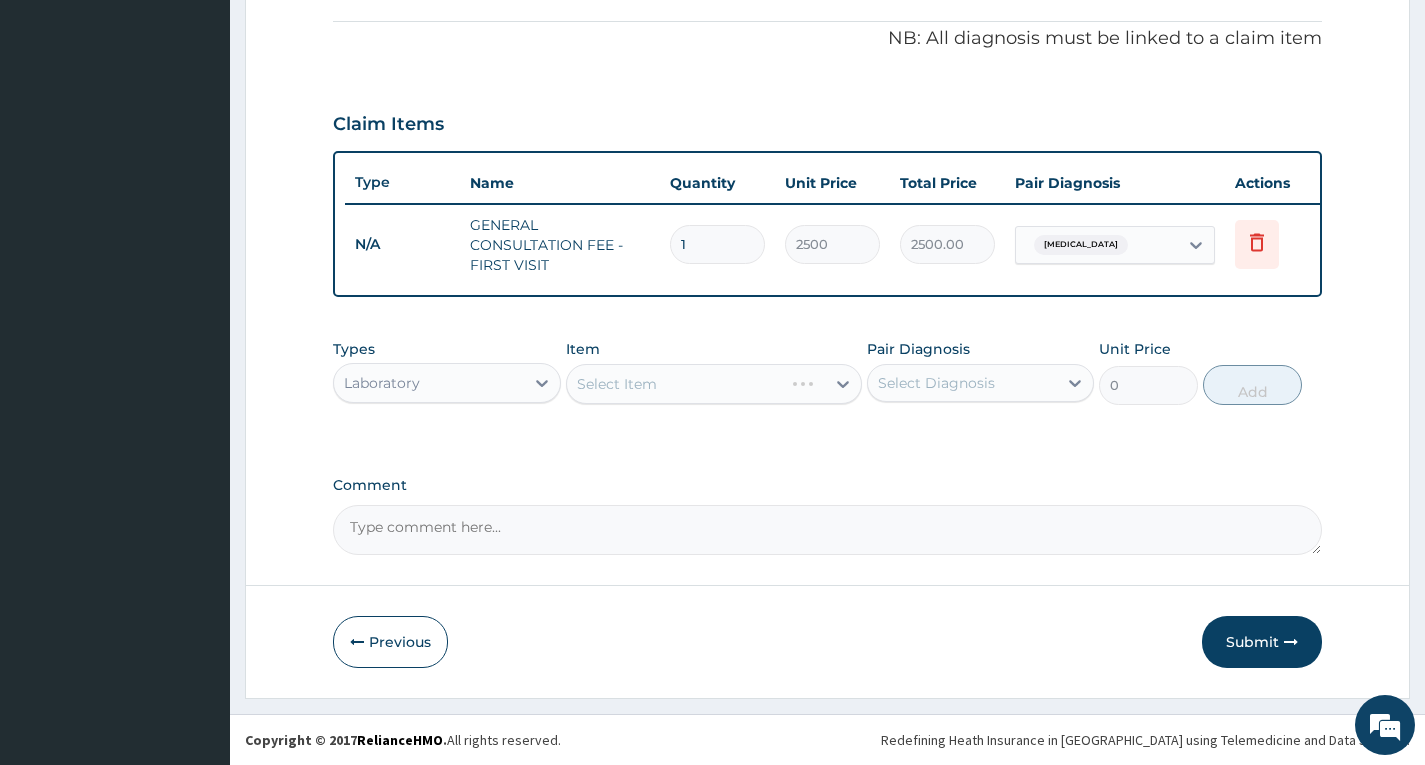 click on "Select Item" at bounding box center [714, 384] 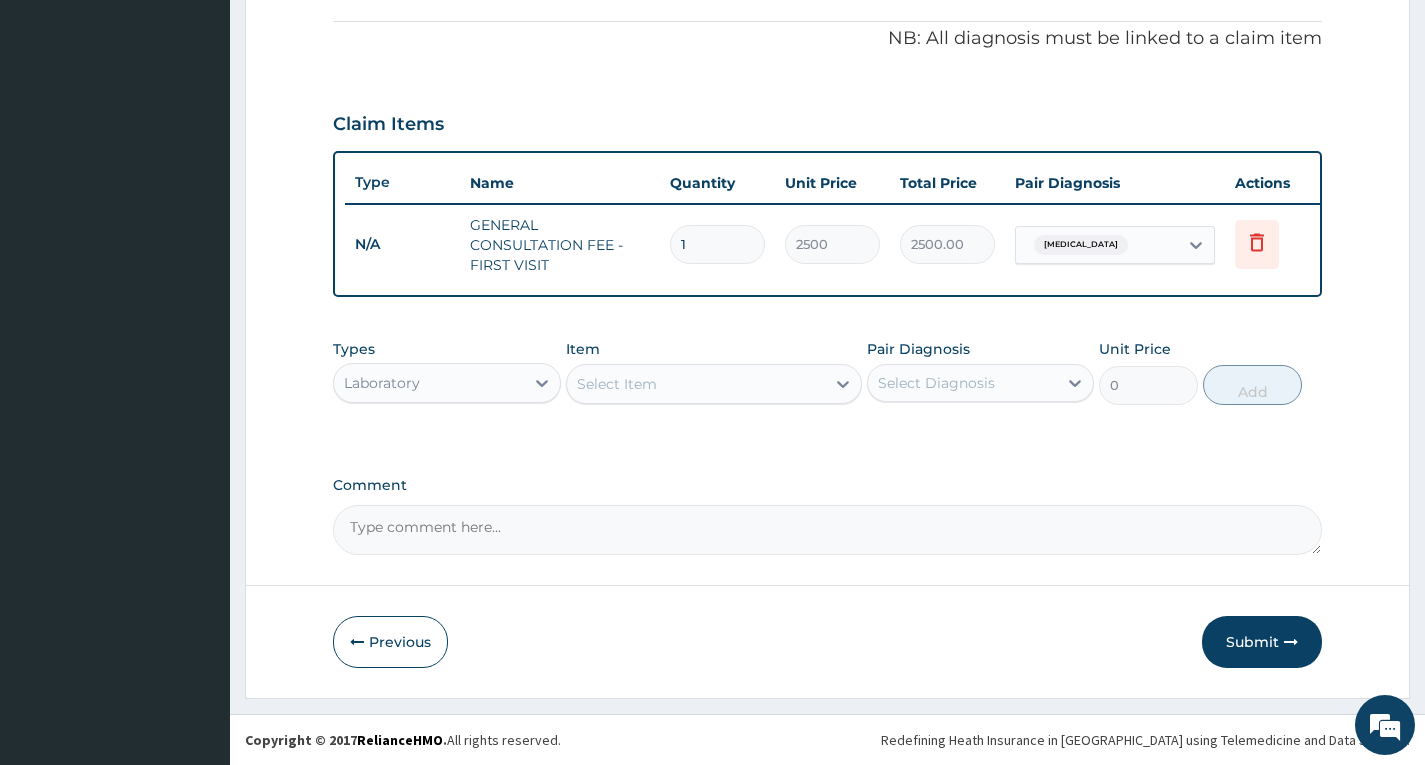 click on "Select Item" at bounding box center [696, 384] 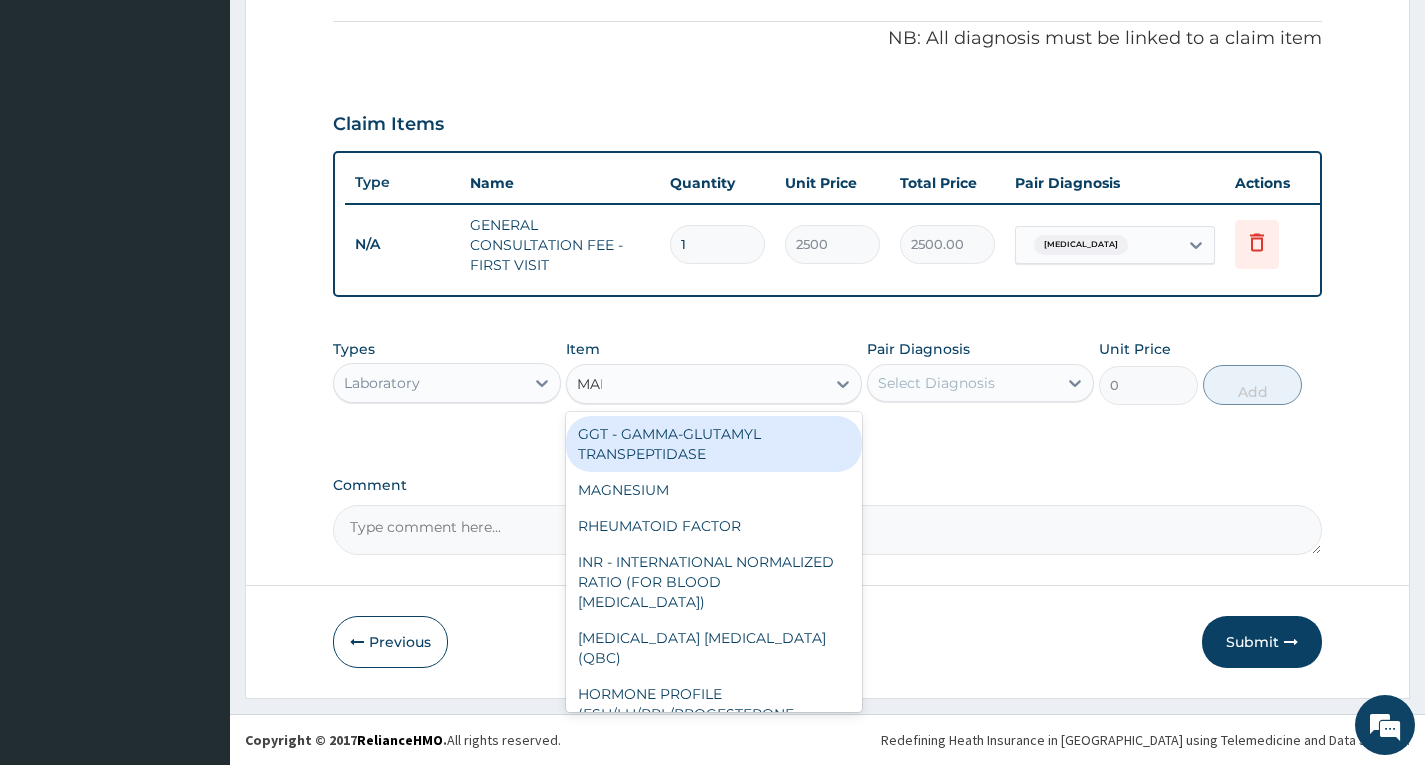 type on "MALA" 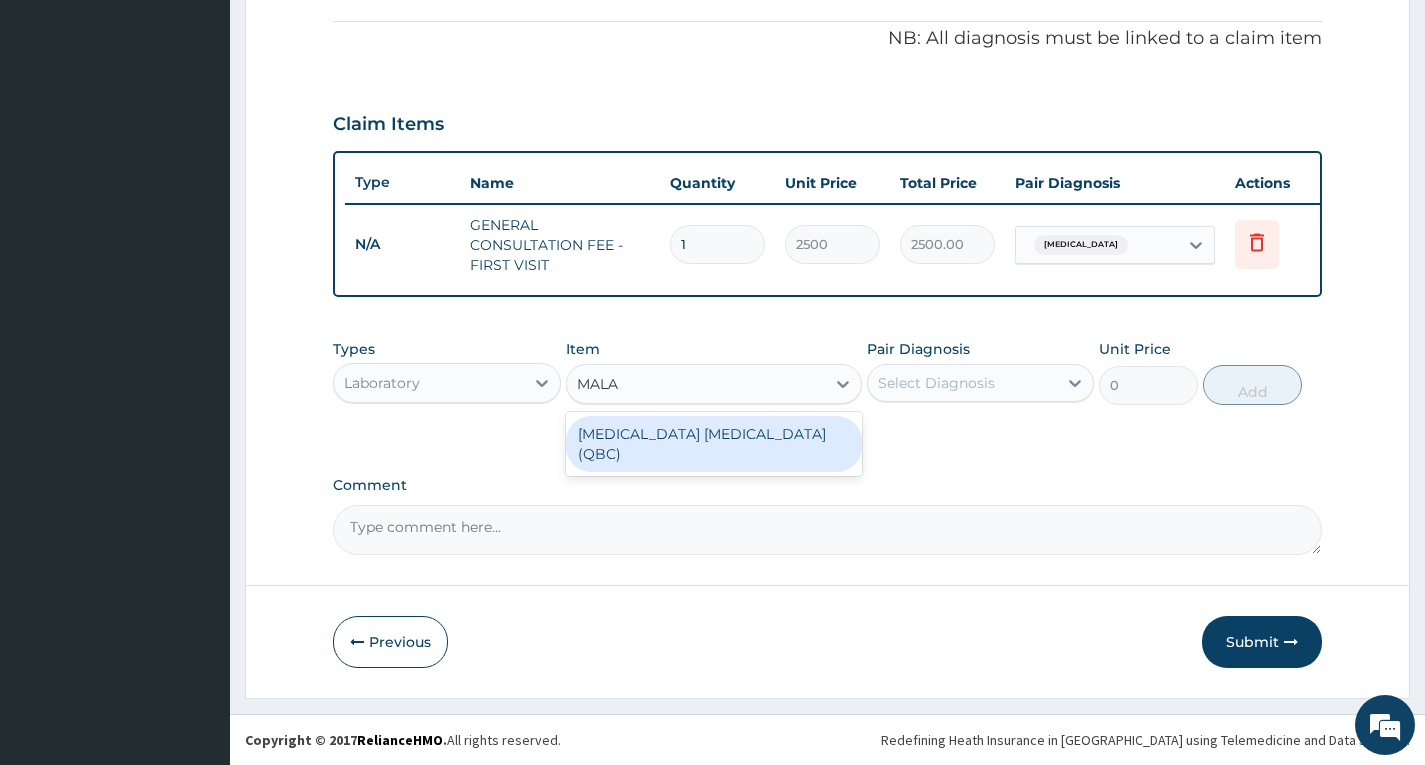 click on "[MEDICAL_DATA] [MEDICAL_DATA] (QBC)" at bounding box center [714, 444] 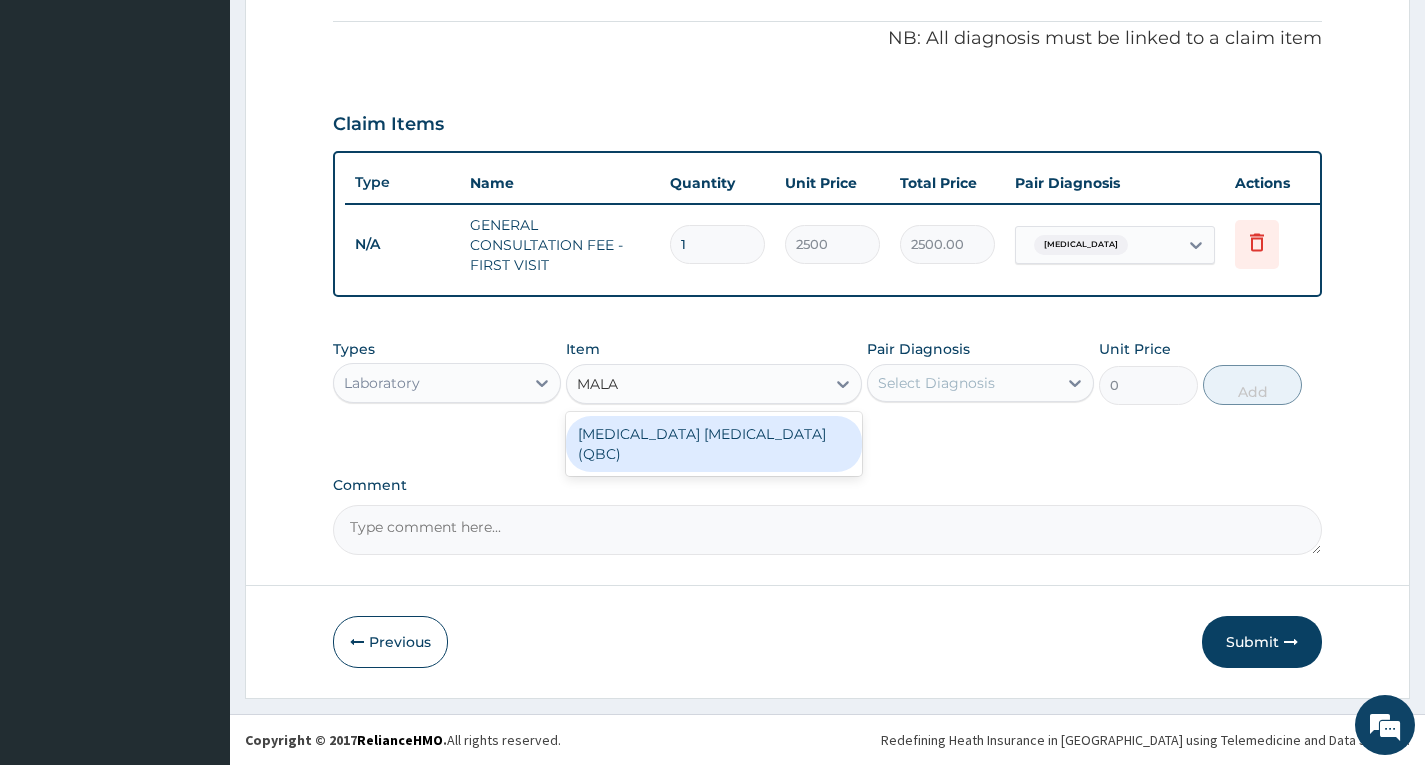 type 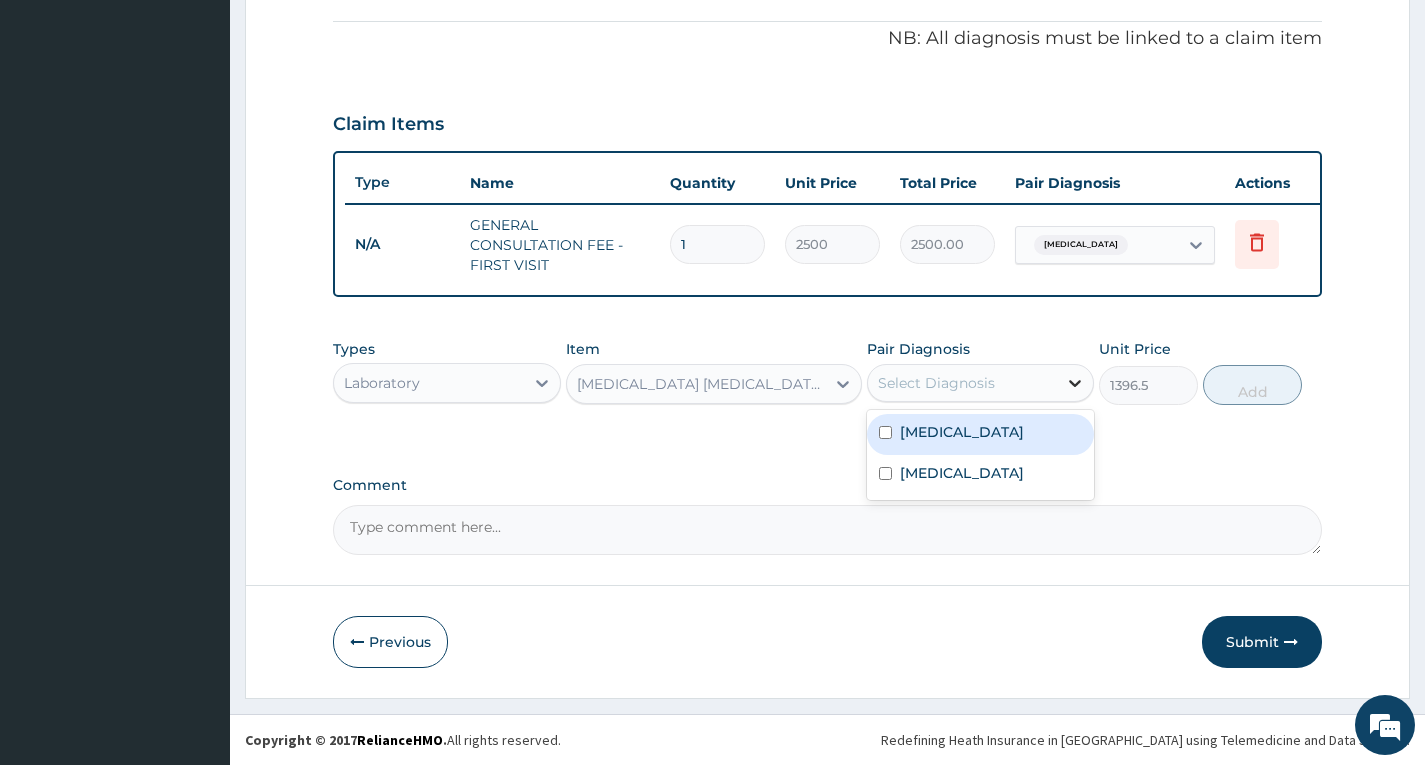 click at bounding box center (1075, 383) 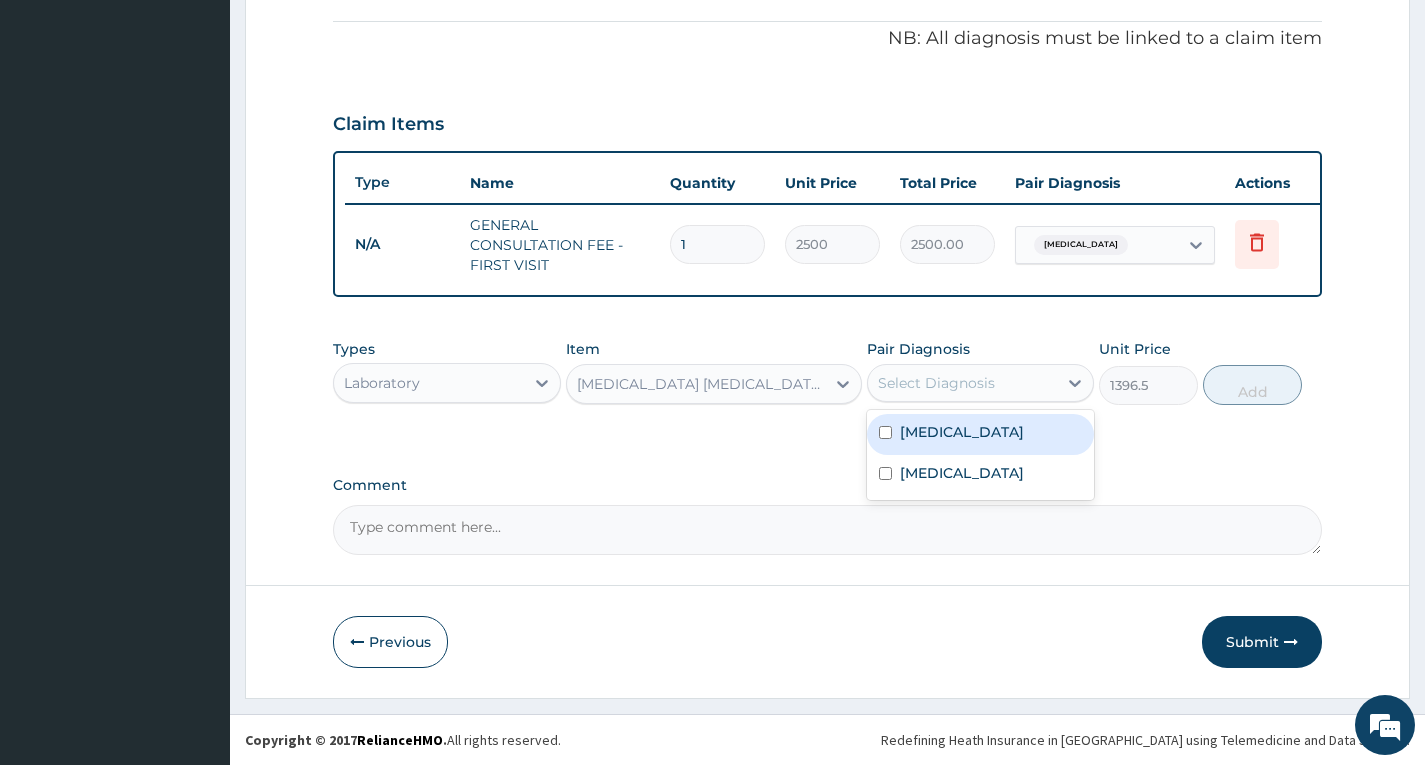 click on "[MEDICAL_DATA]" at bounding box center (980, 434) 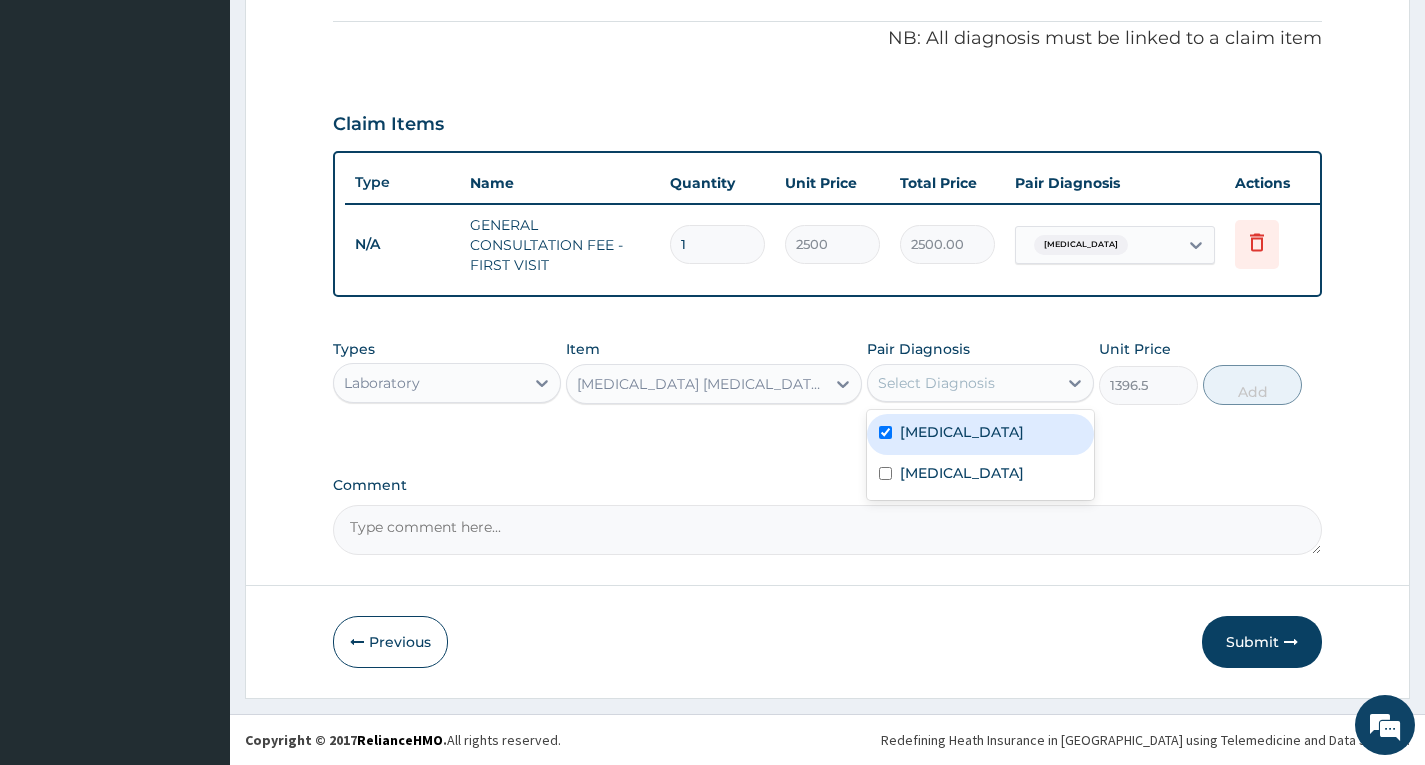 checkbox on "true" 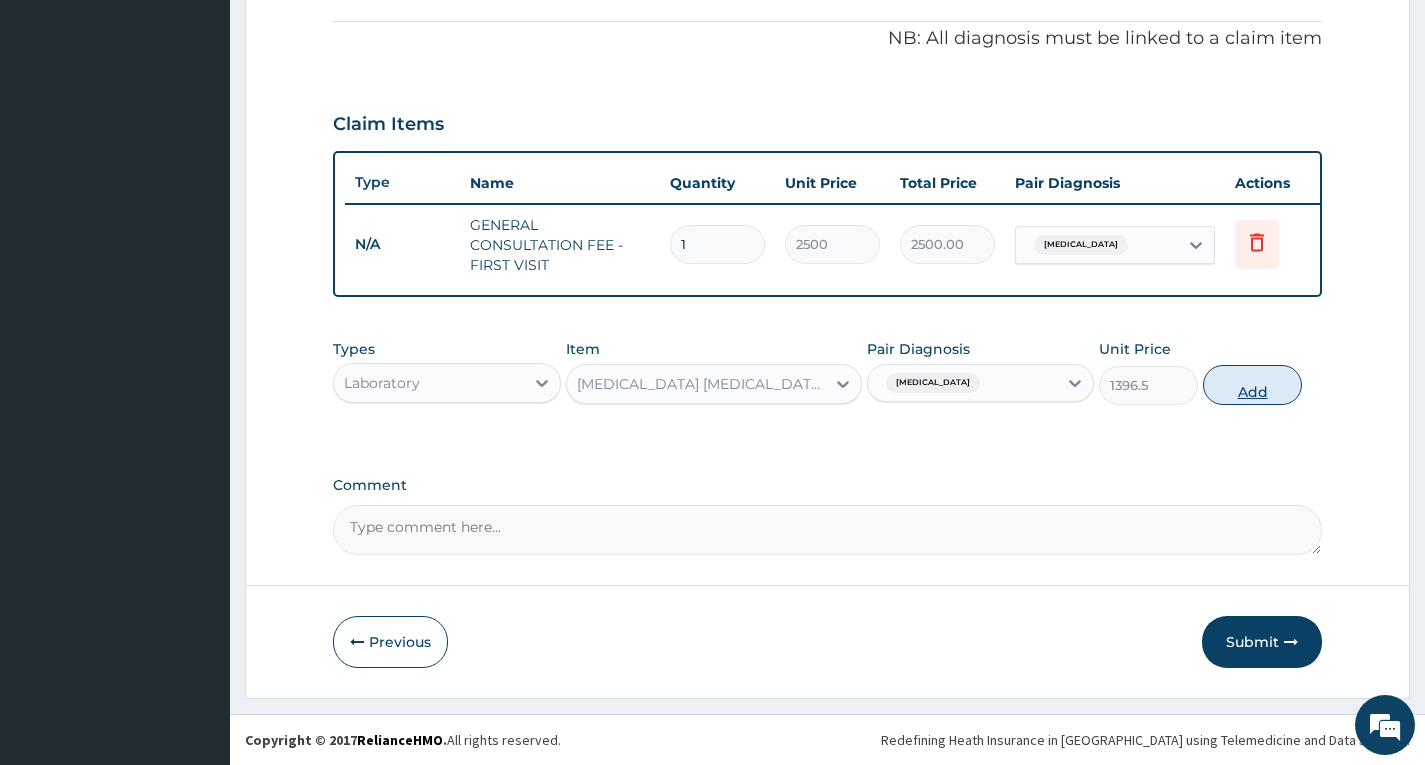 click on "Add" at bounding box center [1252, 385] 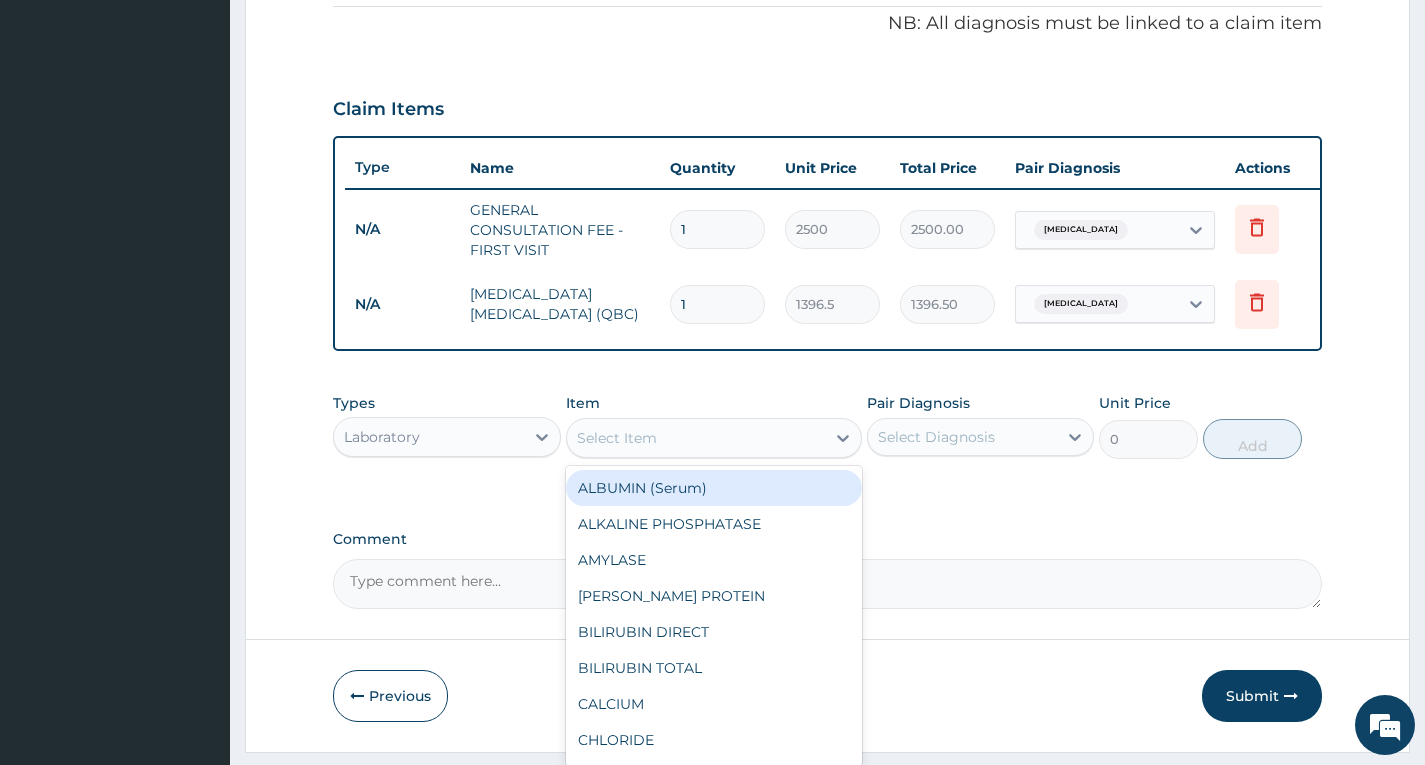 click on "Select Item" at bounding box center [617, 438] 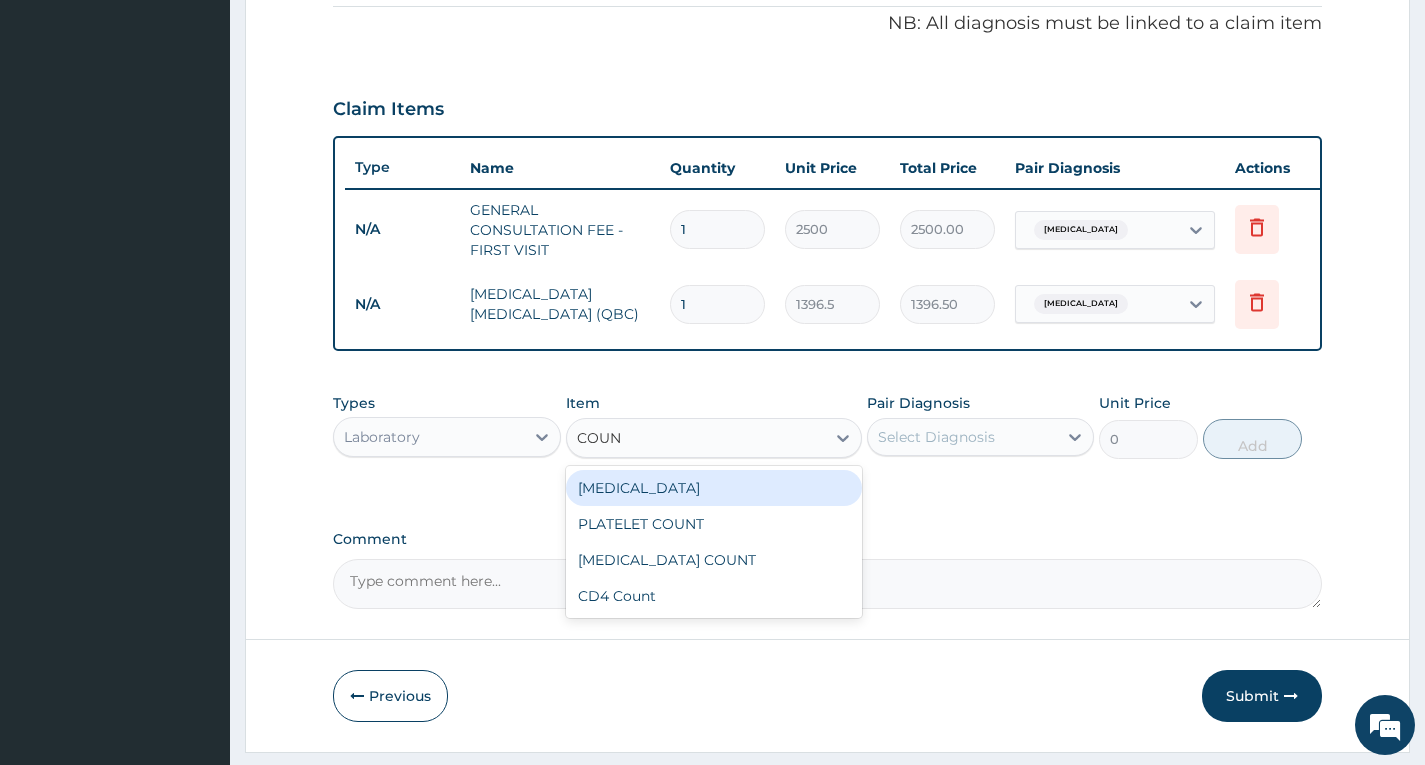 type on "COUNT" 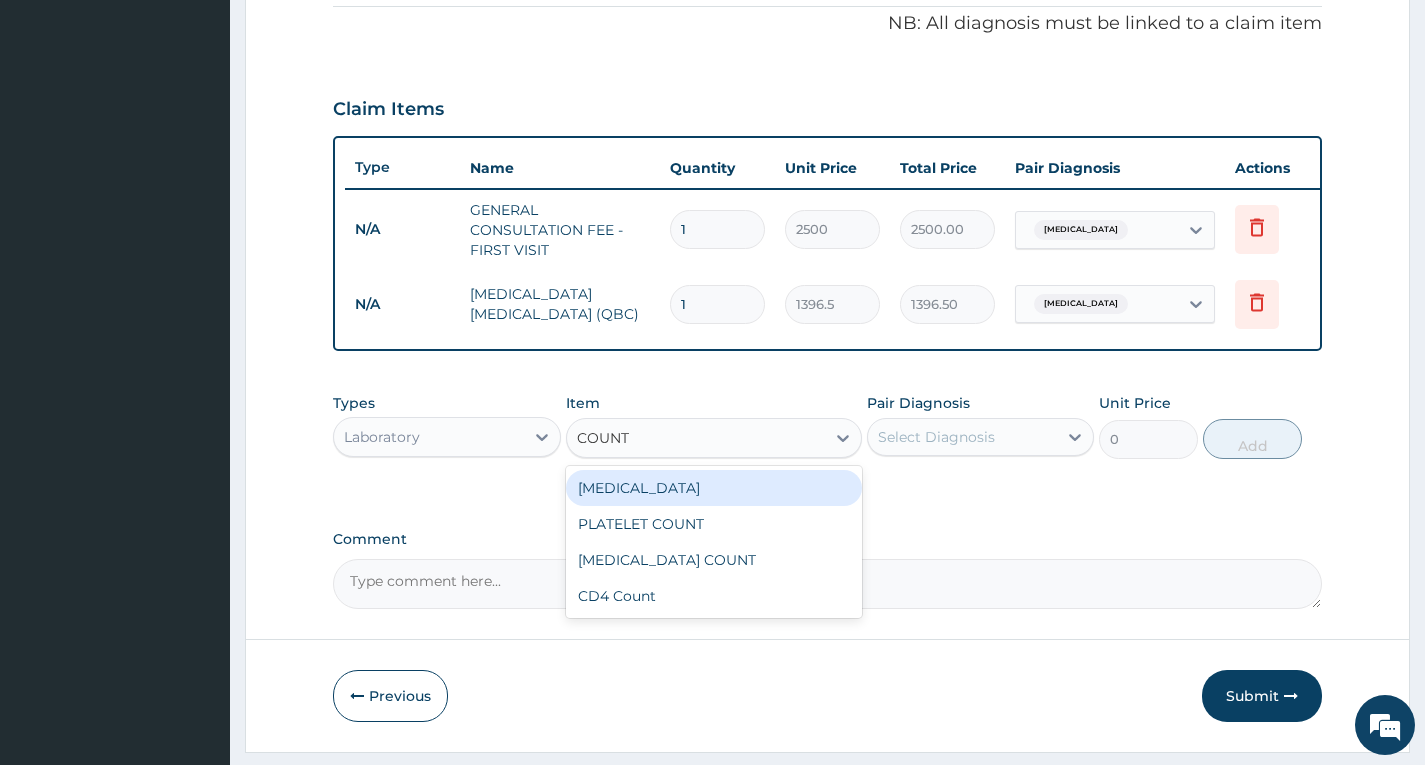 click on "[MEDICAL_DATA]" at bounding box center (714, 488) 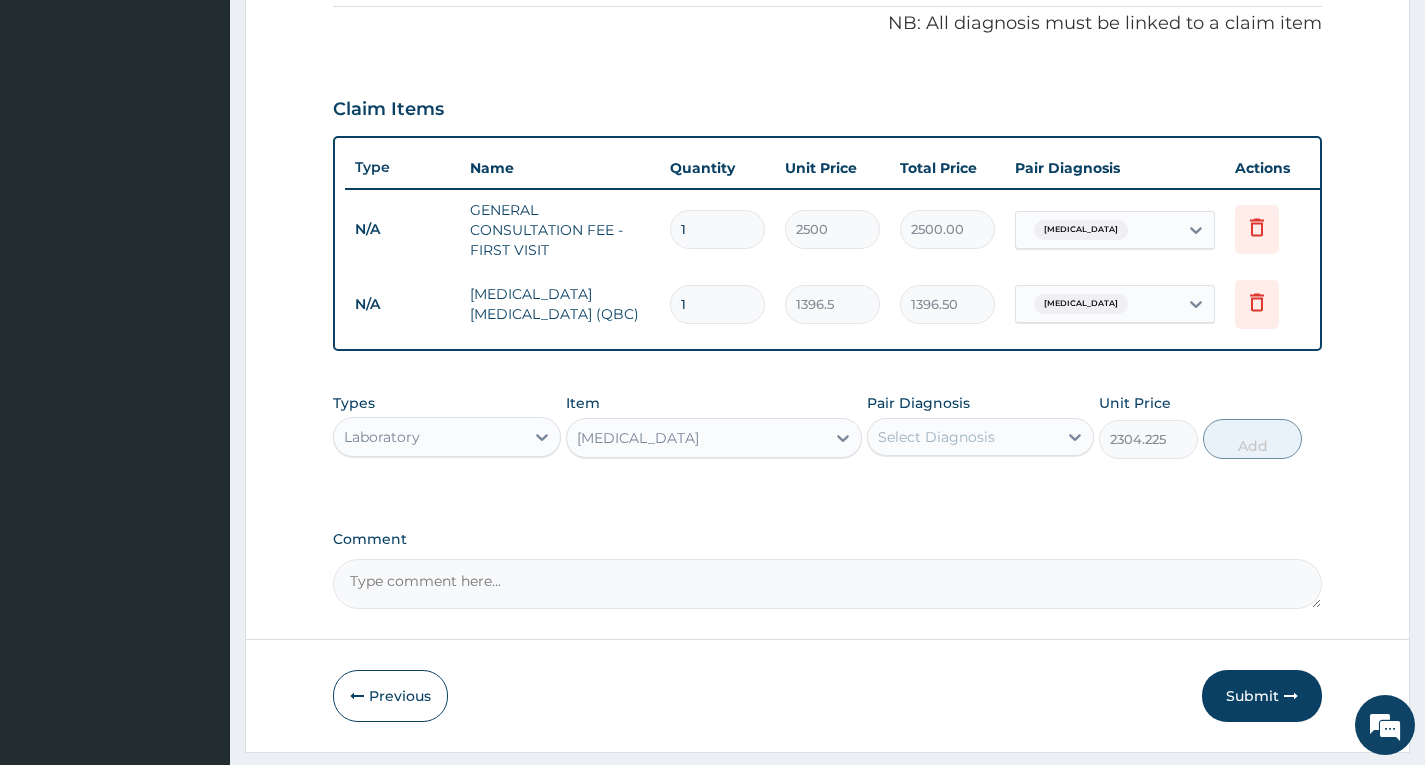 click on "Select Diagnosis" at bounding box center [936, 437] 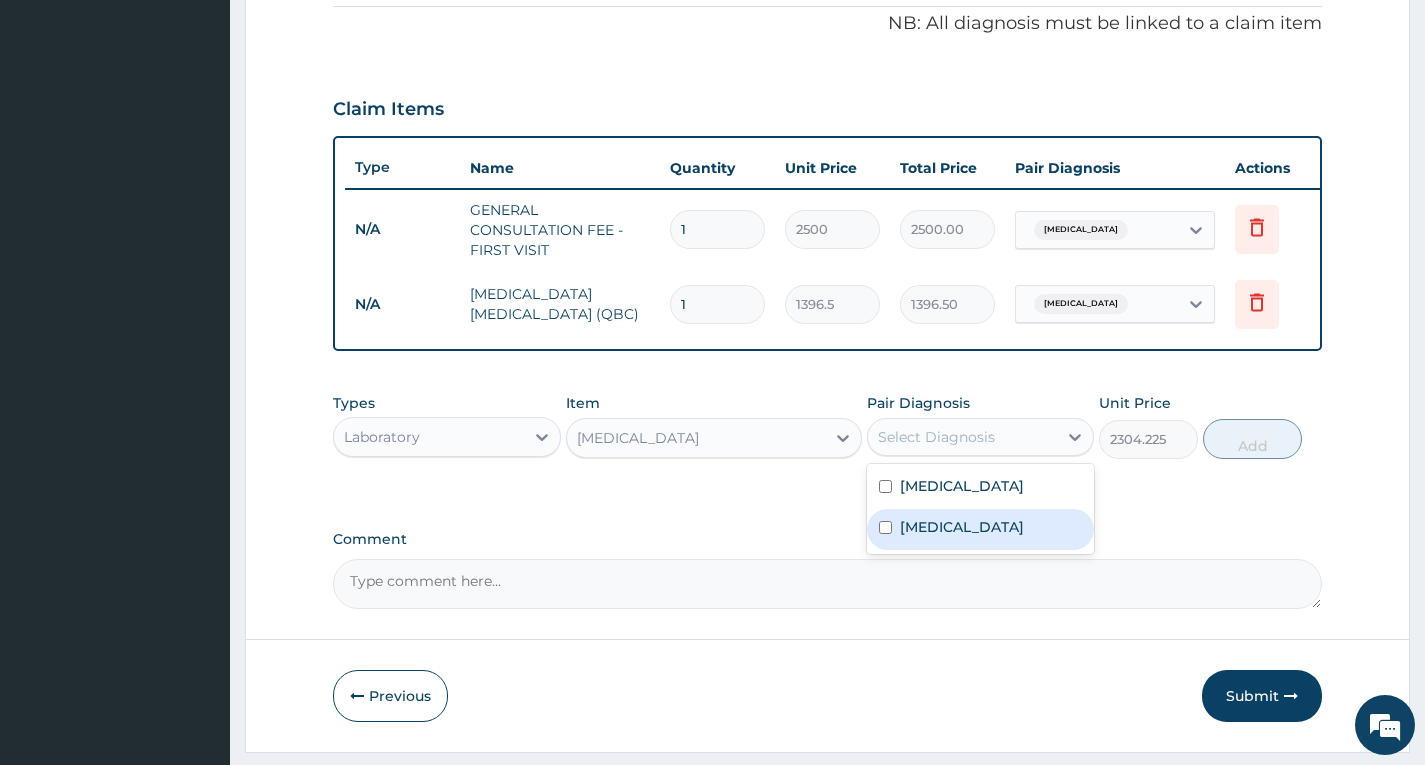 click on "[MEDICAL_DATA]" at bounding box center [962, 527] 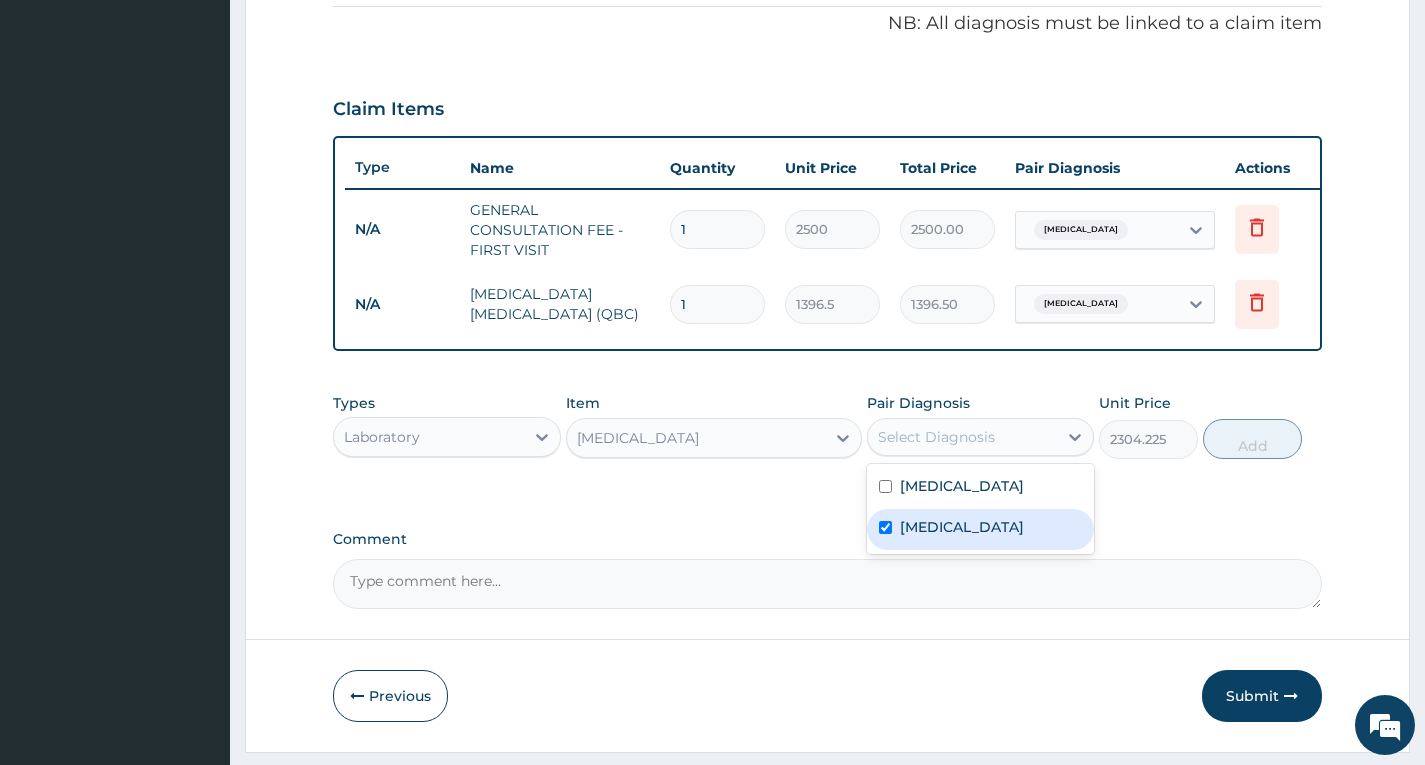 checkbox on "true" 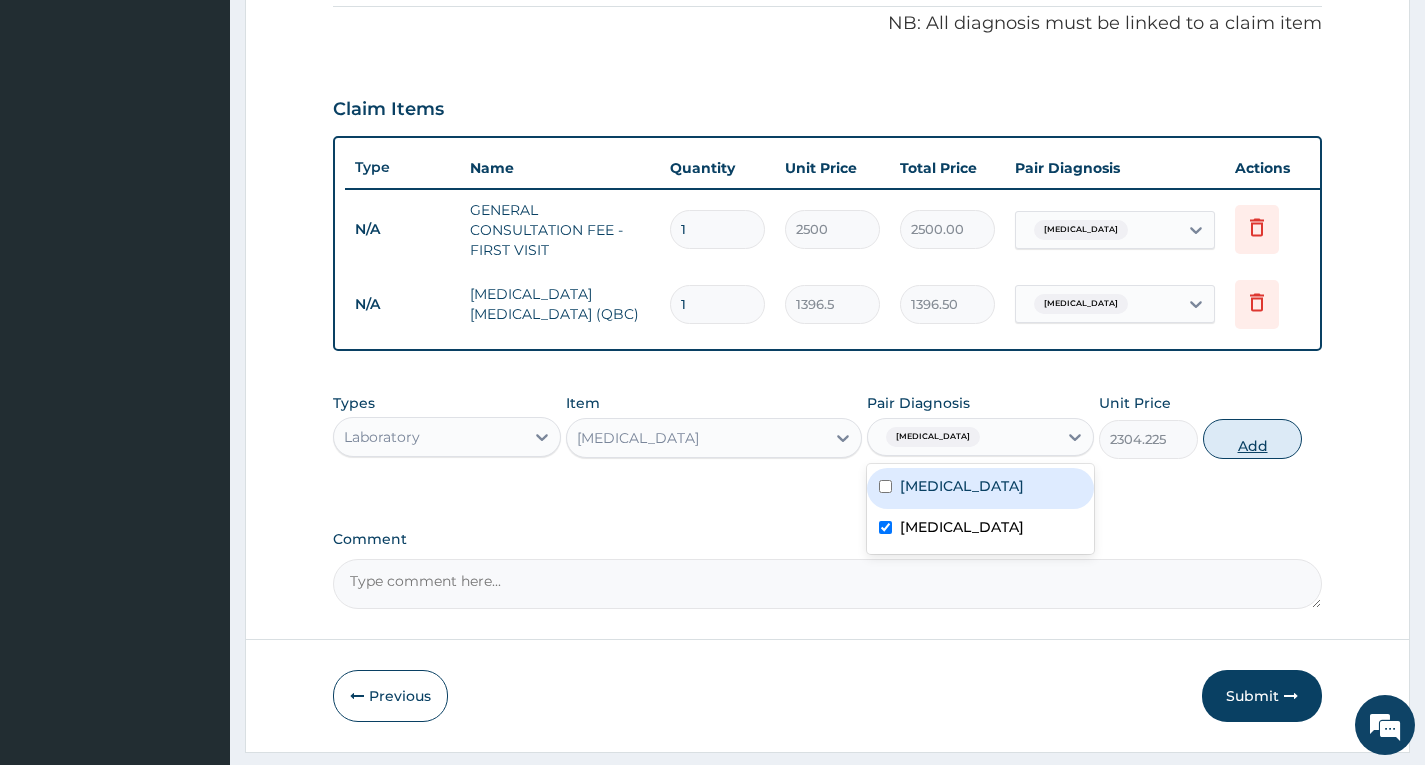 click on "Add" at bounding box center [1252, 439] 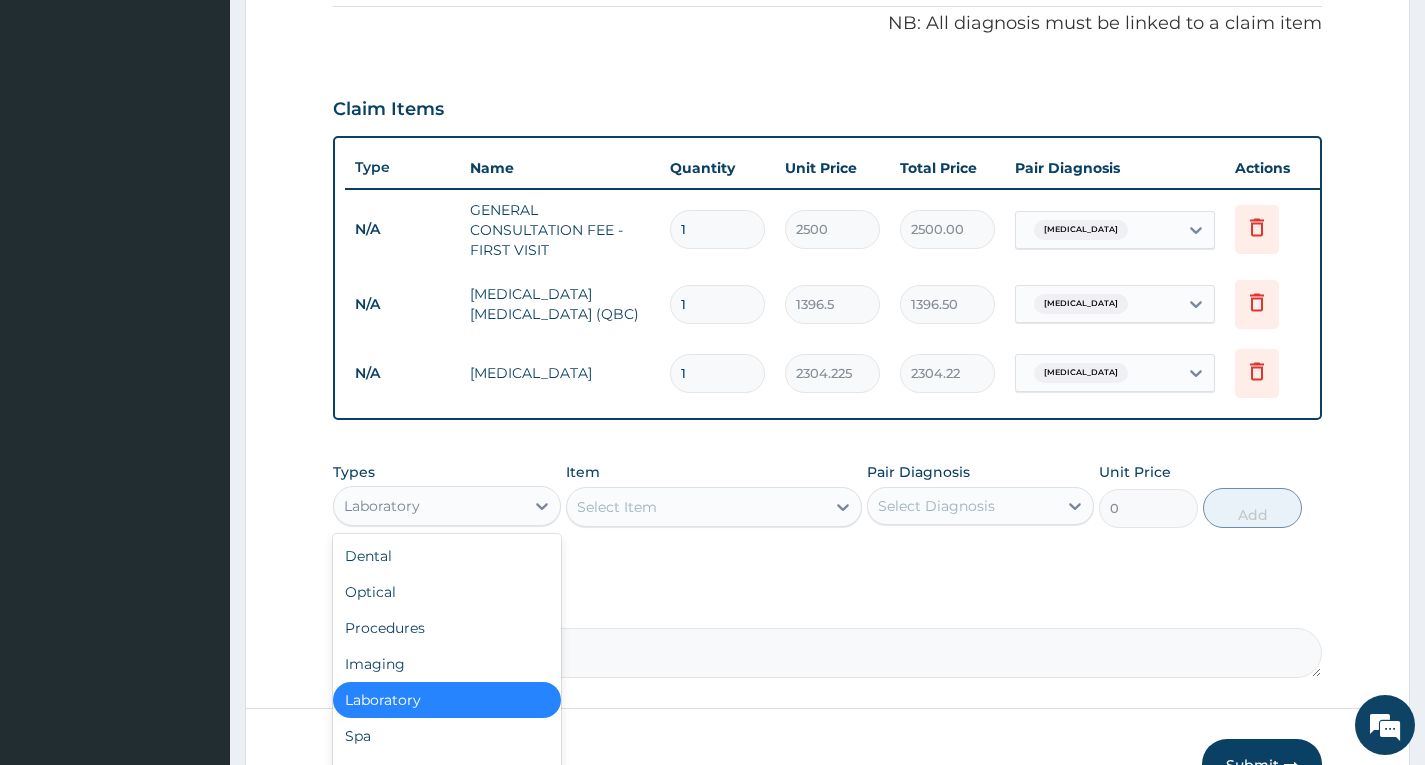 click on "Laboratory" at bounding box center [428, 506] 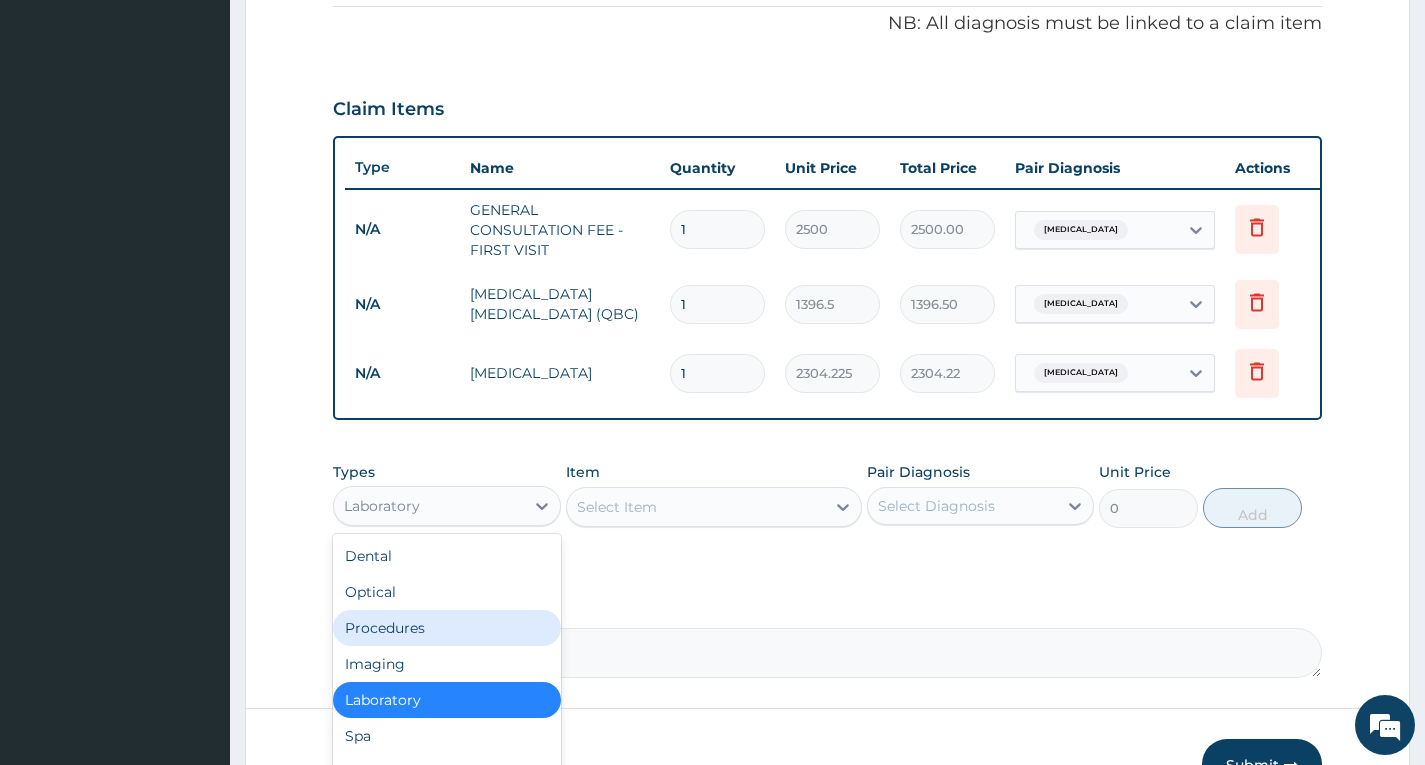 scroll, scrollTop: 68, scrollLeft: 0, axis: vertical 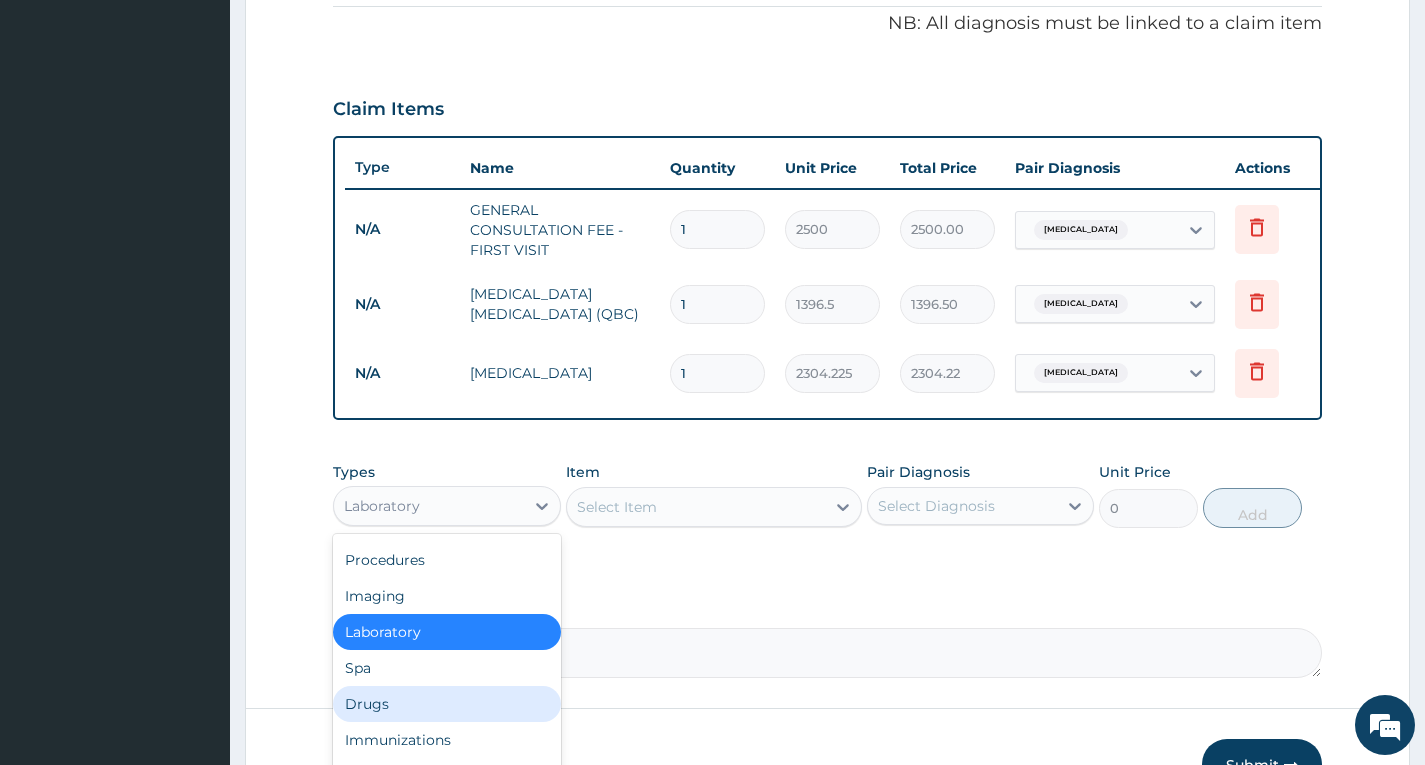 click on "Drugs" at bounding box center [446, 704] 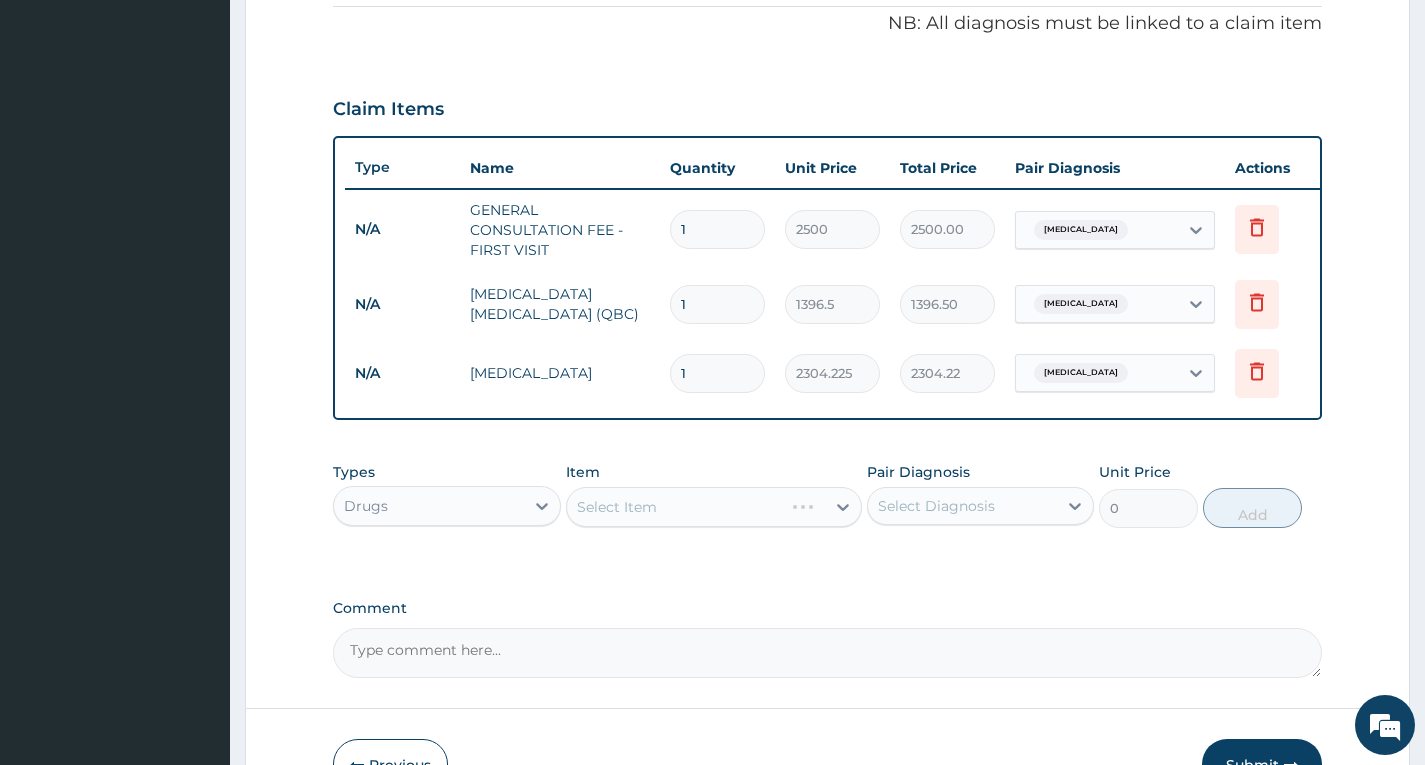 click on "Select Item" at bounding box center [714, 507] 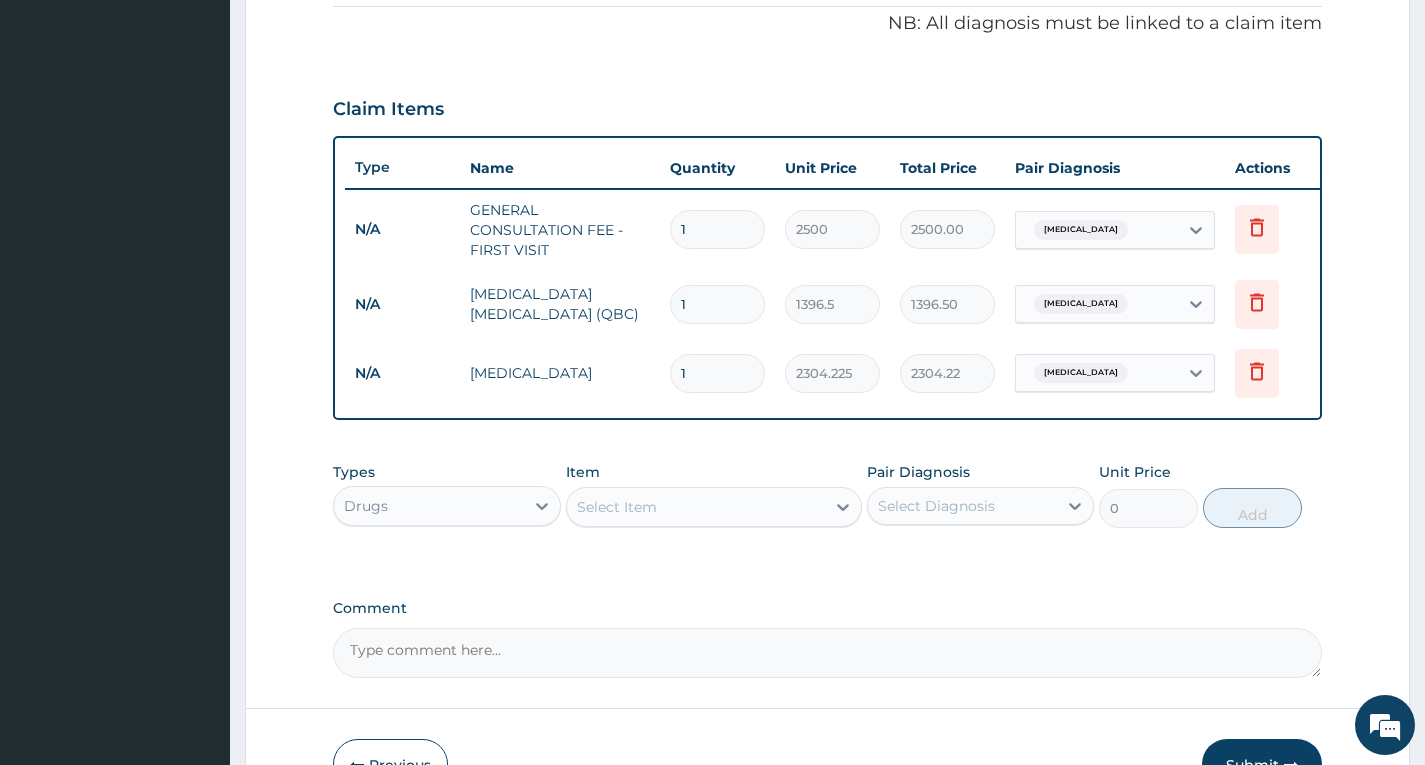 click on "Select Item" at bounding box center [696, 507] 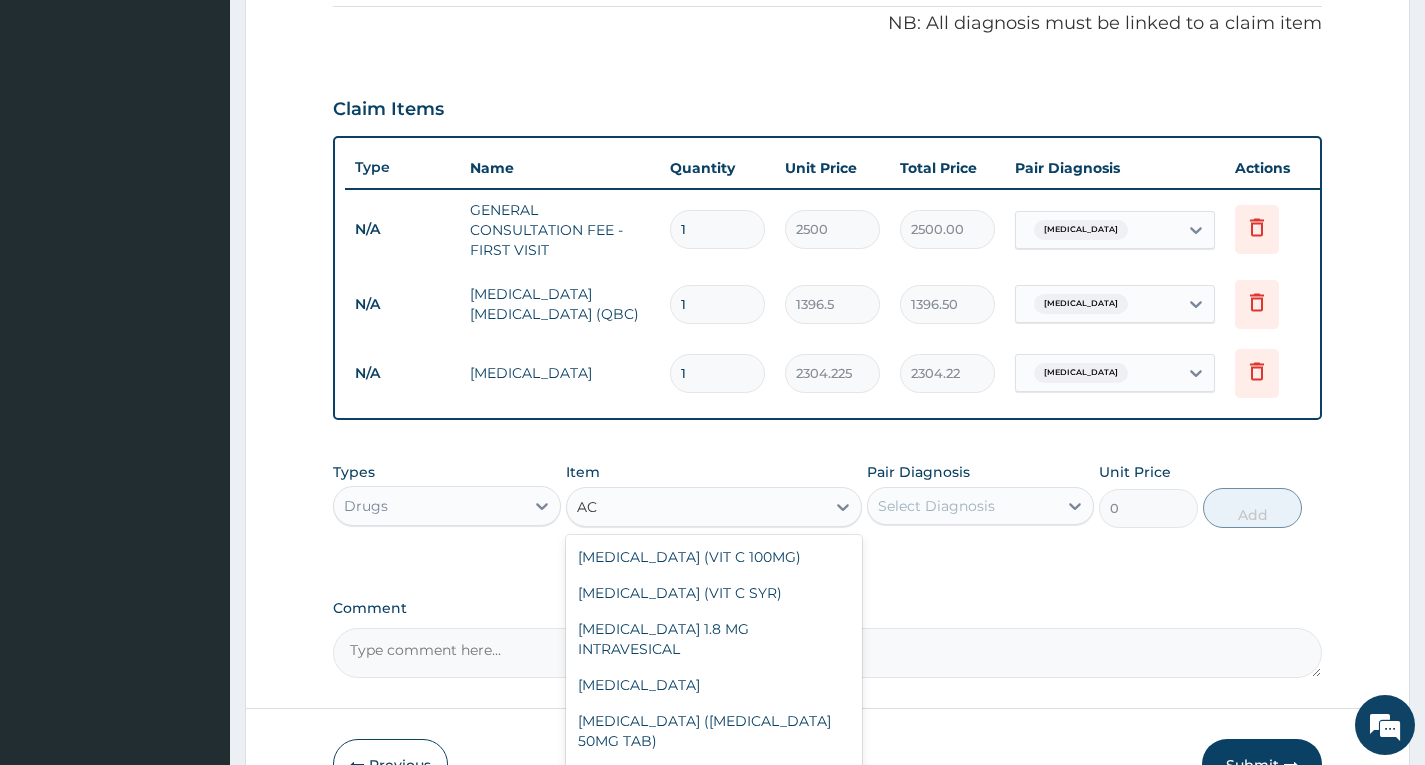 type on "A" 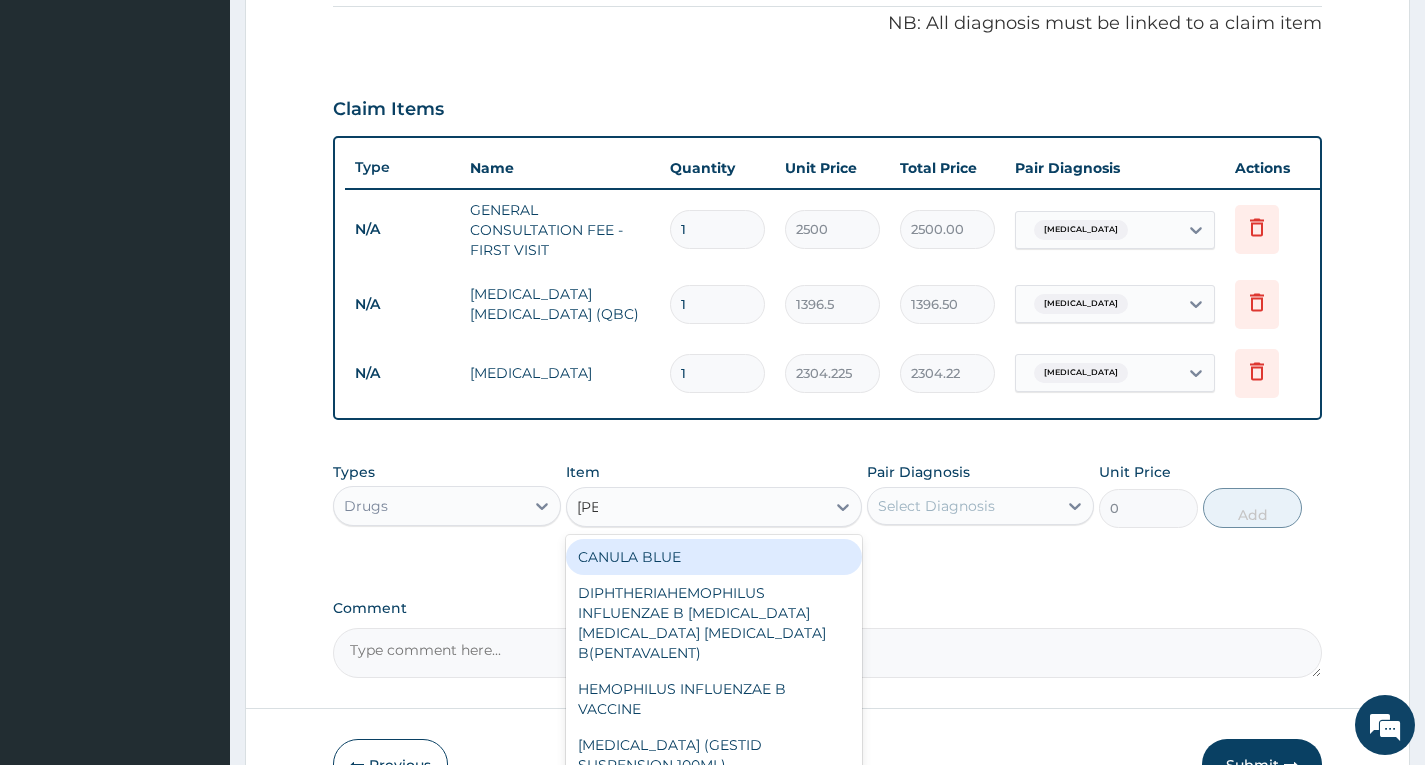 type on "LUME" 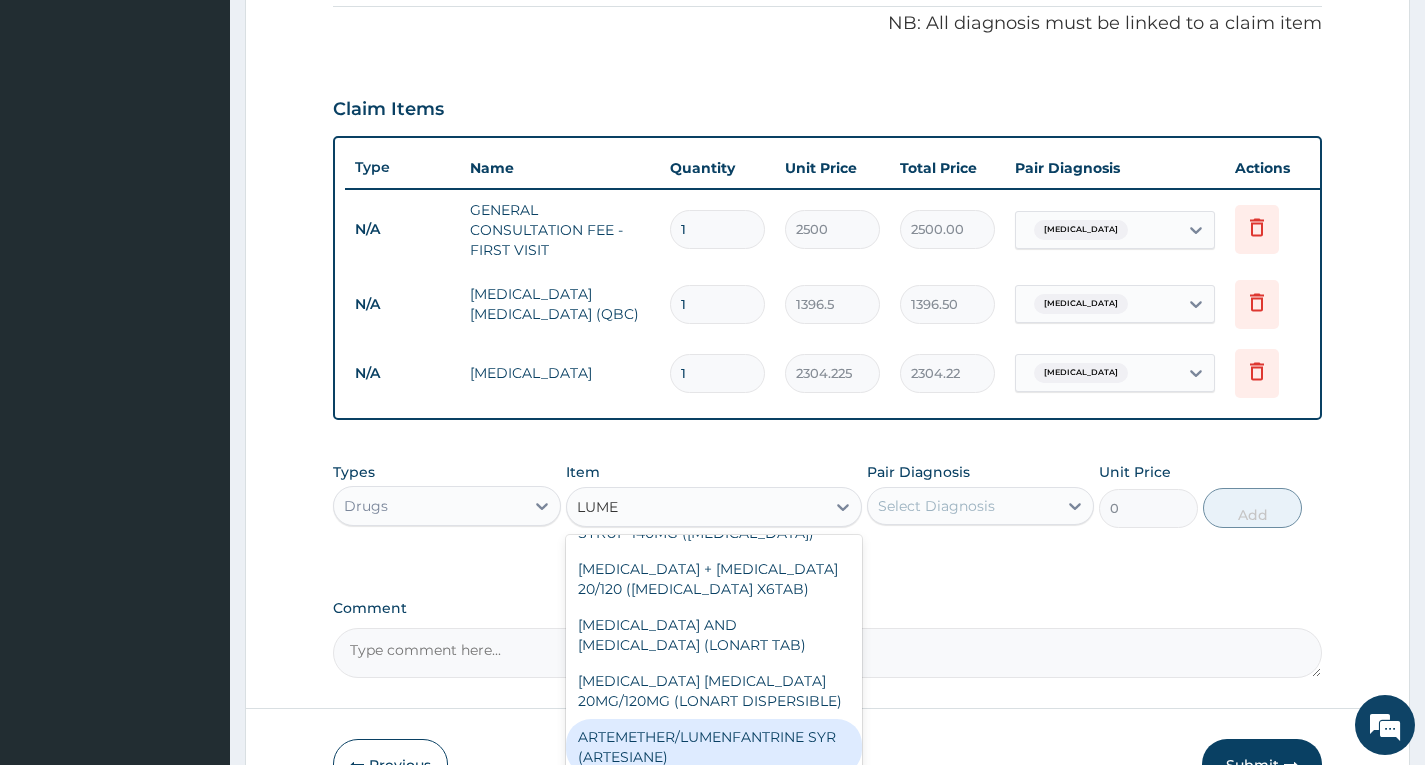 scroll, scrollTop: 52, scrollLeft: 0, axis: vertical 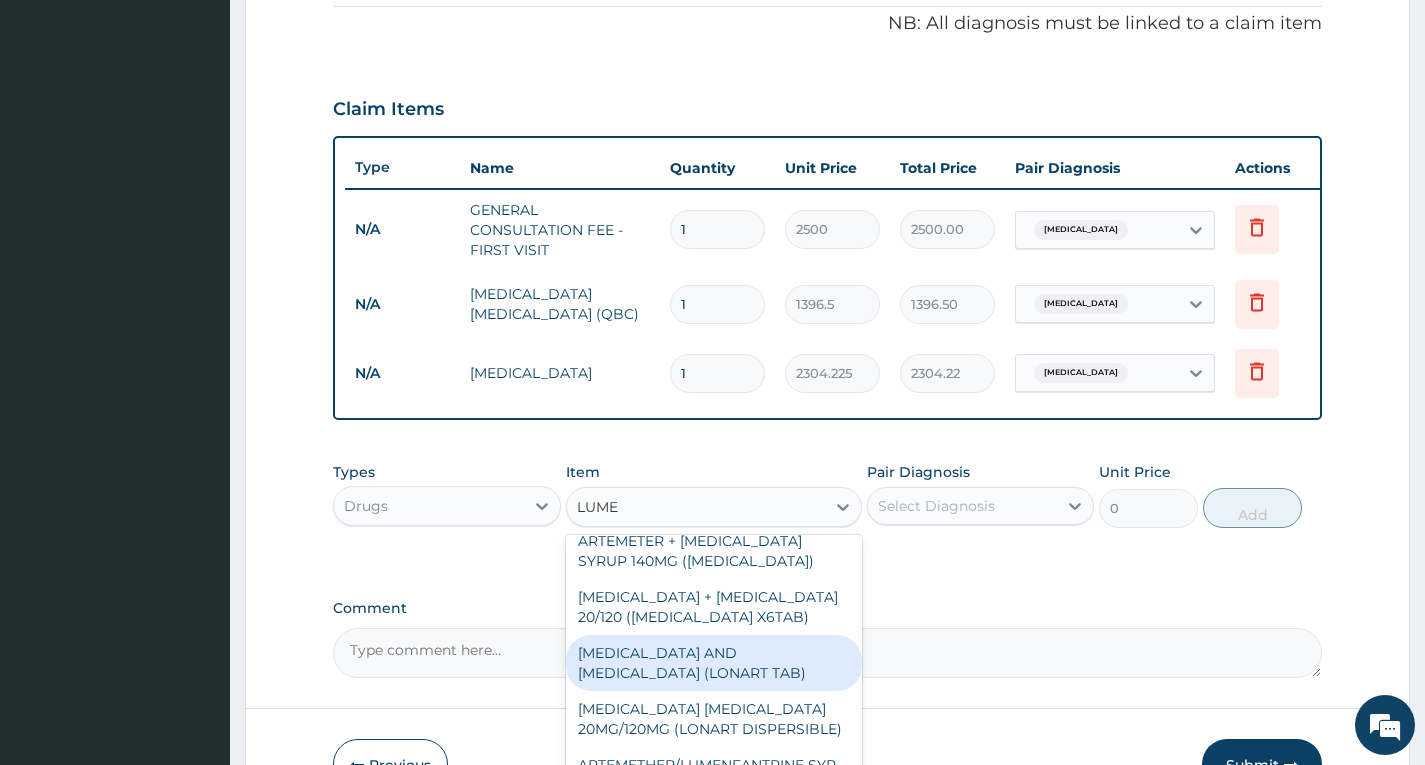click on "[MEDICAL_DATA] AND [MEDICAL_DATA] (LONART TAB)" at bounding box center (714, 663) 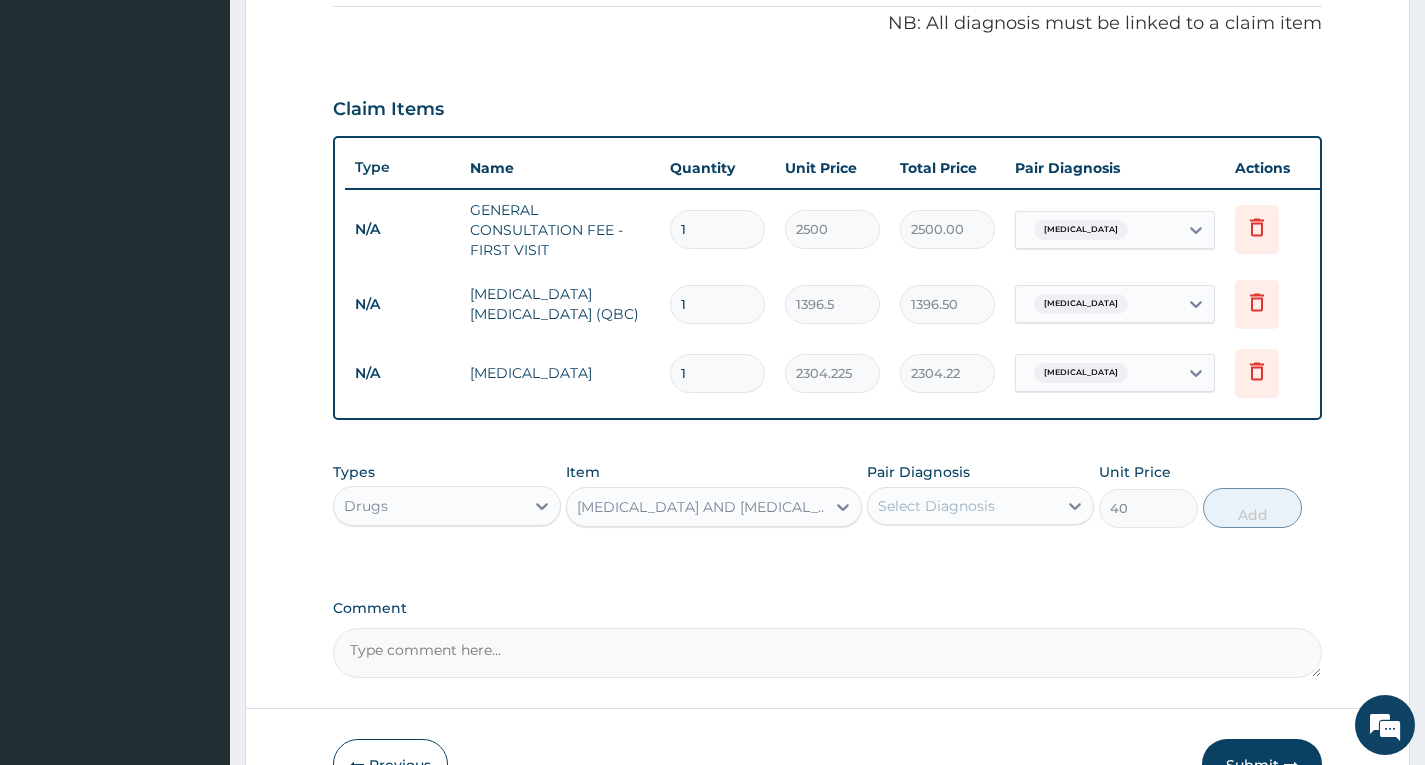 click on "Select Diagnosis" at bounding box center (936, 506) 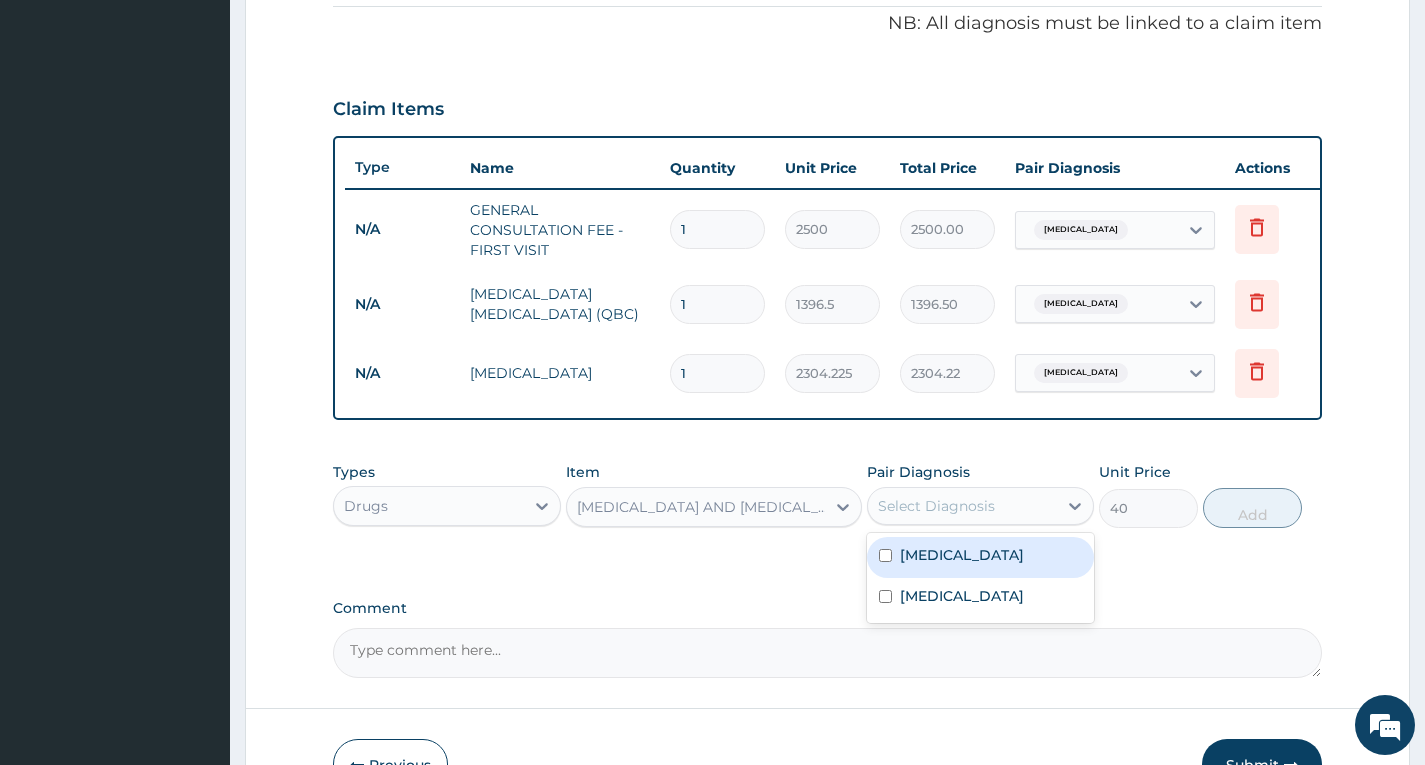 click on "[MEDICAL_DATA]" at bounding box center [962, 555] 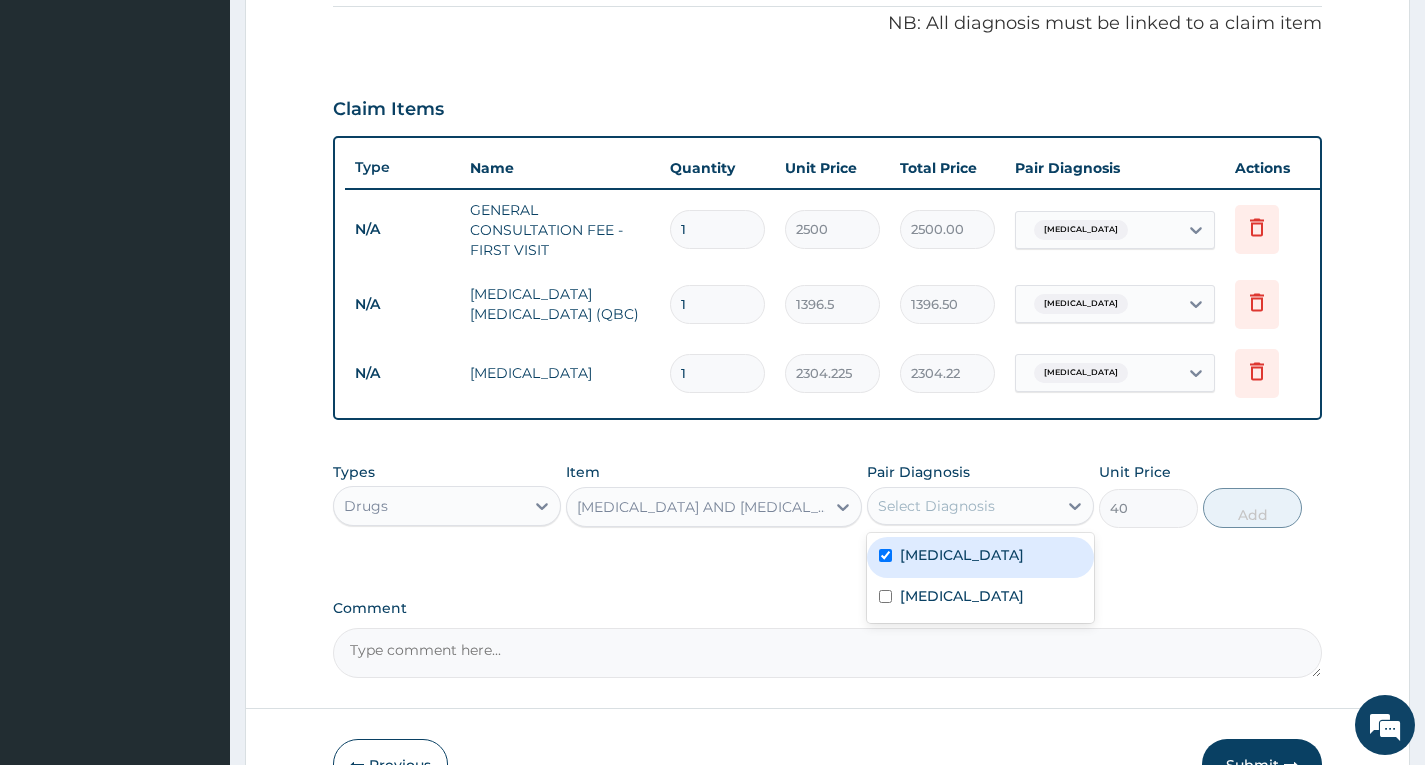 checkbox on "true" 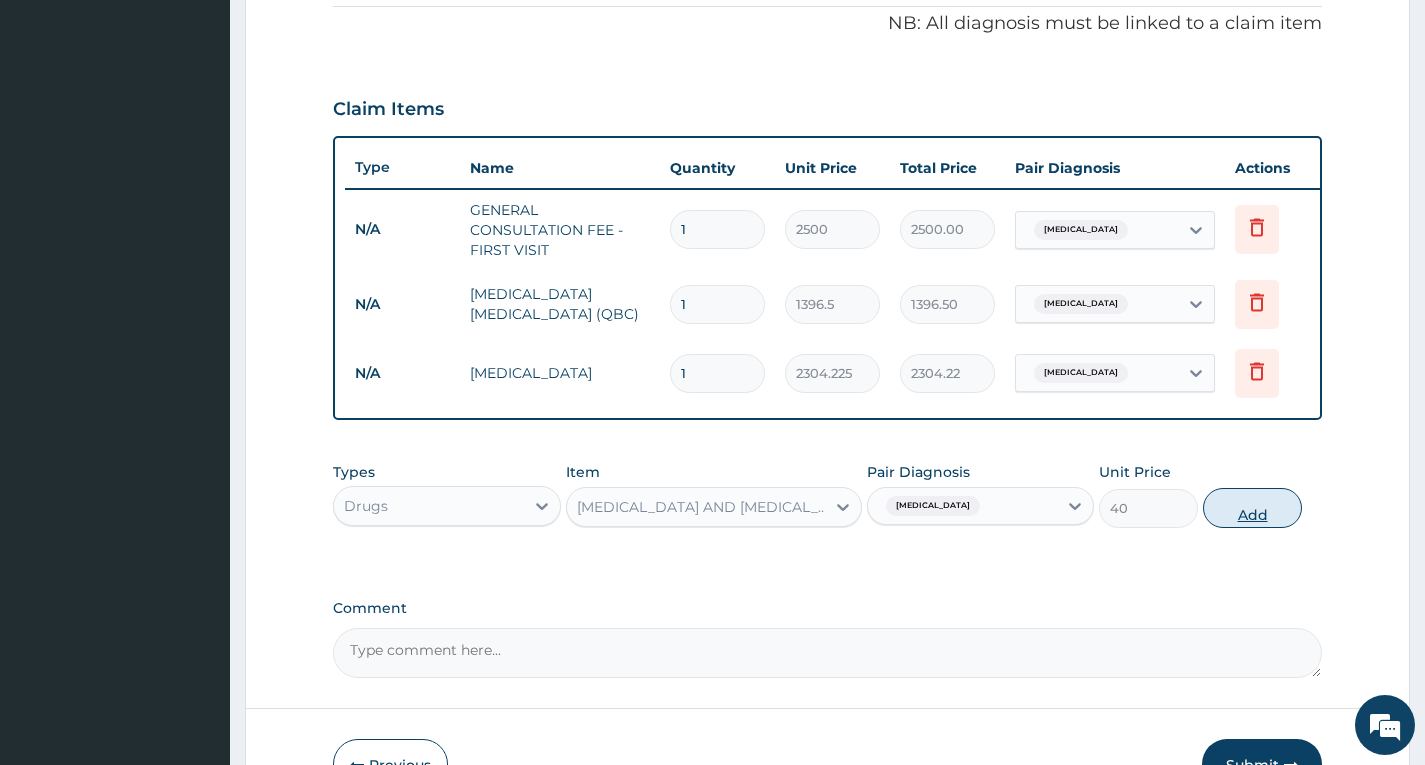 click on "Add" at bounding box center (1252, 508) 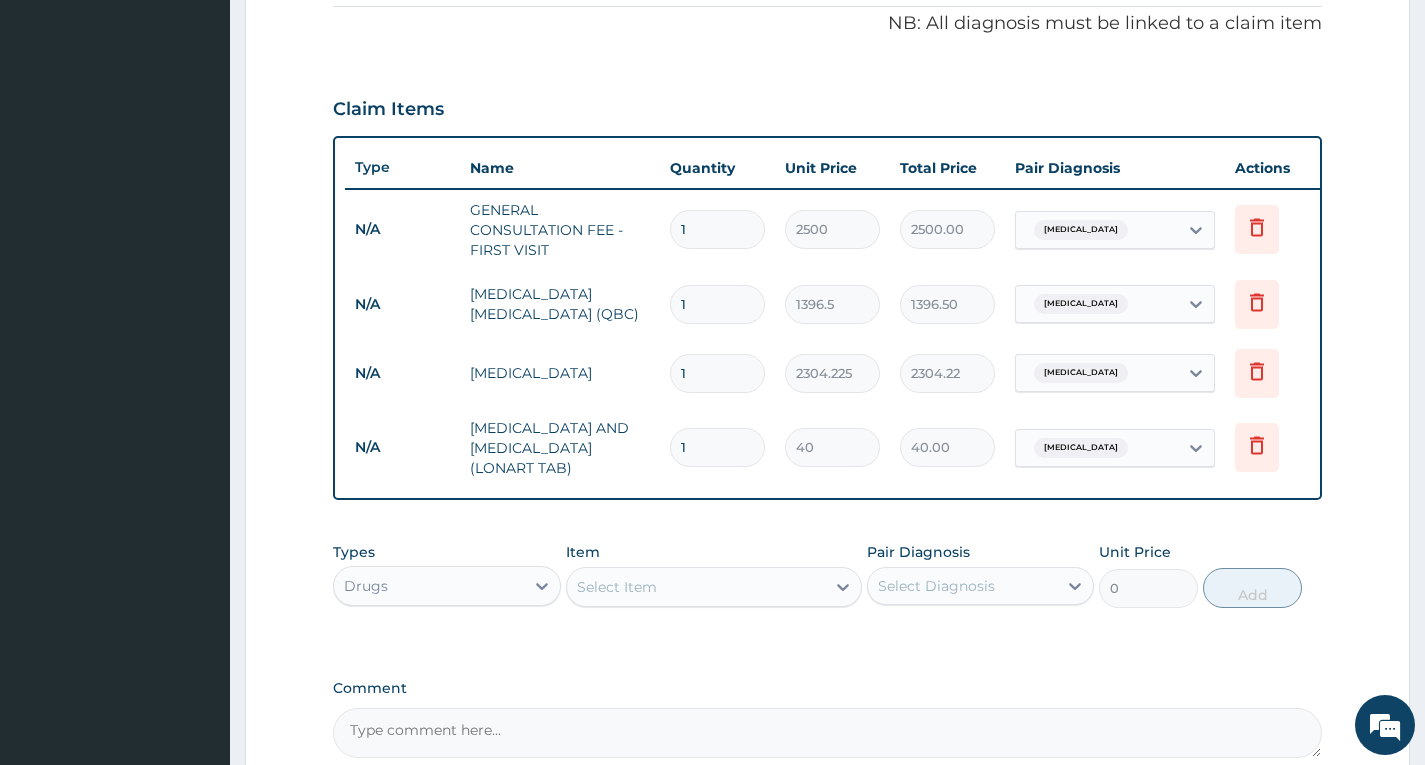 type on "18" 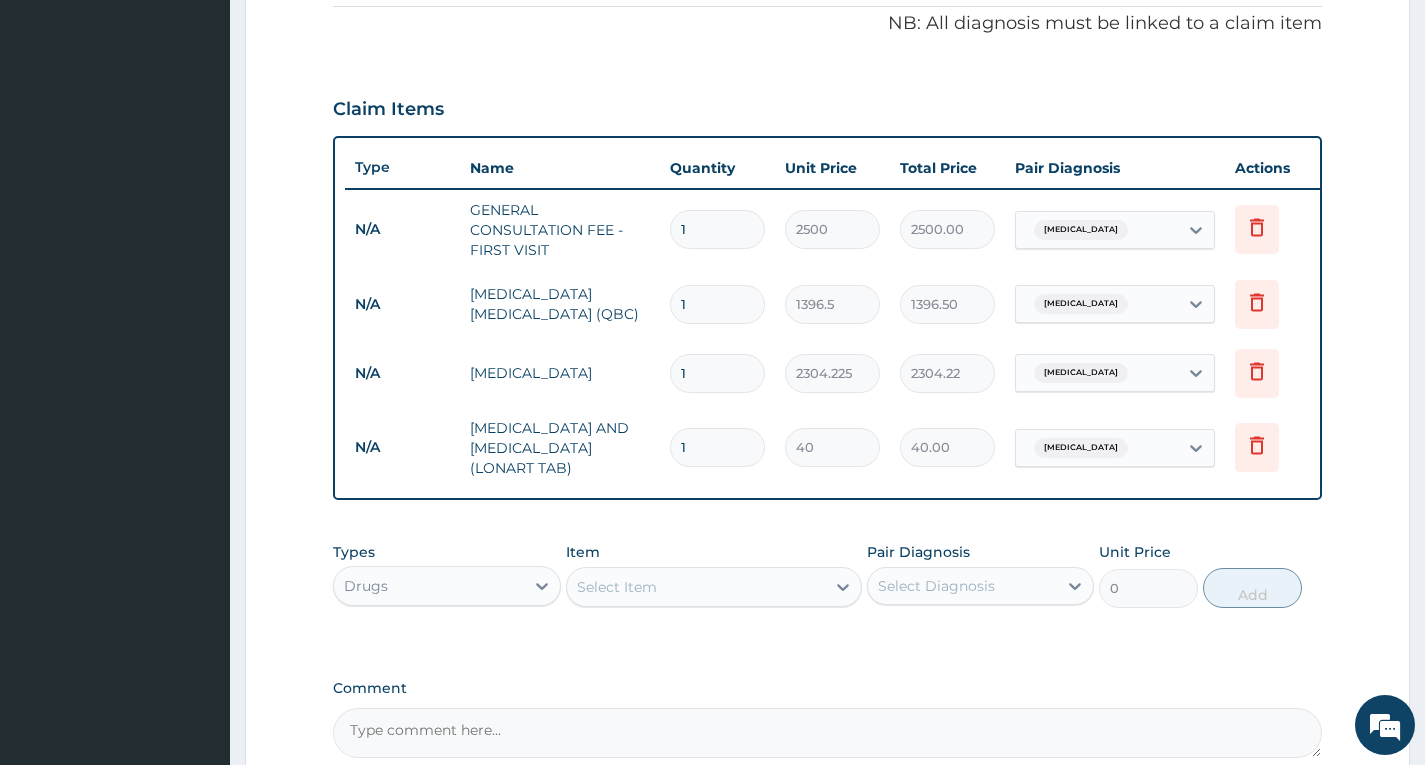 type on "720.00" 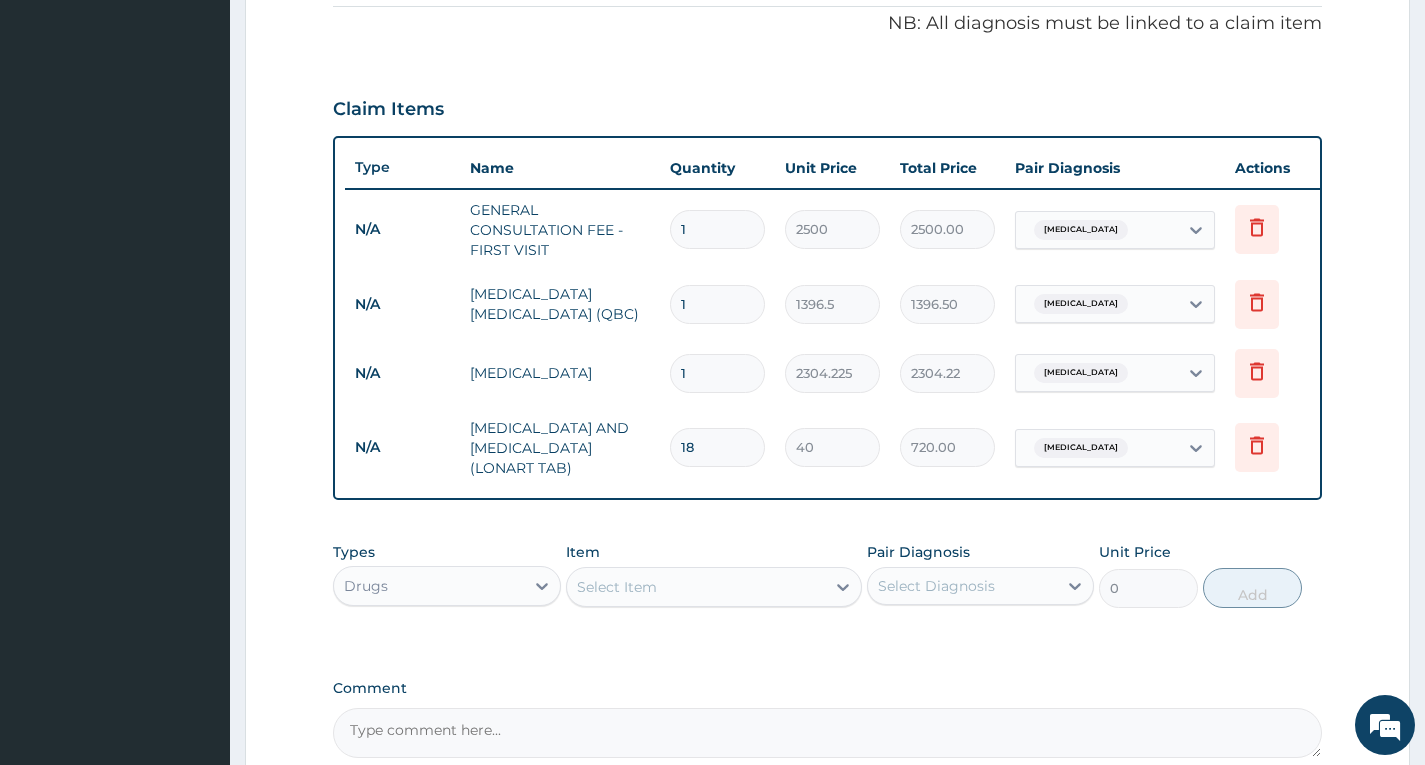 type on "18" 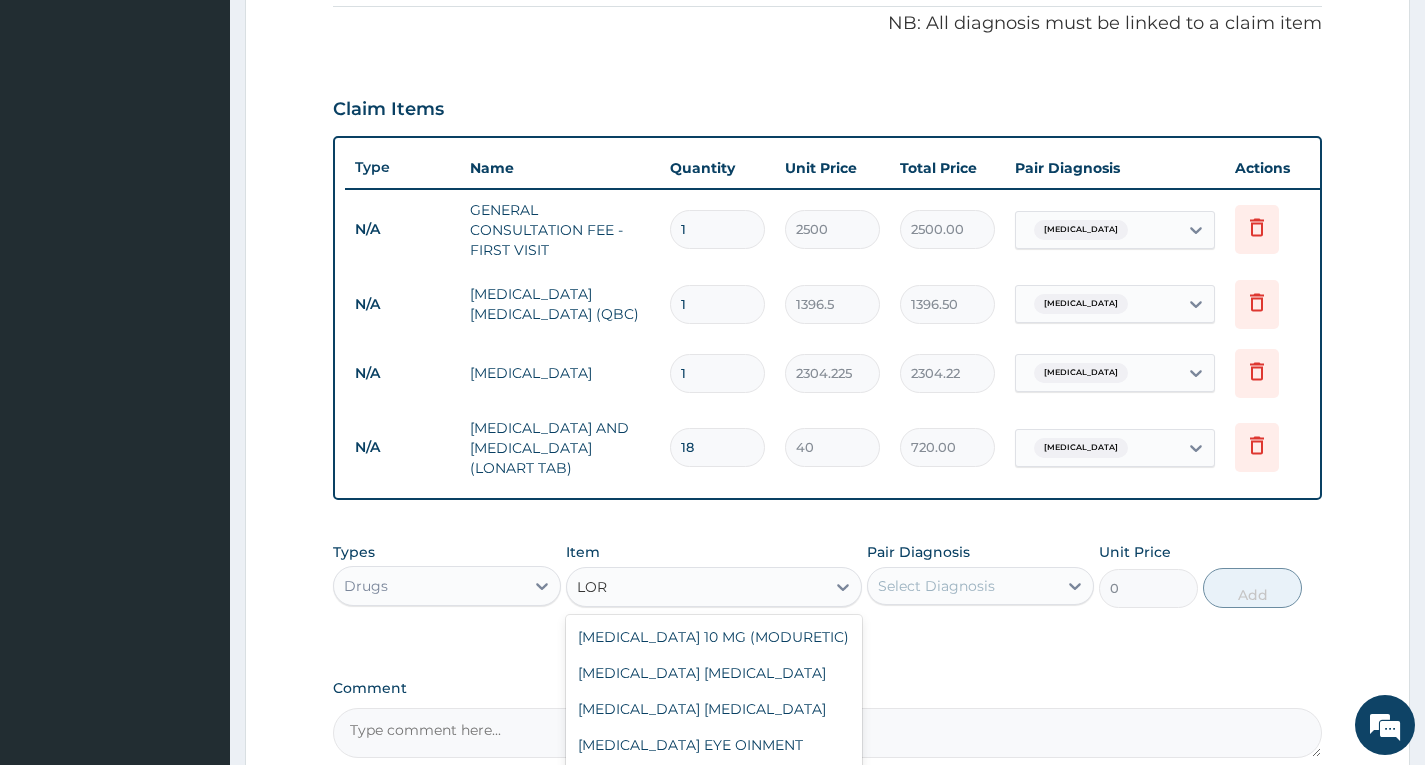type on "[PERSON_NAME]" 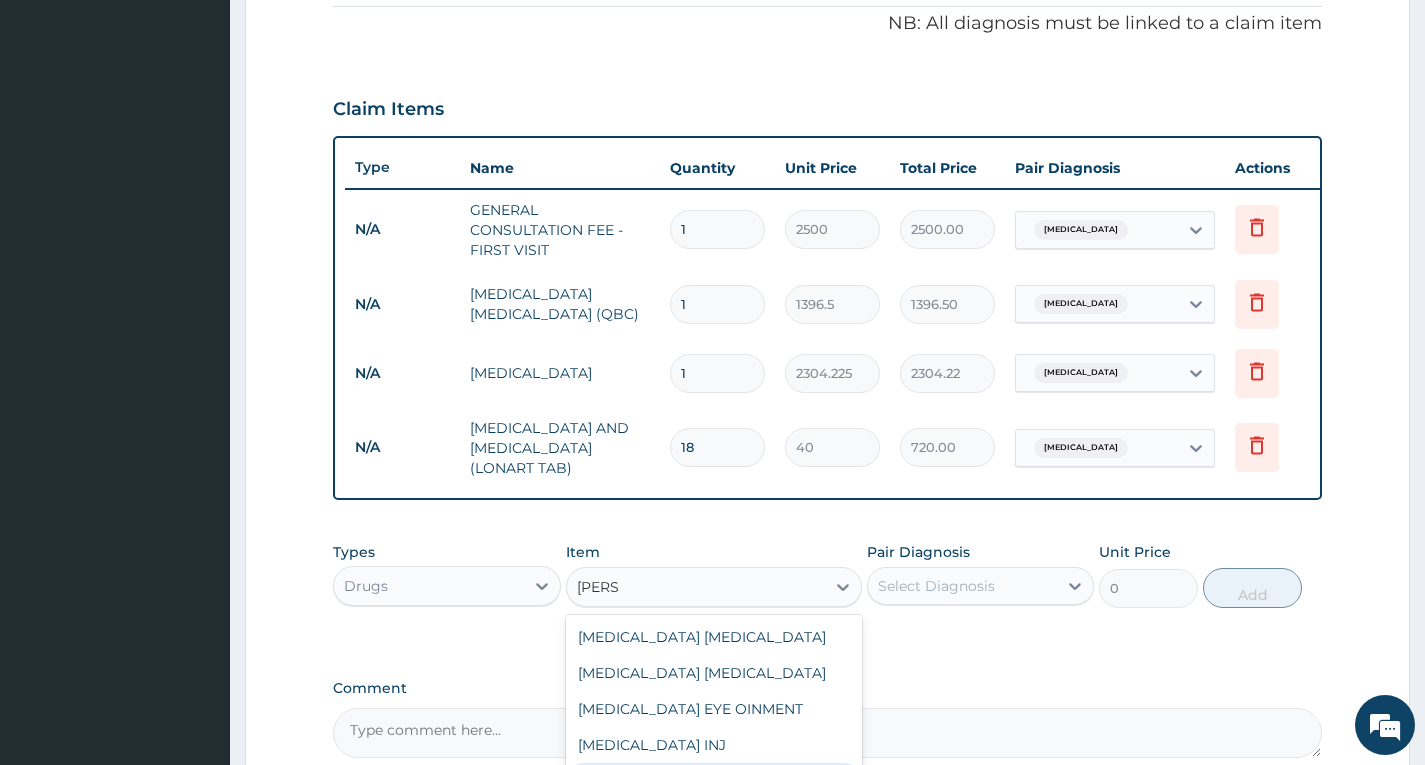 scroll, scrollTop: 76, scrollLeft: 0, axis: vertical 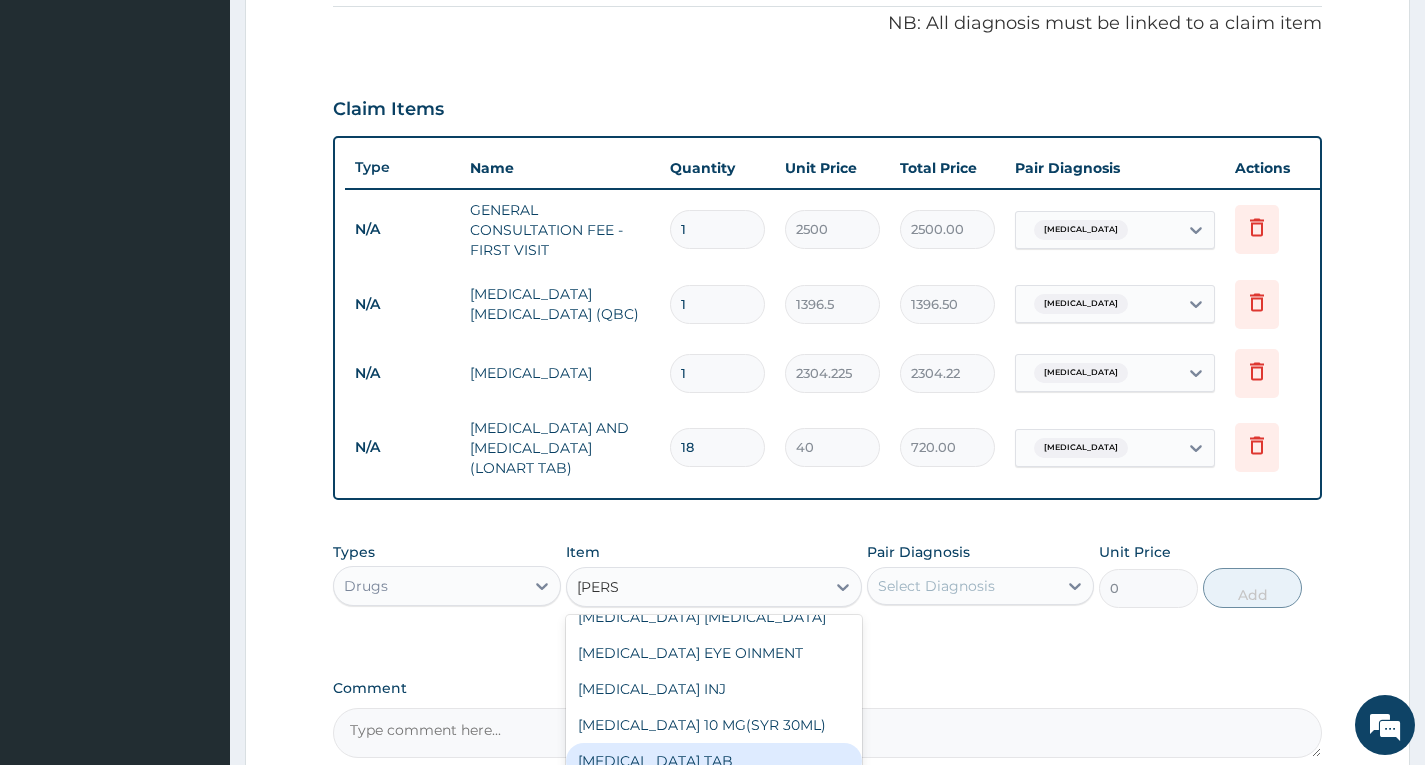 click on "[MEDICAL_DATA] TAB" at bounding box center (714, 761) 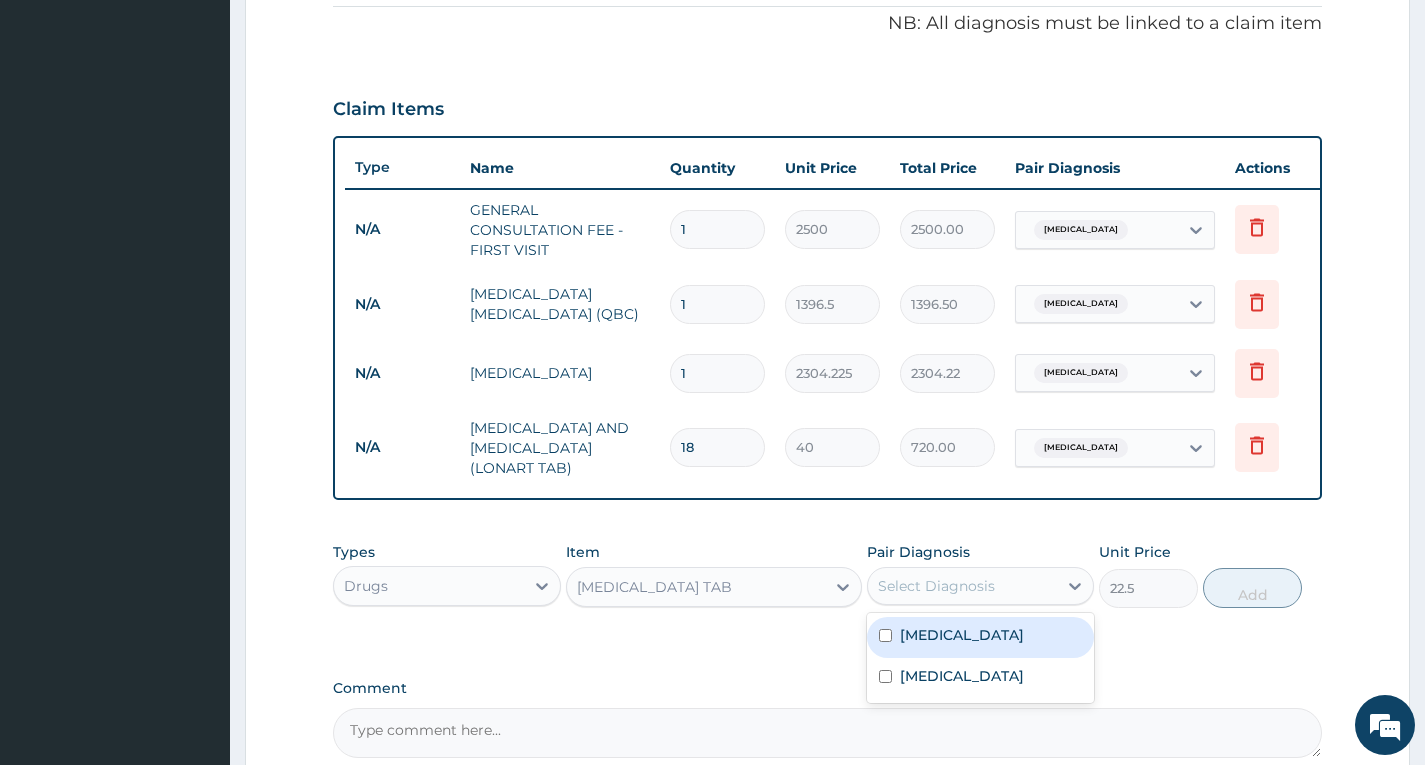 click on "Select Diagnosis" at bounding box center [936, 586] 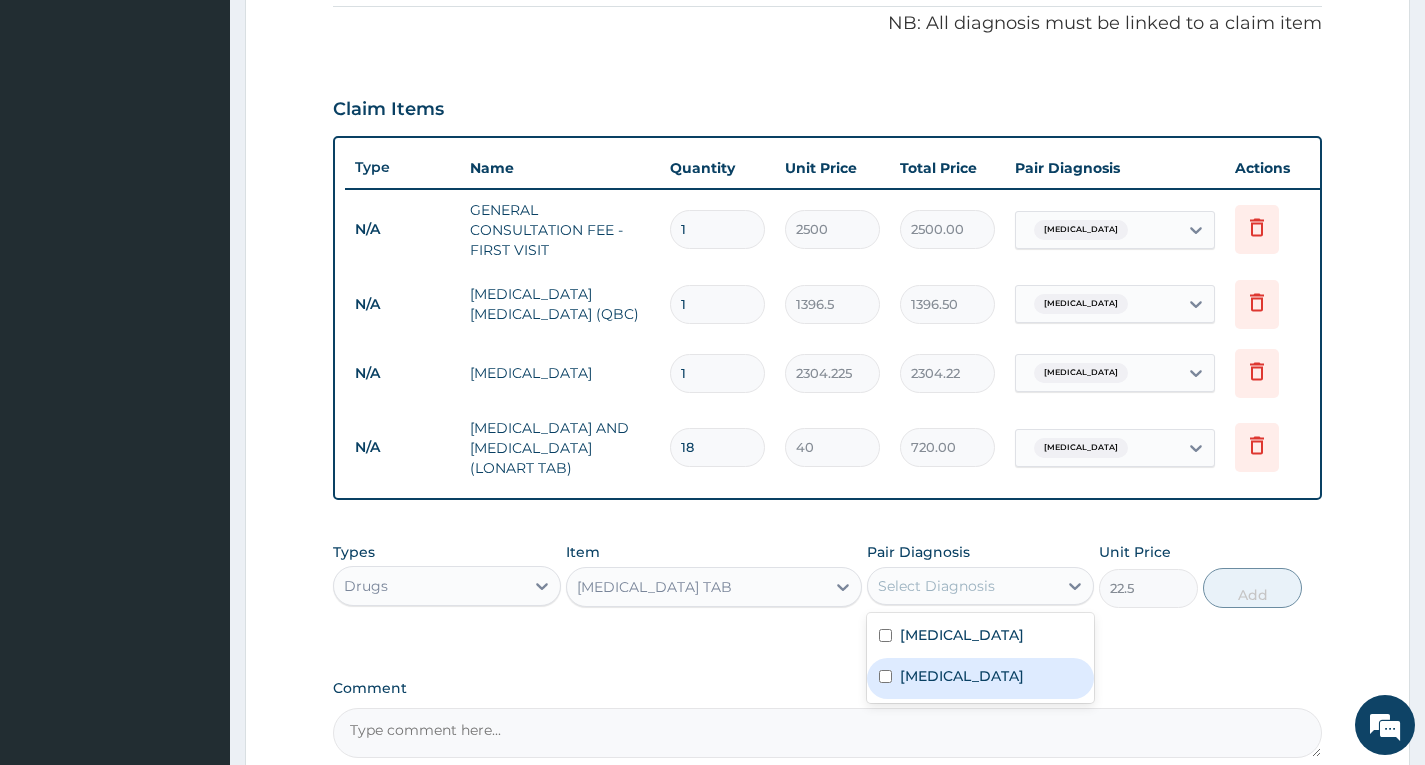 click on "[MEDICAL_DATA]" at bounding box center (962, 676) 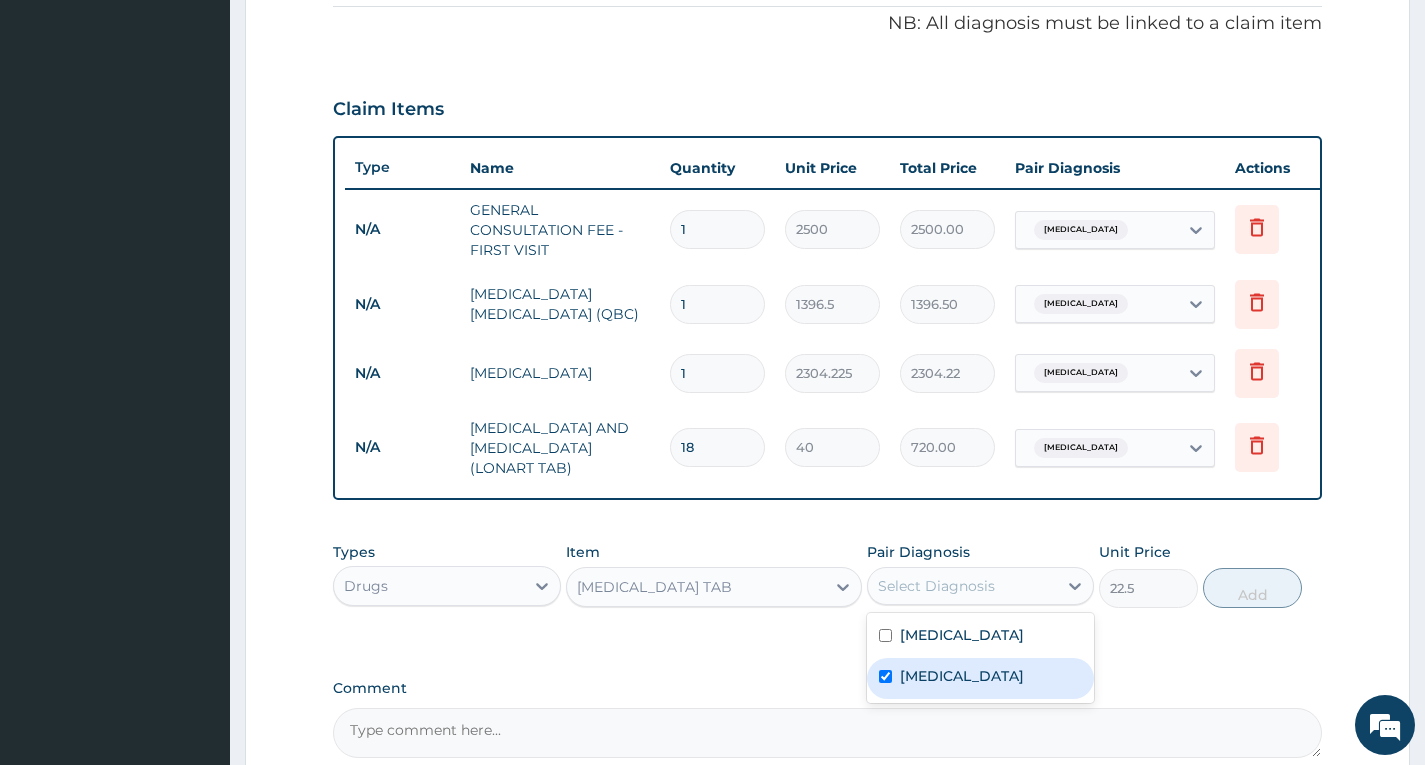 checkbox on "true" 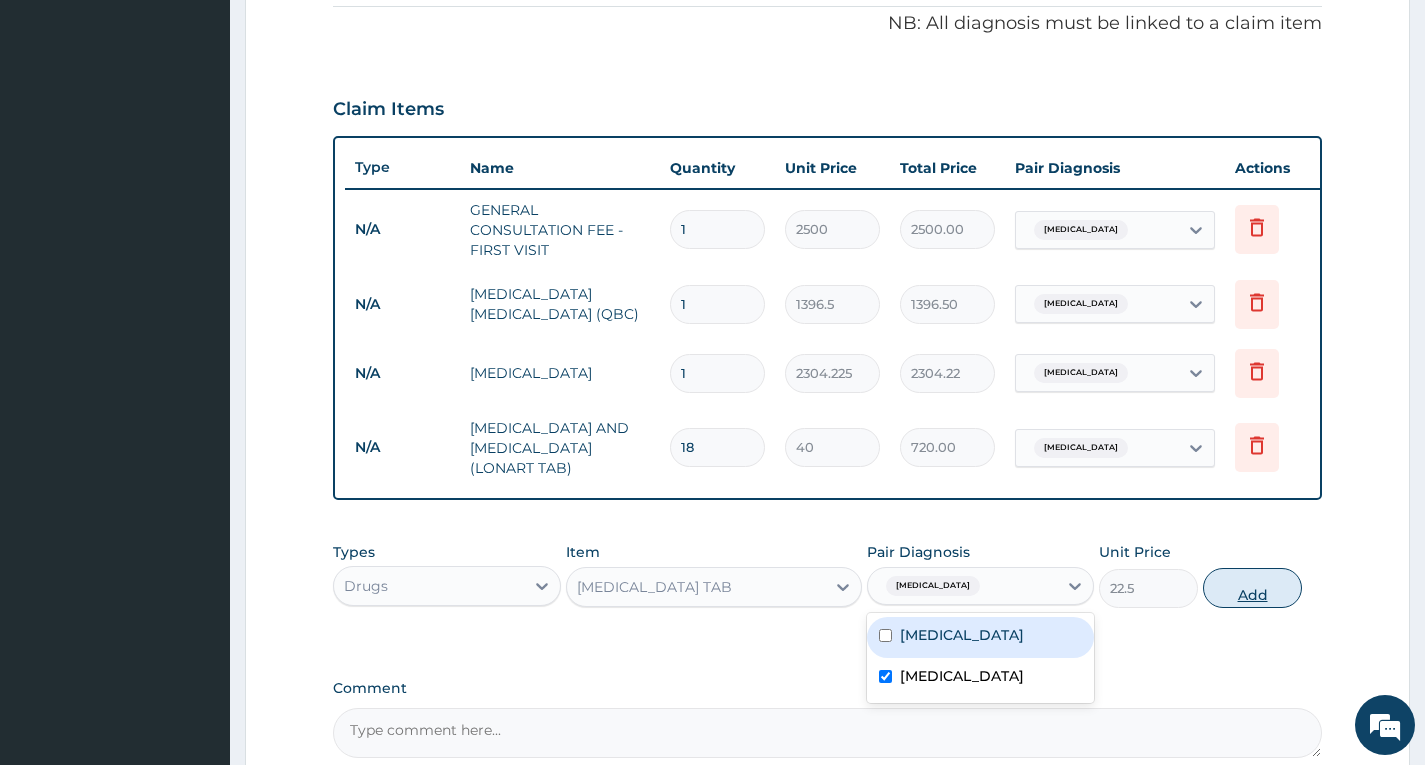 click on "Add" at bounding box center (1252, 588) 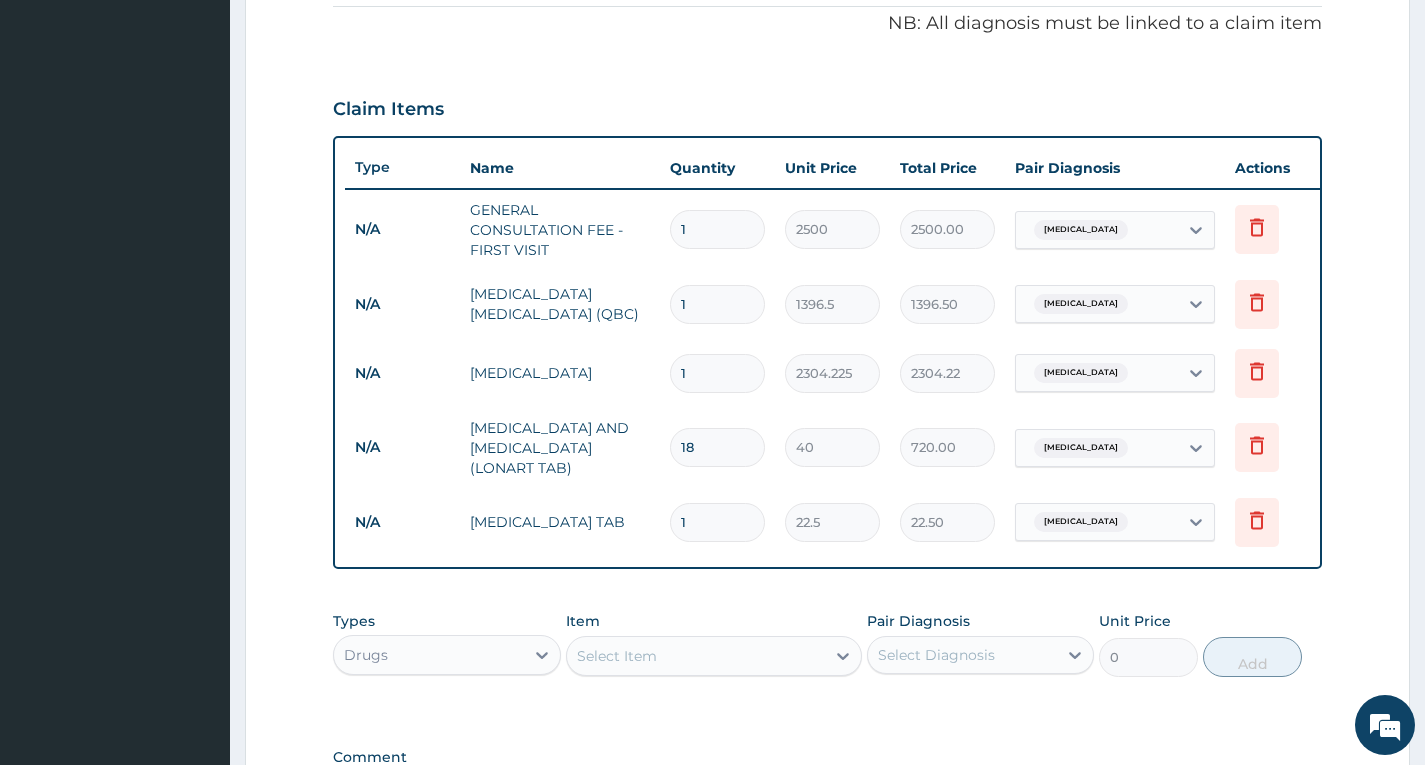 type on "10" 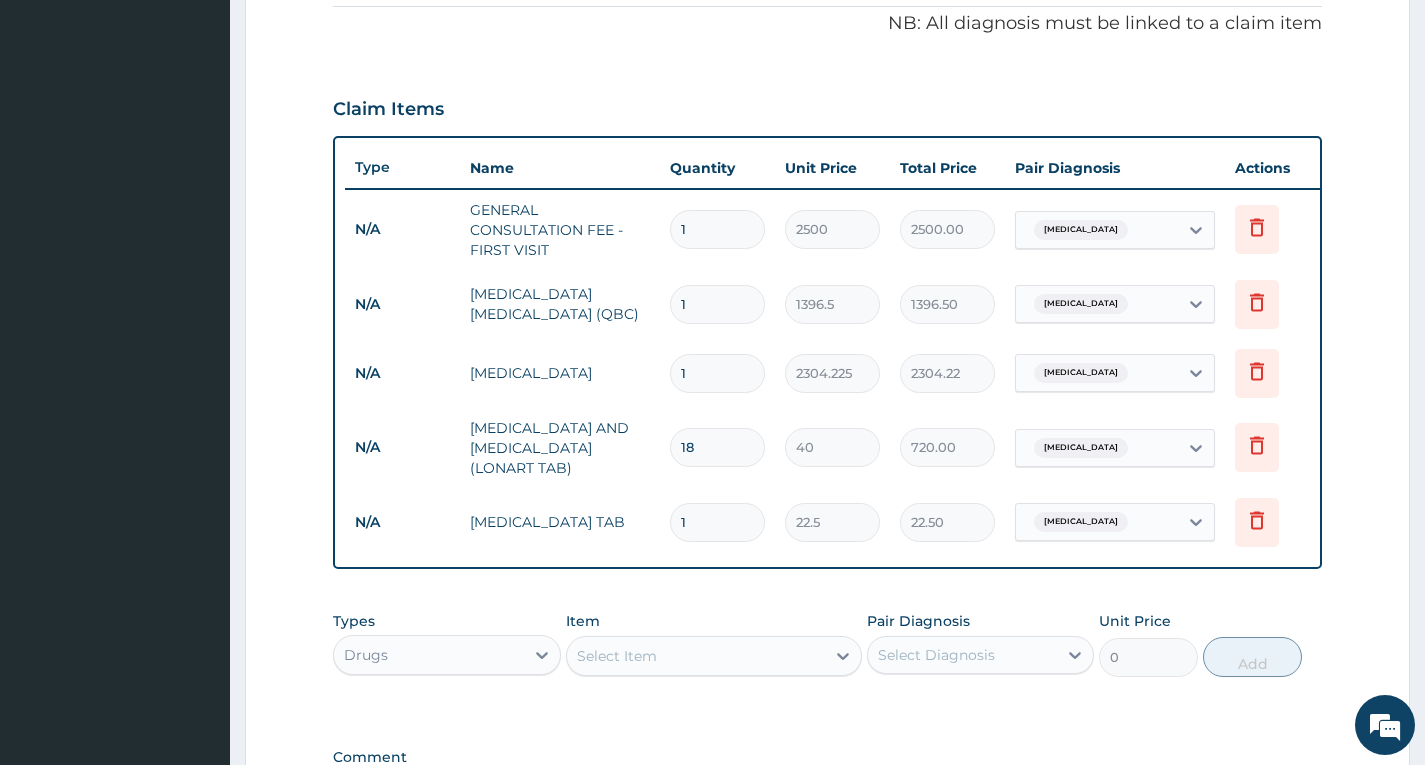type on "225.00" 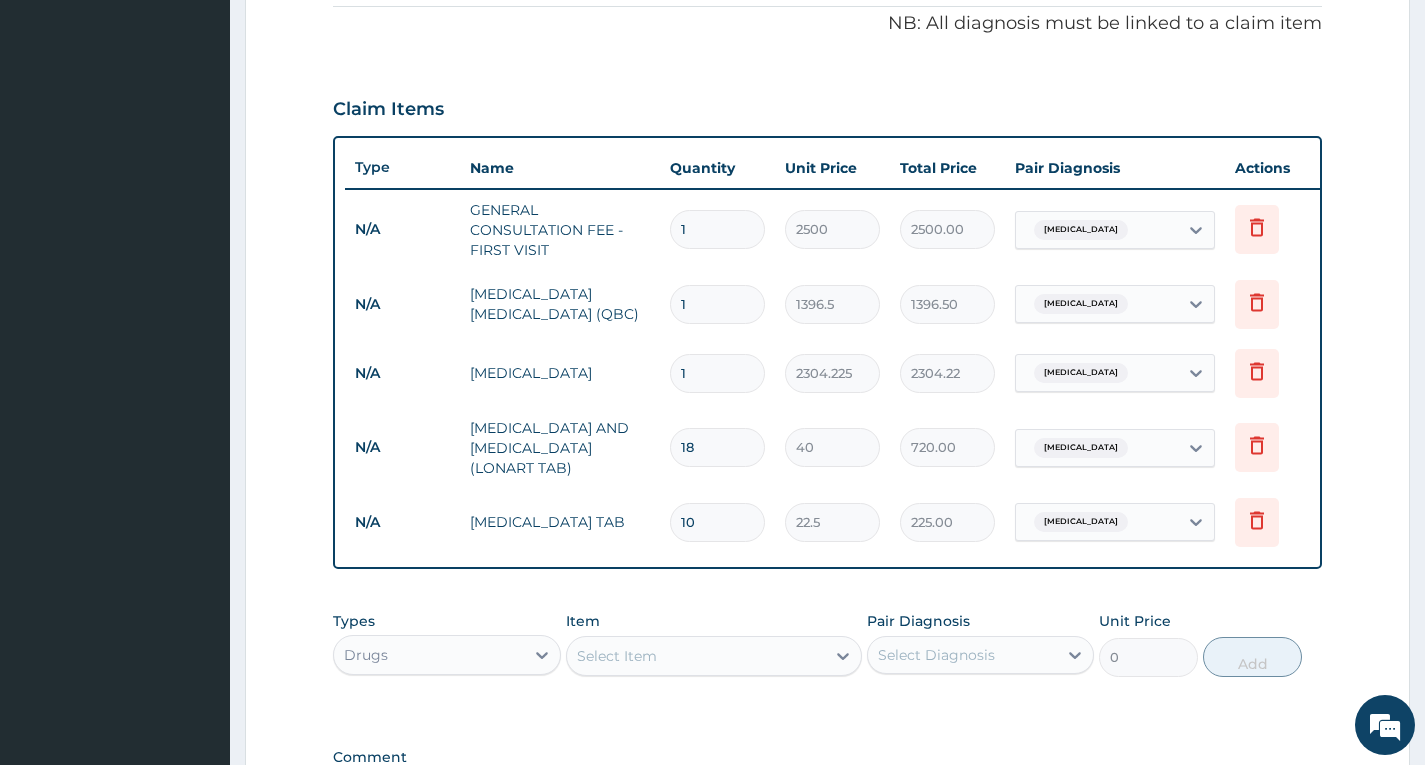 type on "9" 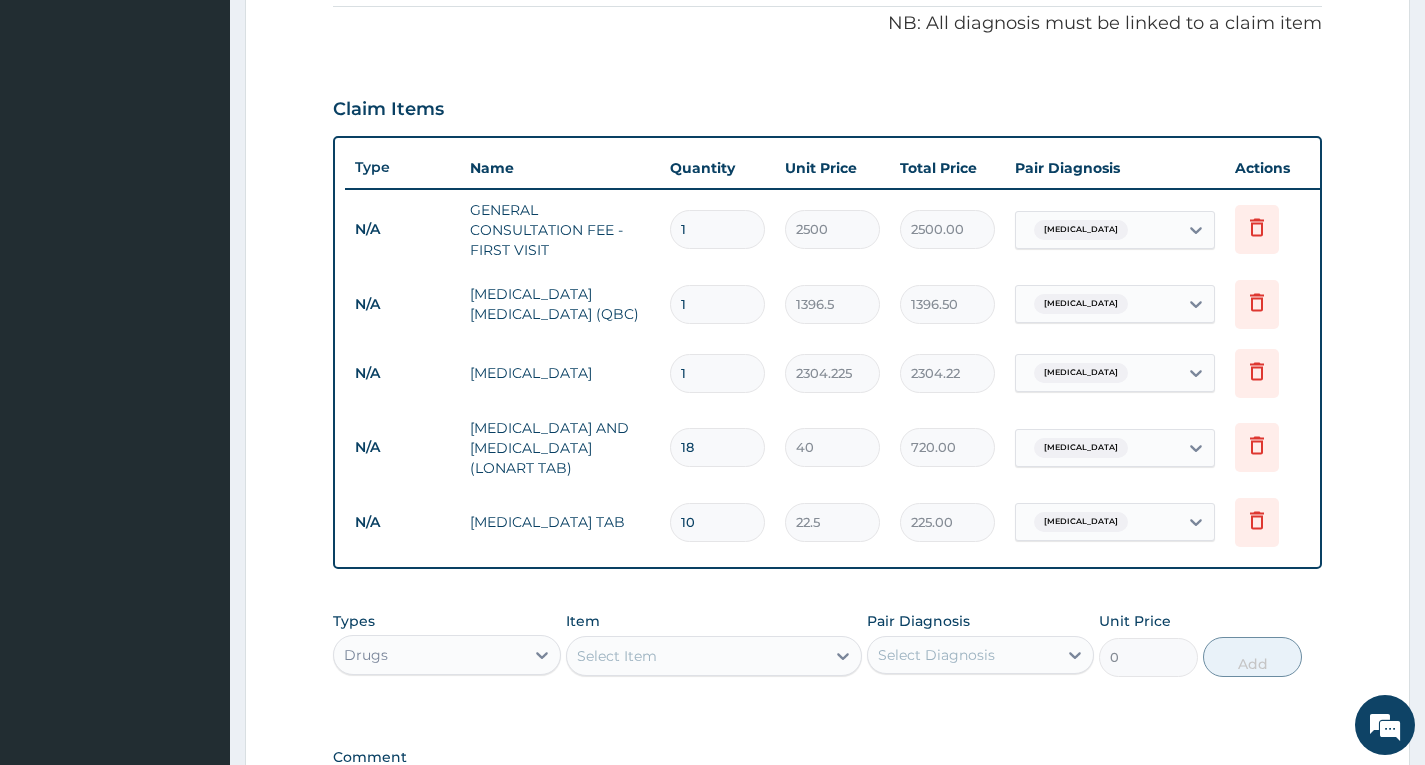type on "202.50" 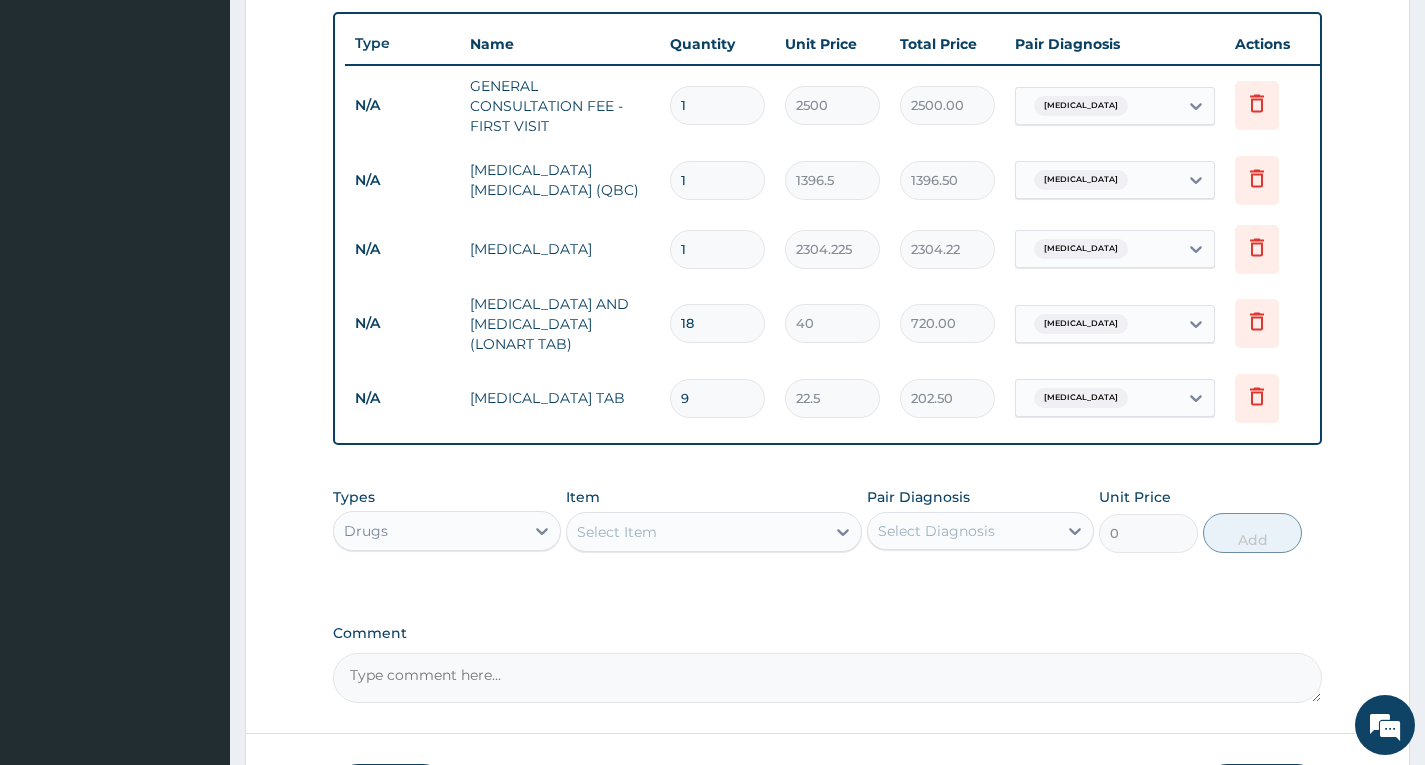 scroll, scrollTop: 808, scrollLeft: 0, axis: vertical 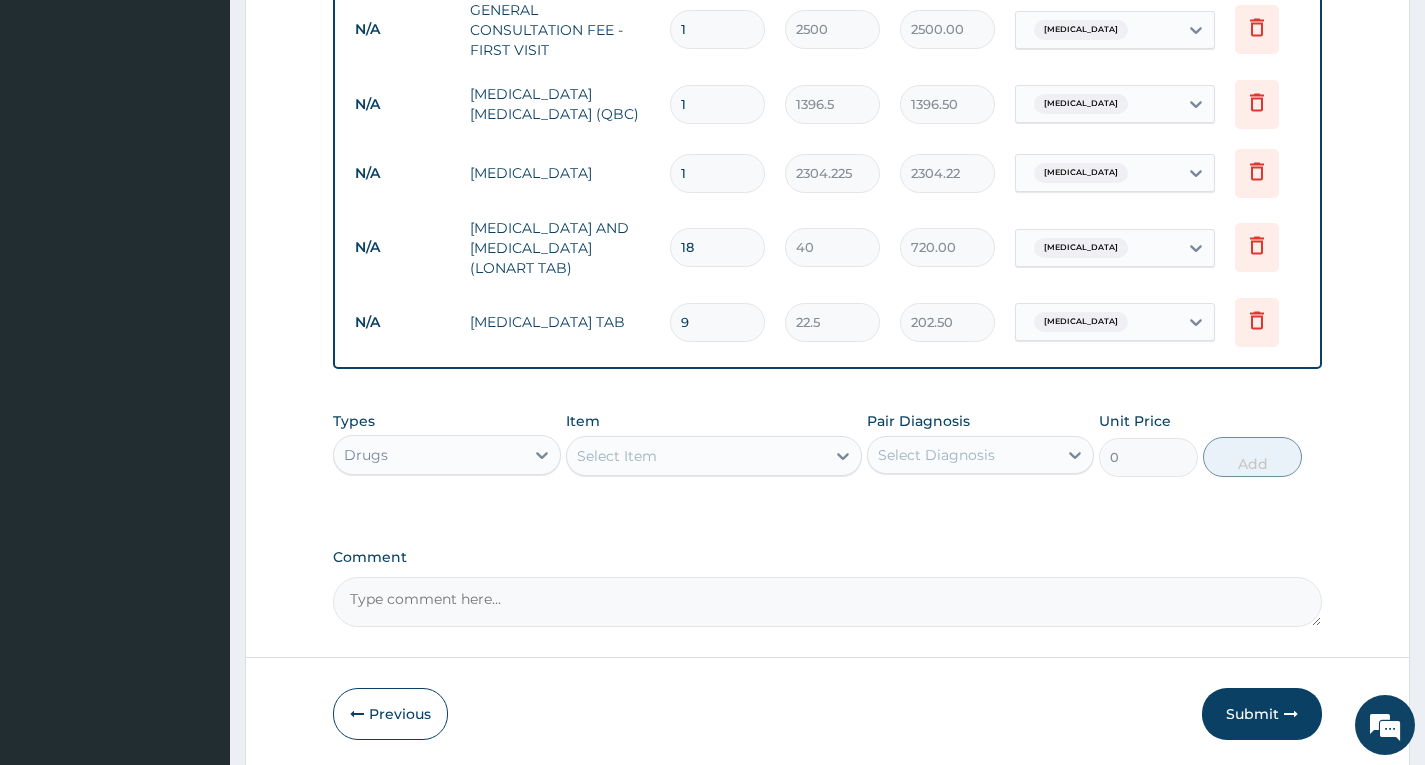 type on "9" 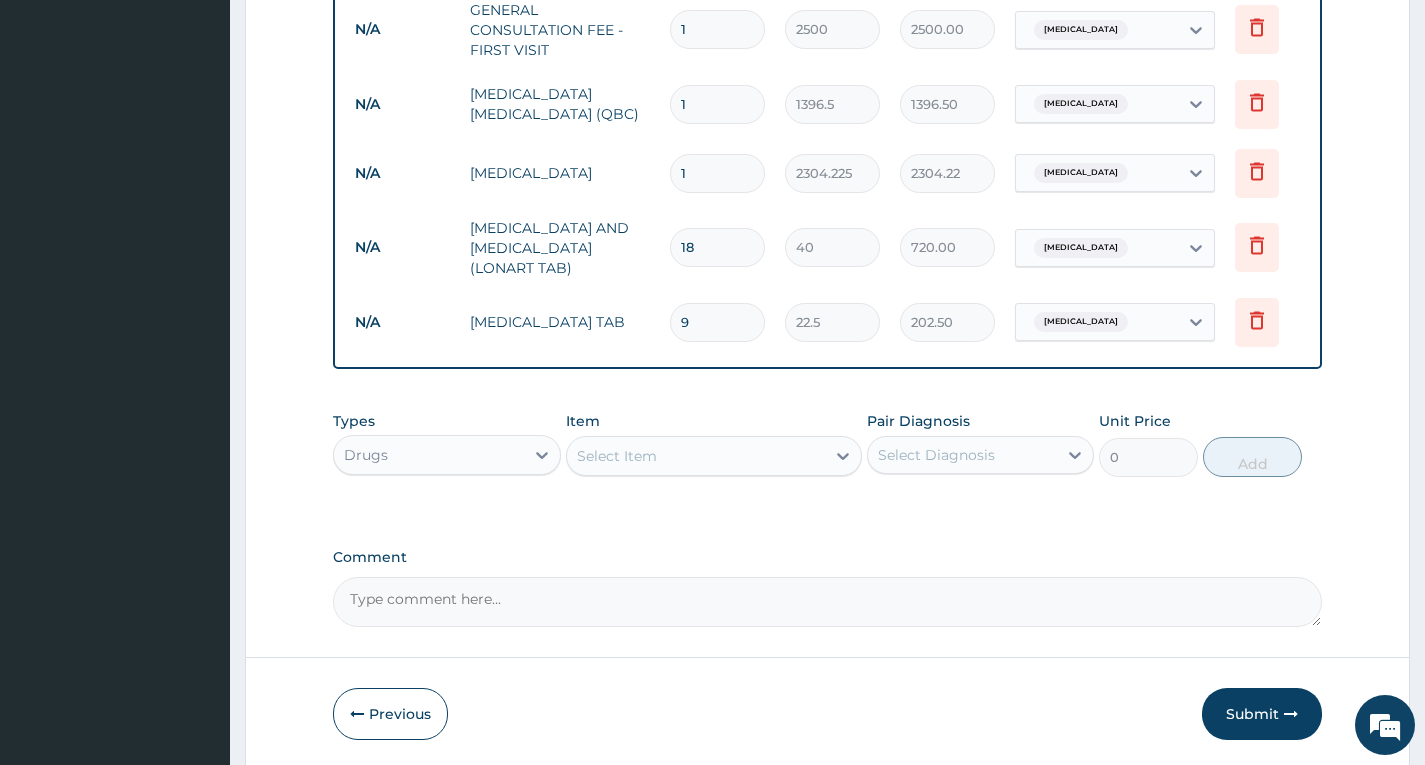 type on "1" 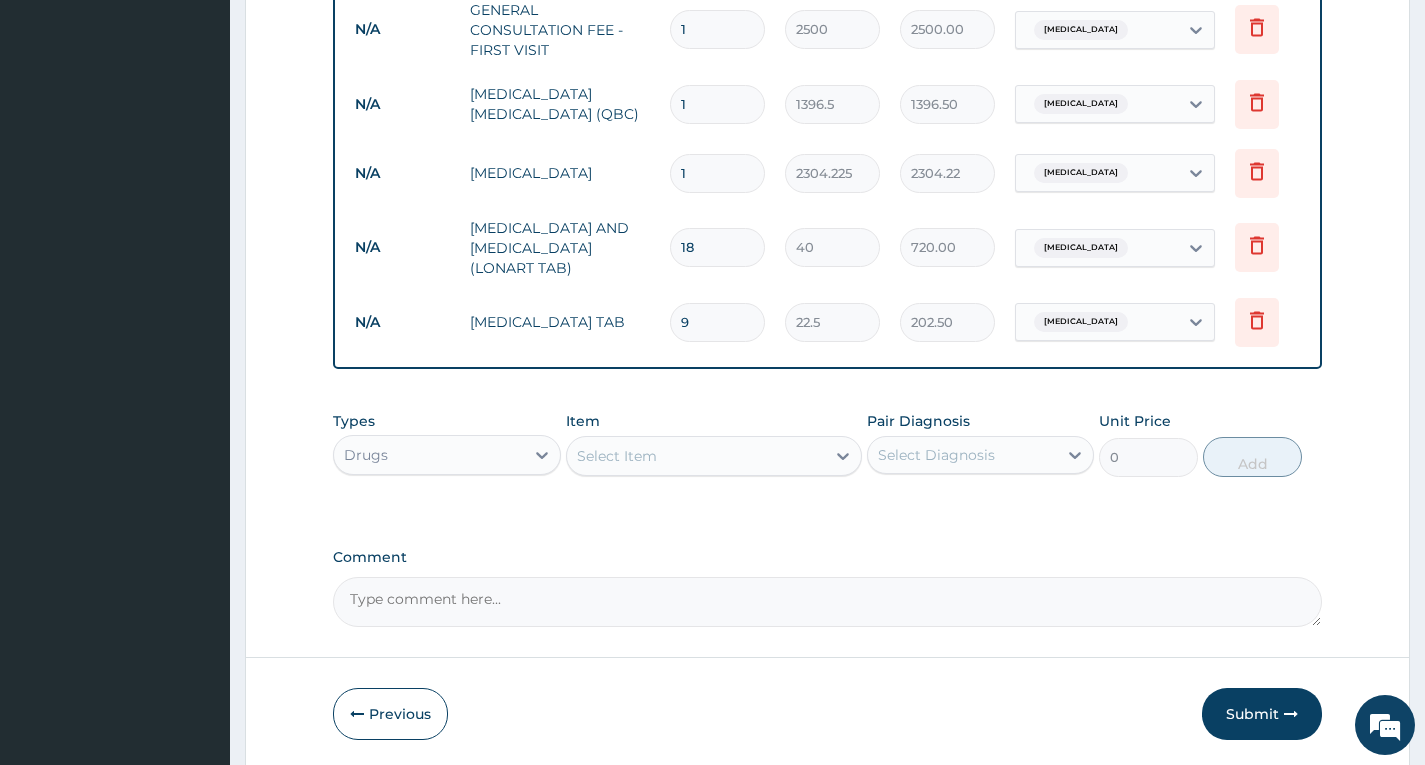 type on "40.00" 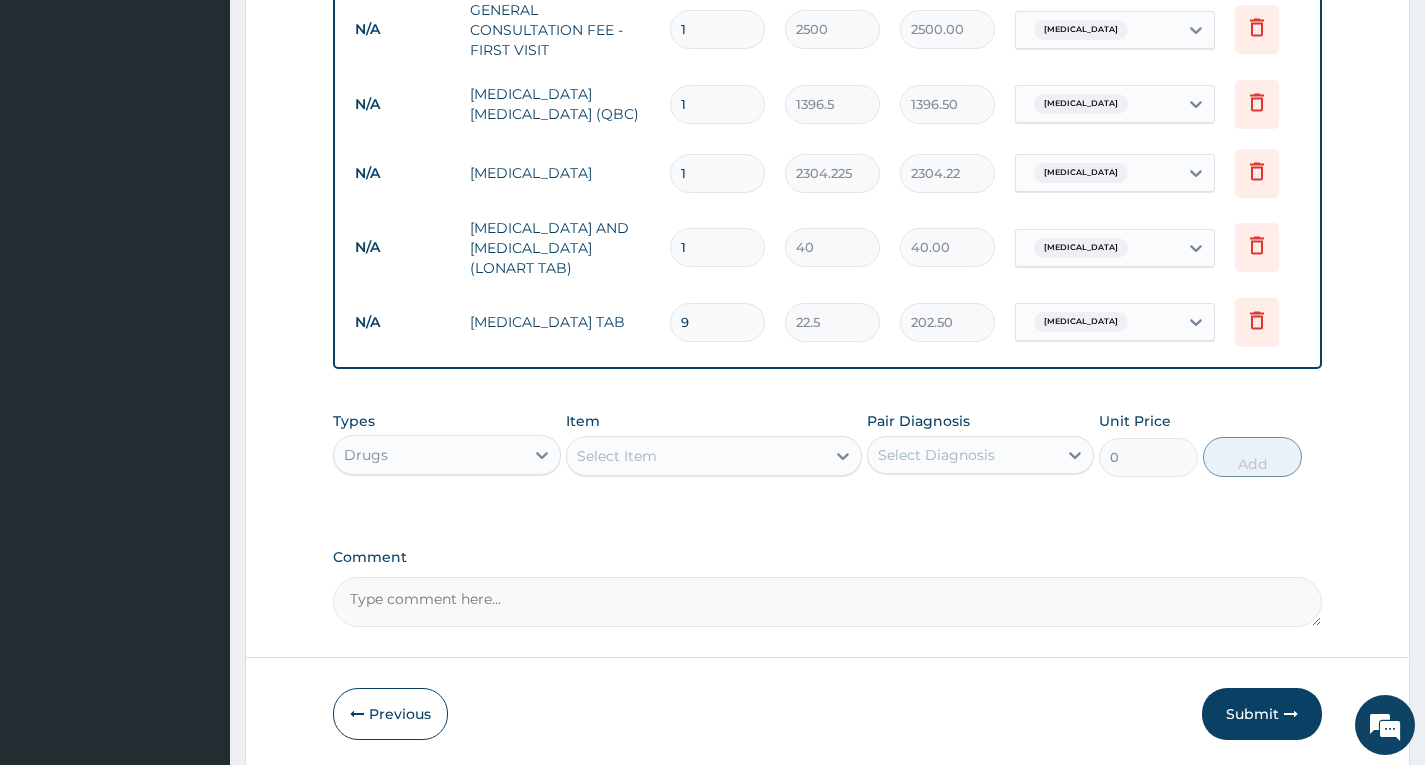 type 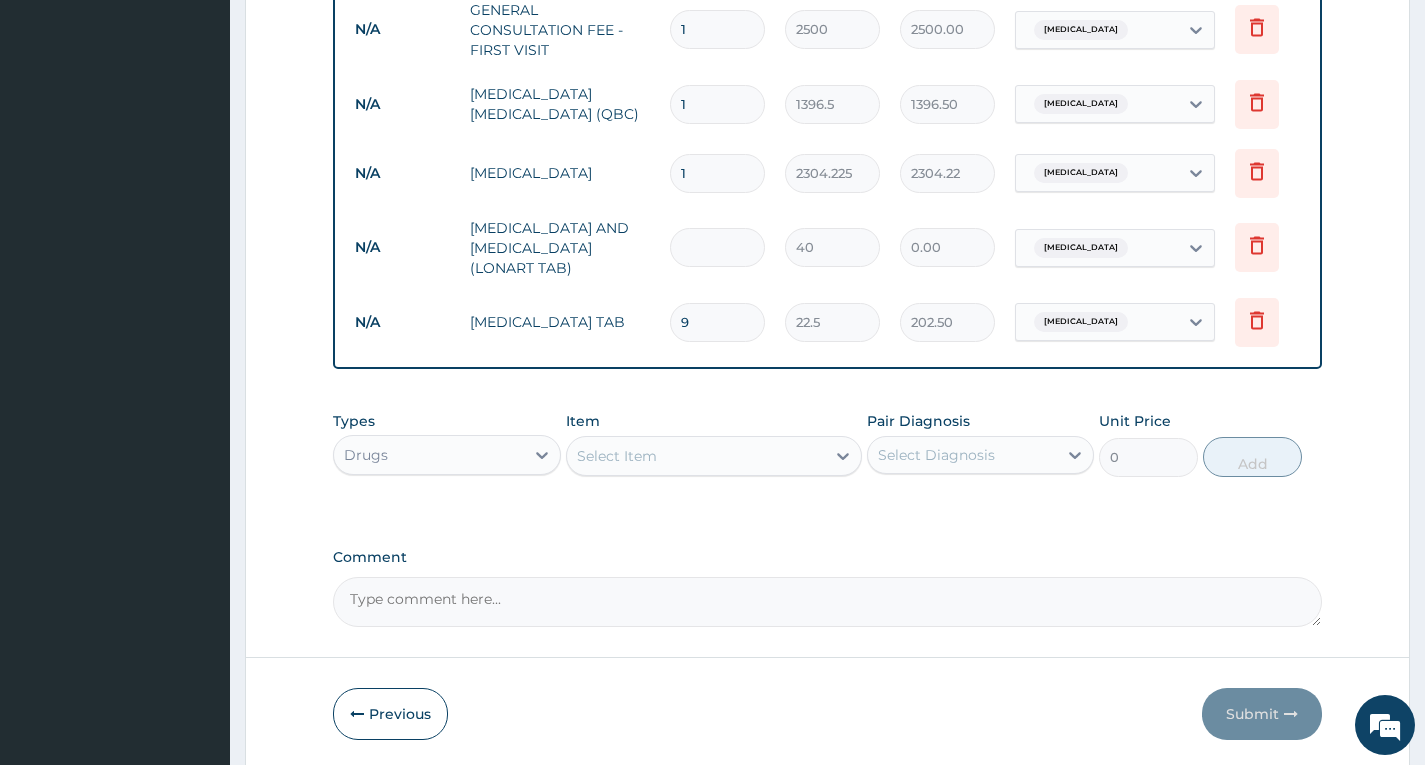 type on "6" 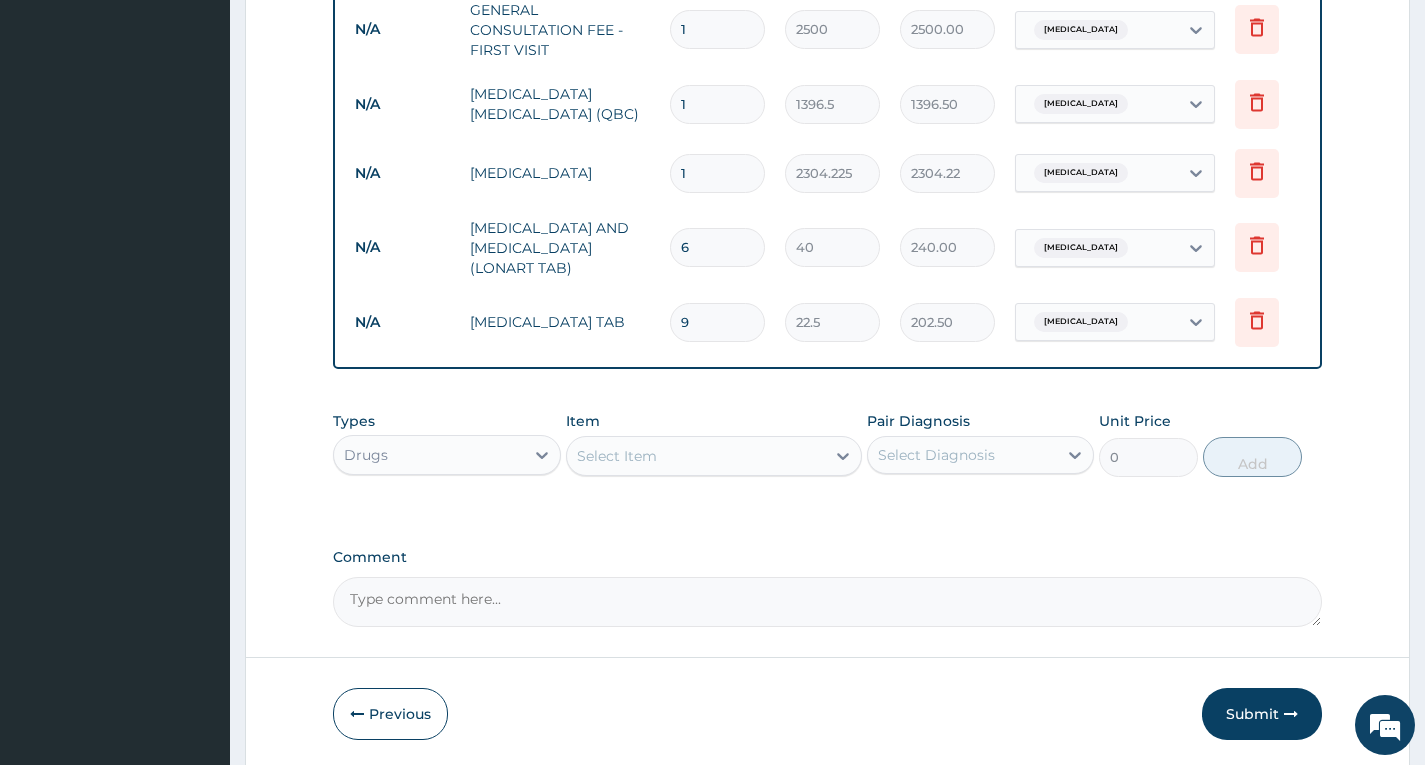 type on "6" 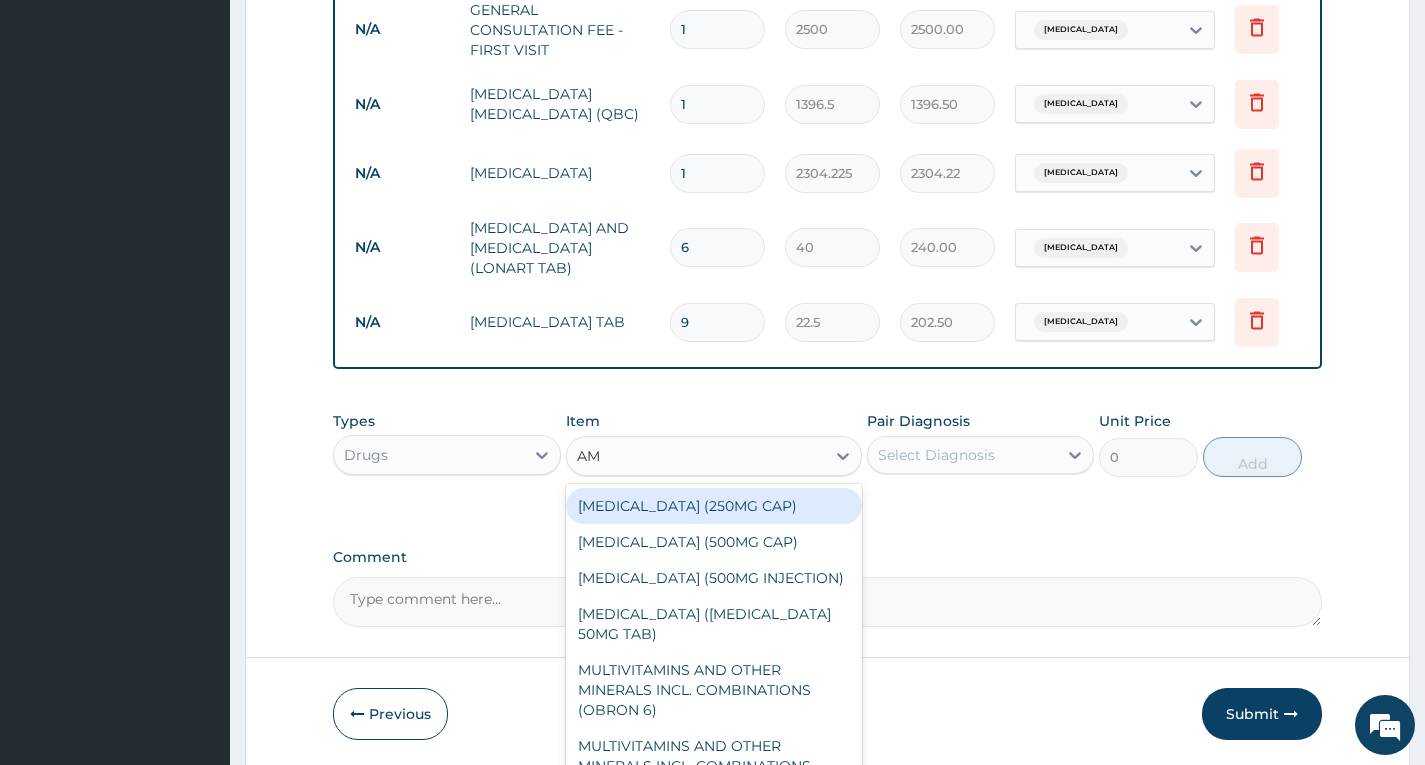 type on "AMO" 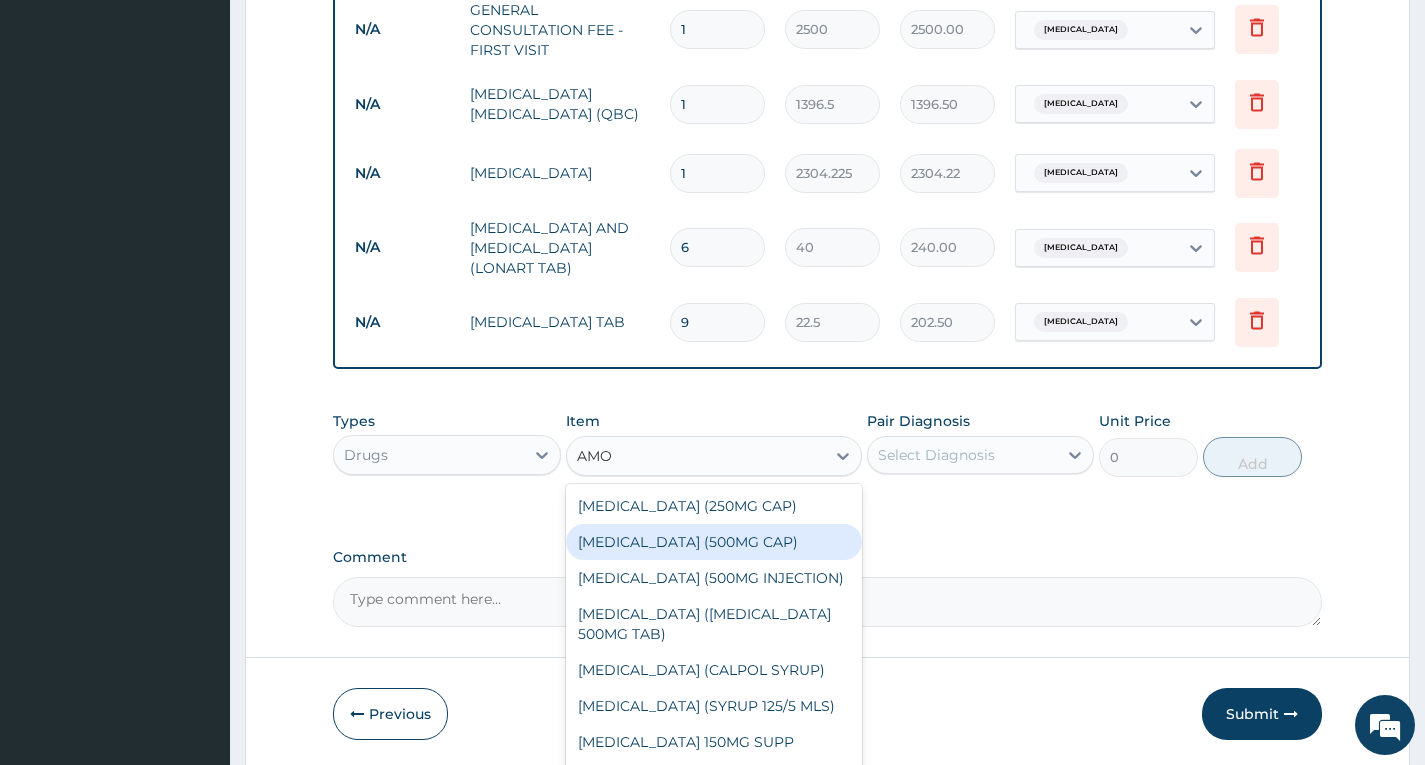 click on "[MEDICAL_DATA] (500MG CAP)" at bounding box center (714, 542) 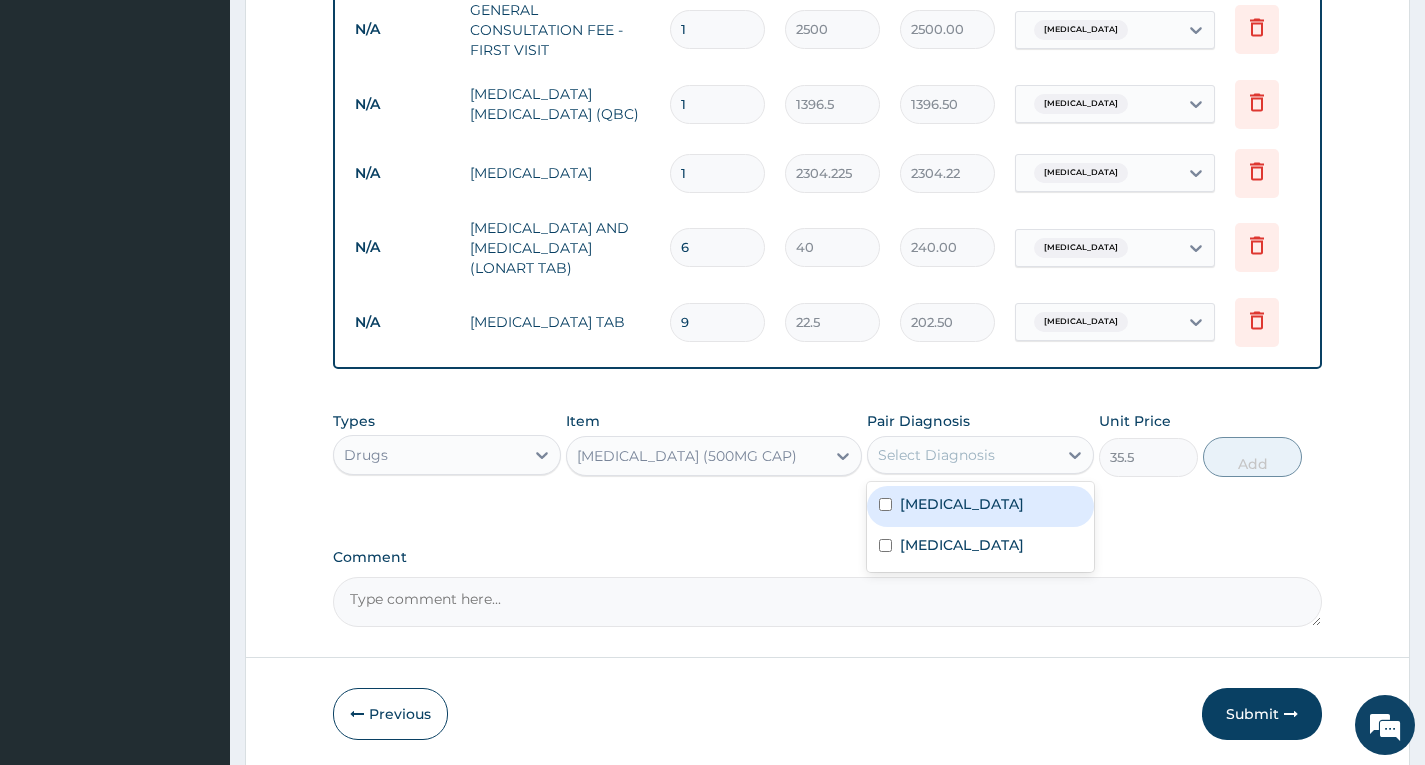 click on "Select Diagnosis" at bounding box center (962, 455) 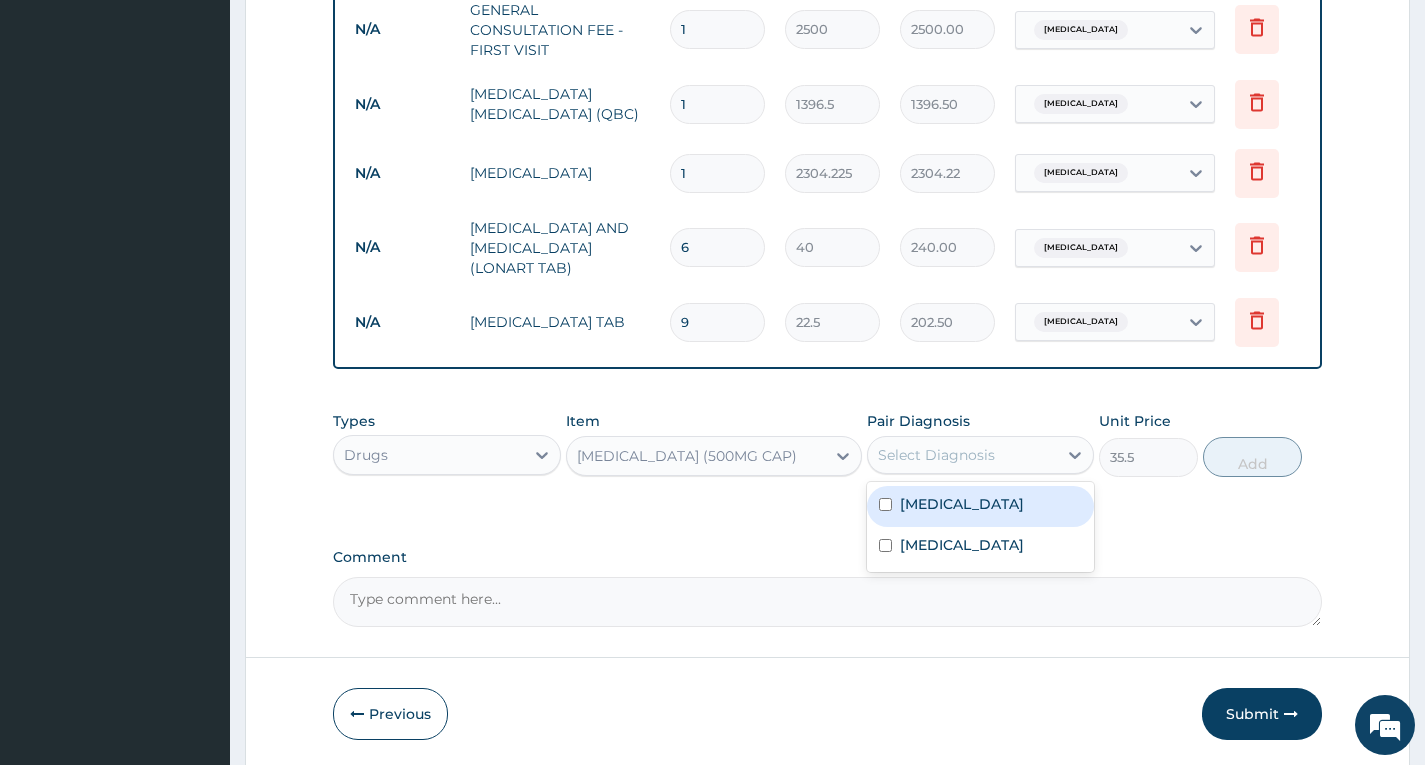 click on "[MEDICAL_DATA]" at bounding box center [980, 506] 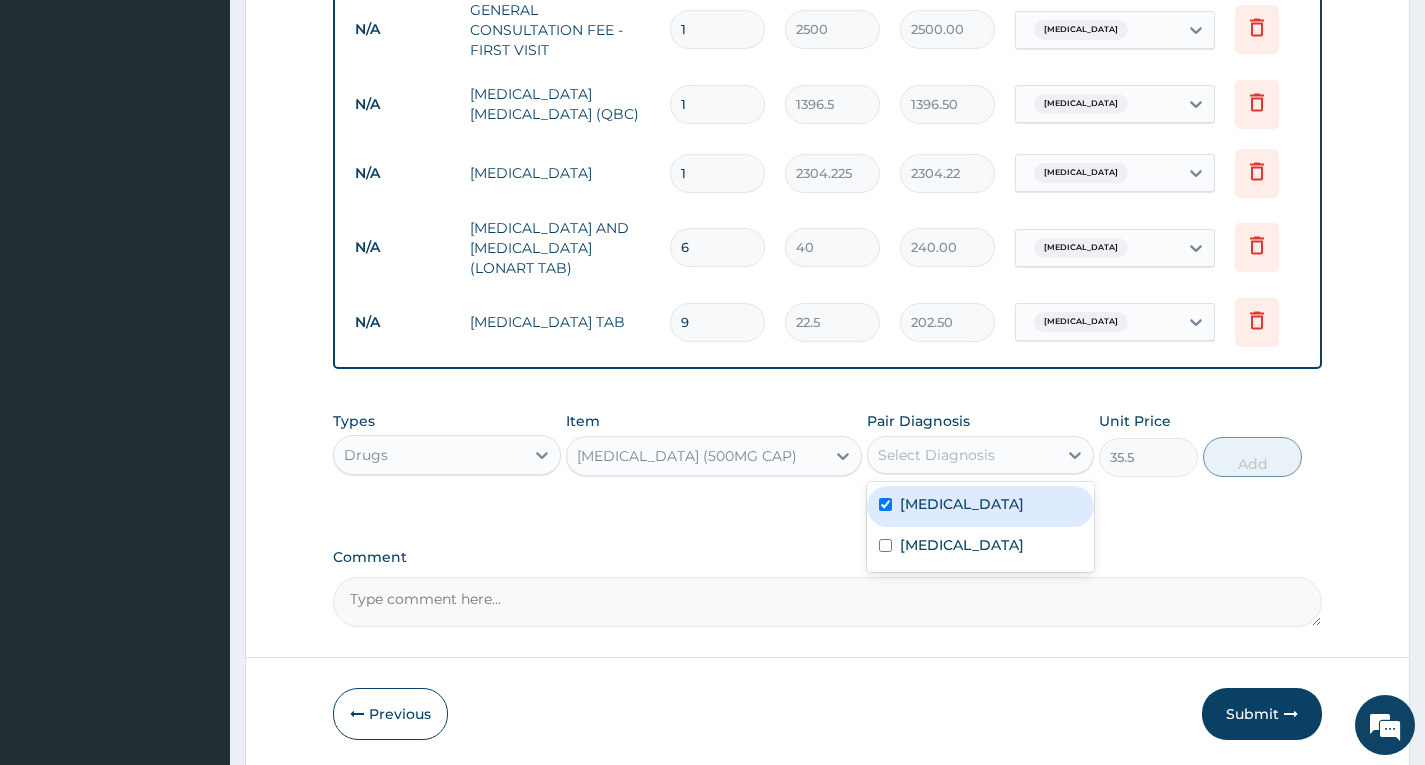 checkbox on "true" 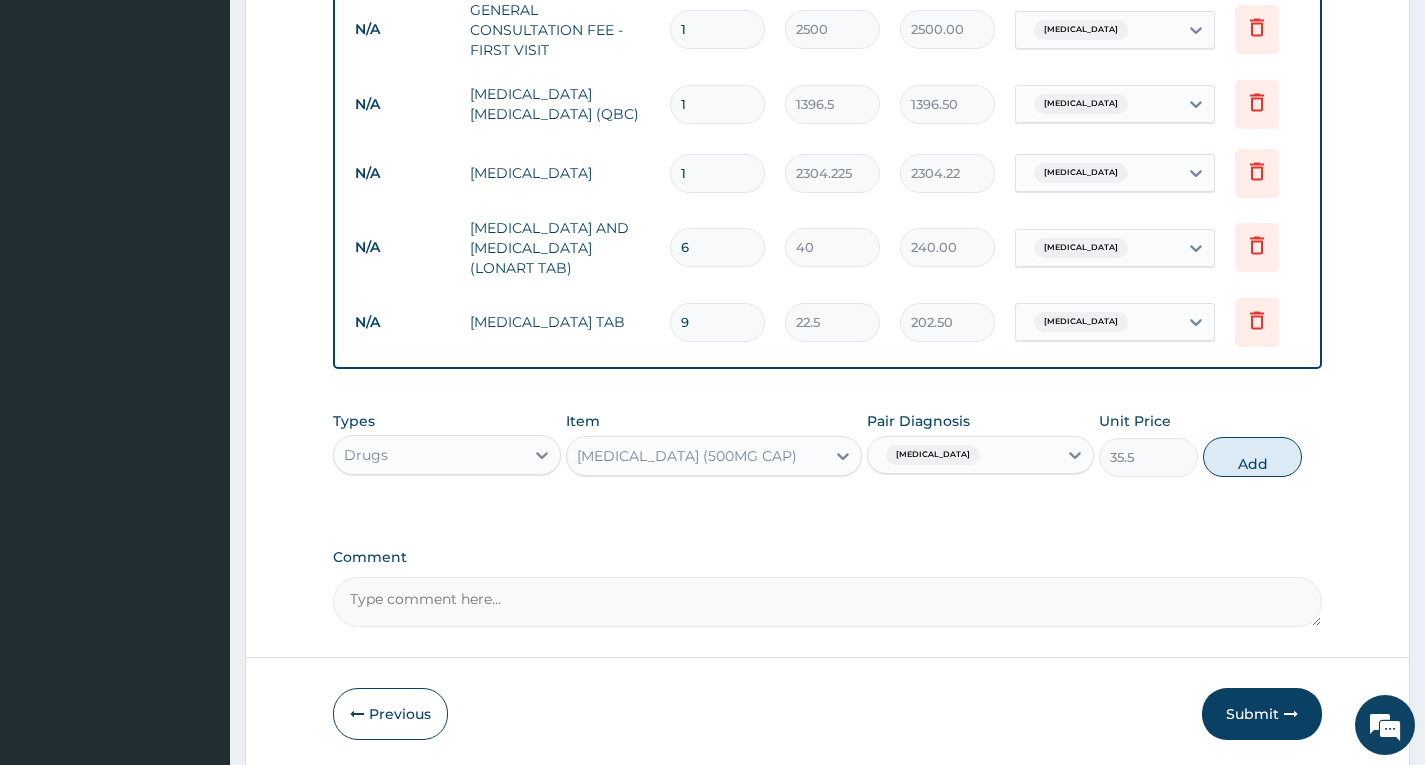 click on "[MEDICAL_DATA]" at bounding box center [962, 455] 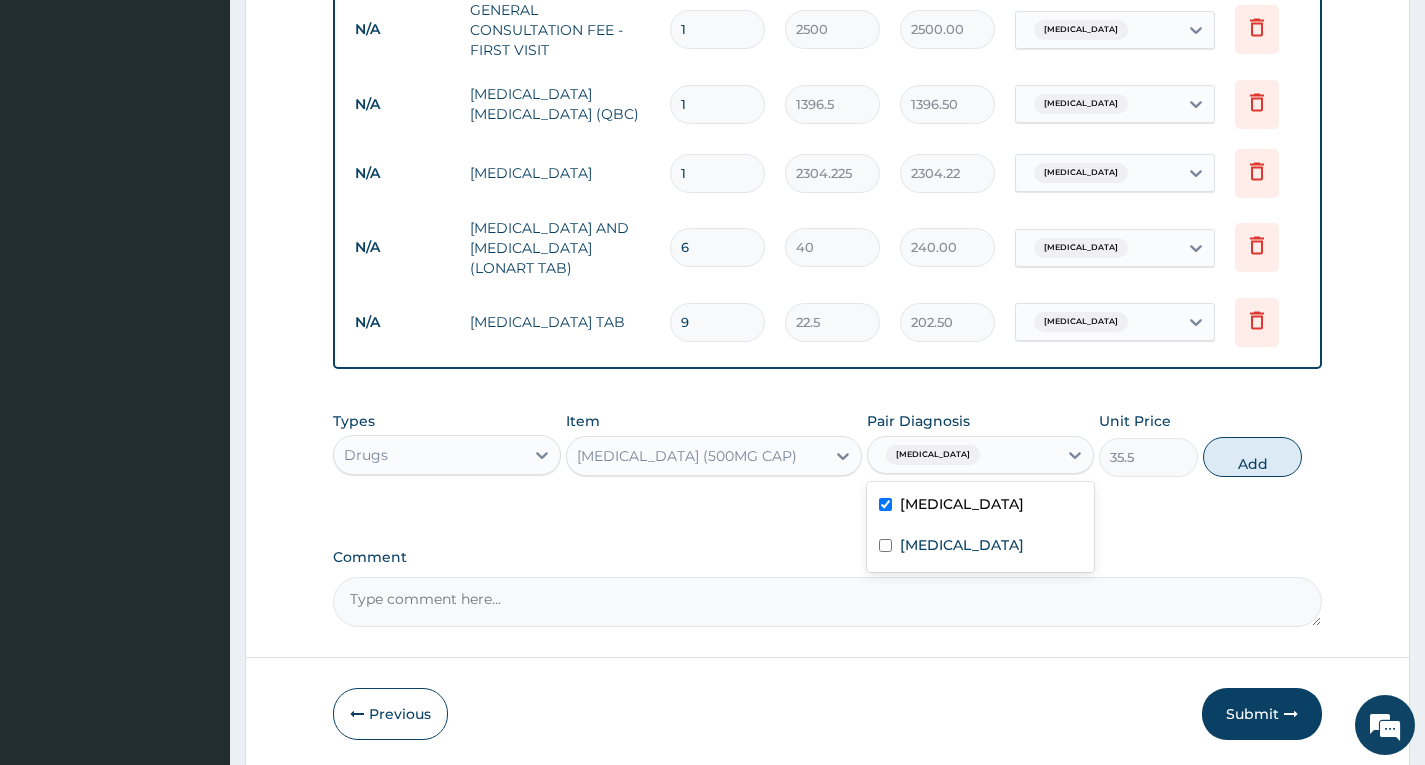 click on "[MEDICAL_DATA]" at bounding box center [962, 455] 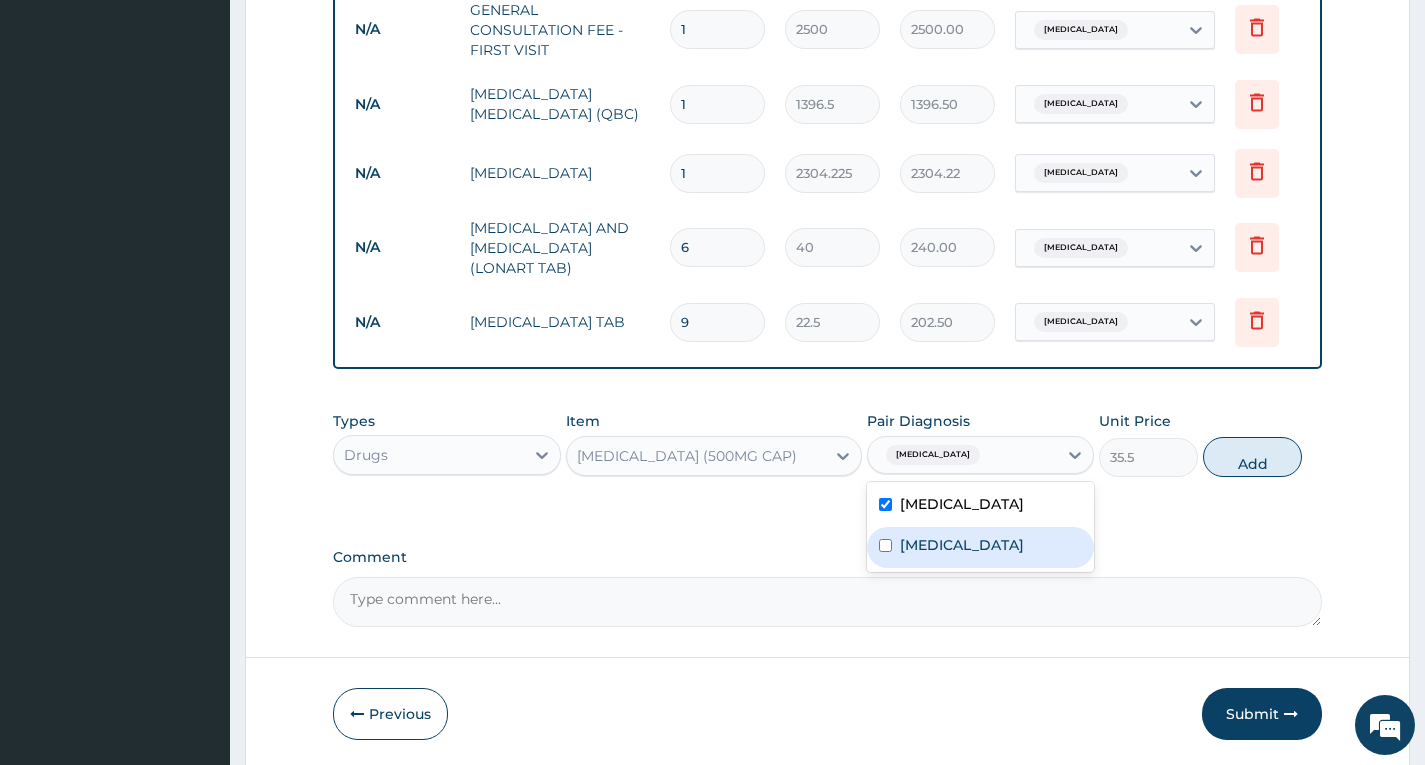 click on "[MEDICAL_DATA]" at bounding box center [962, 545] 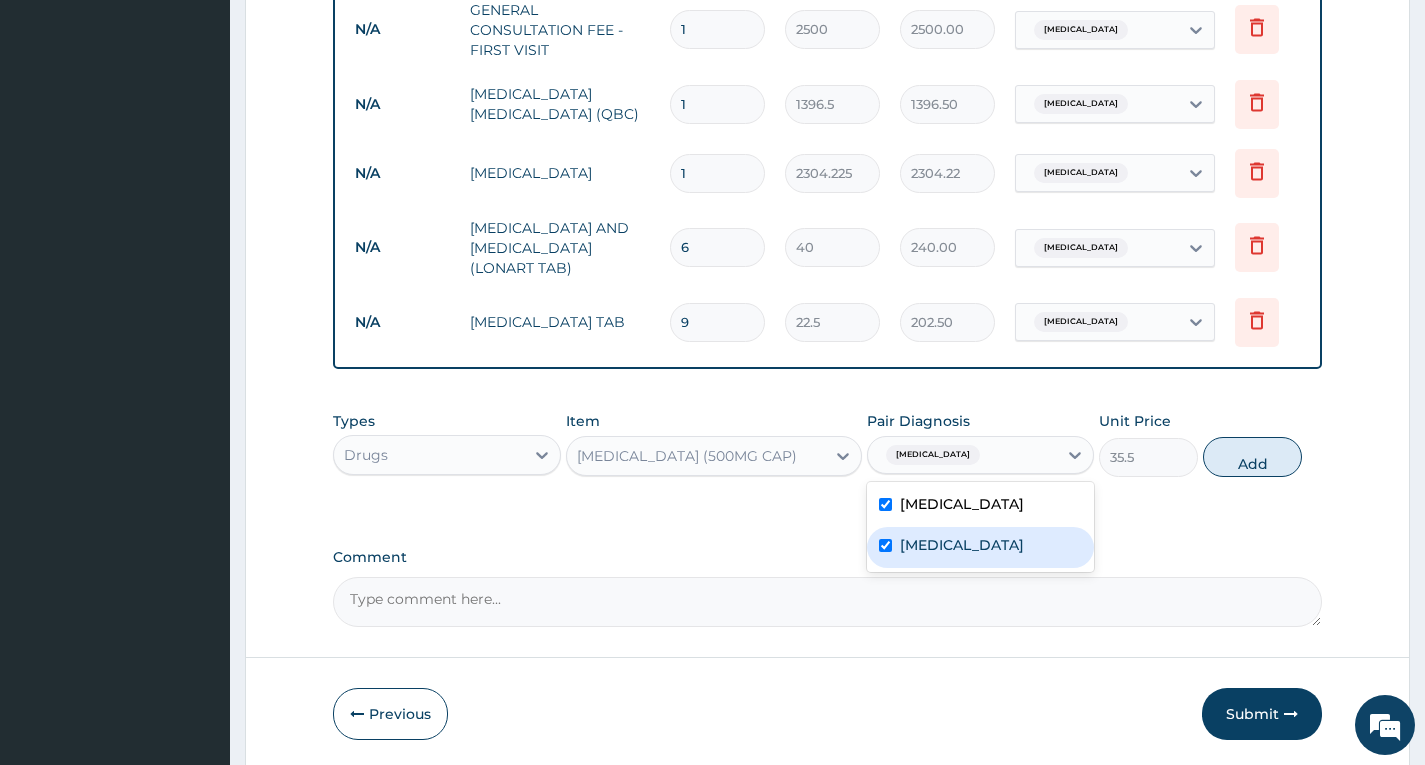 checkbox on "true" 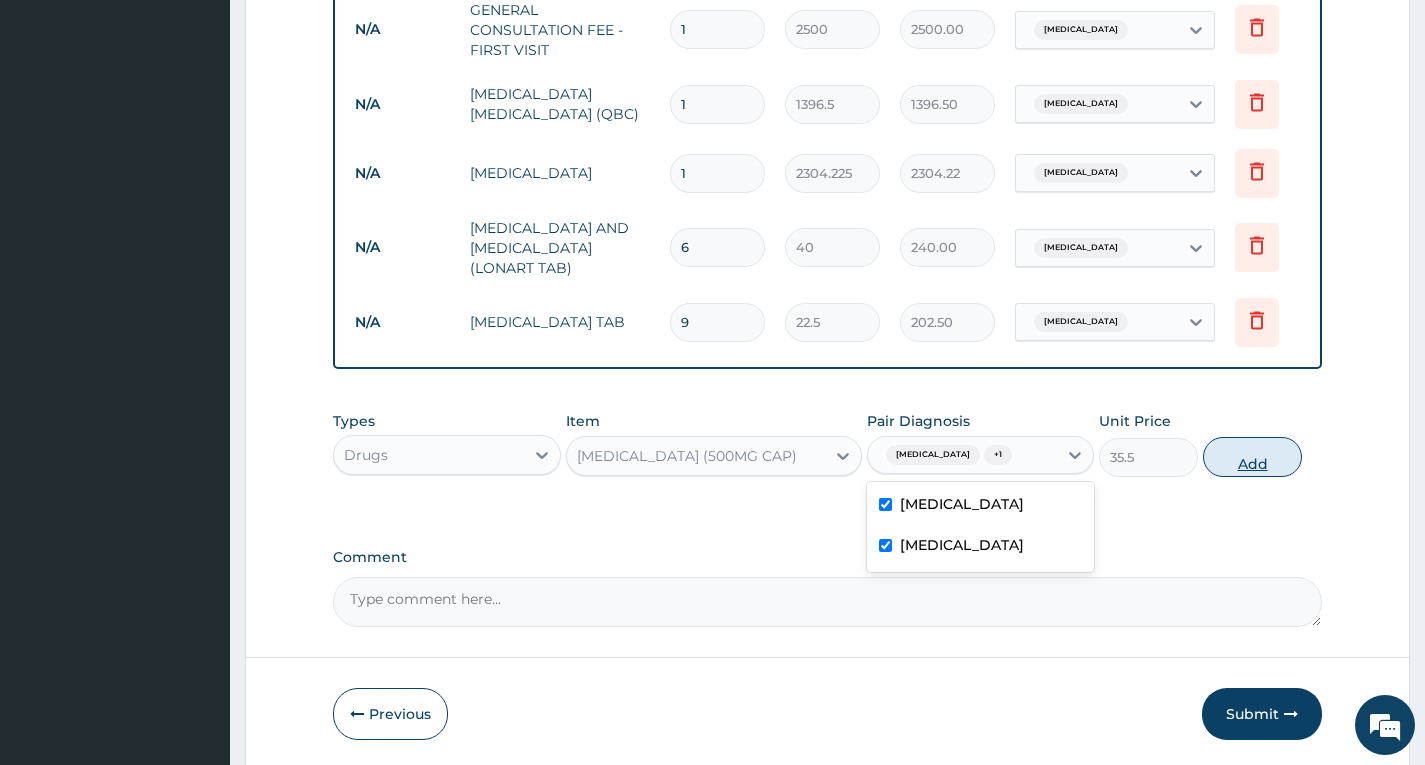 click on "Add" at bounding box center (1252, 457) 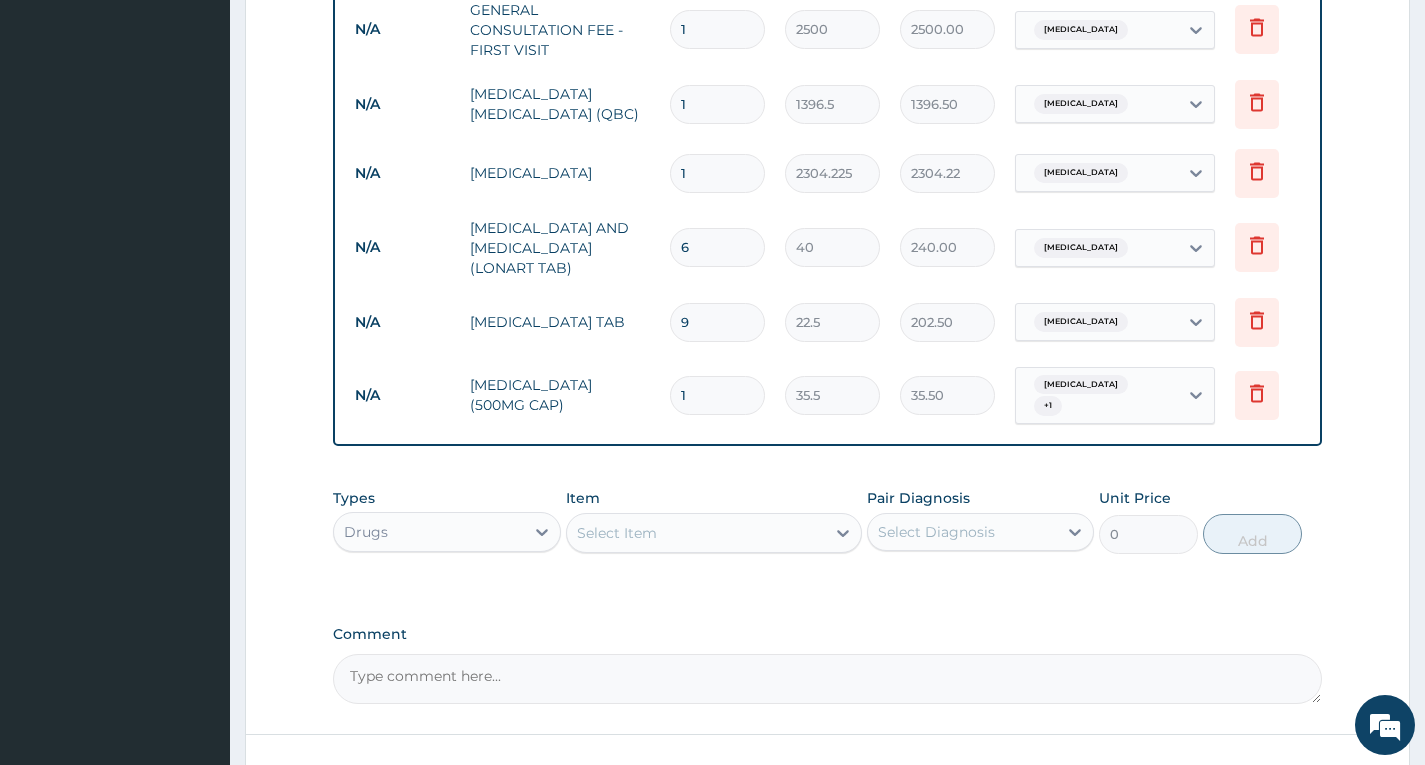 type on "15" 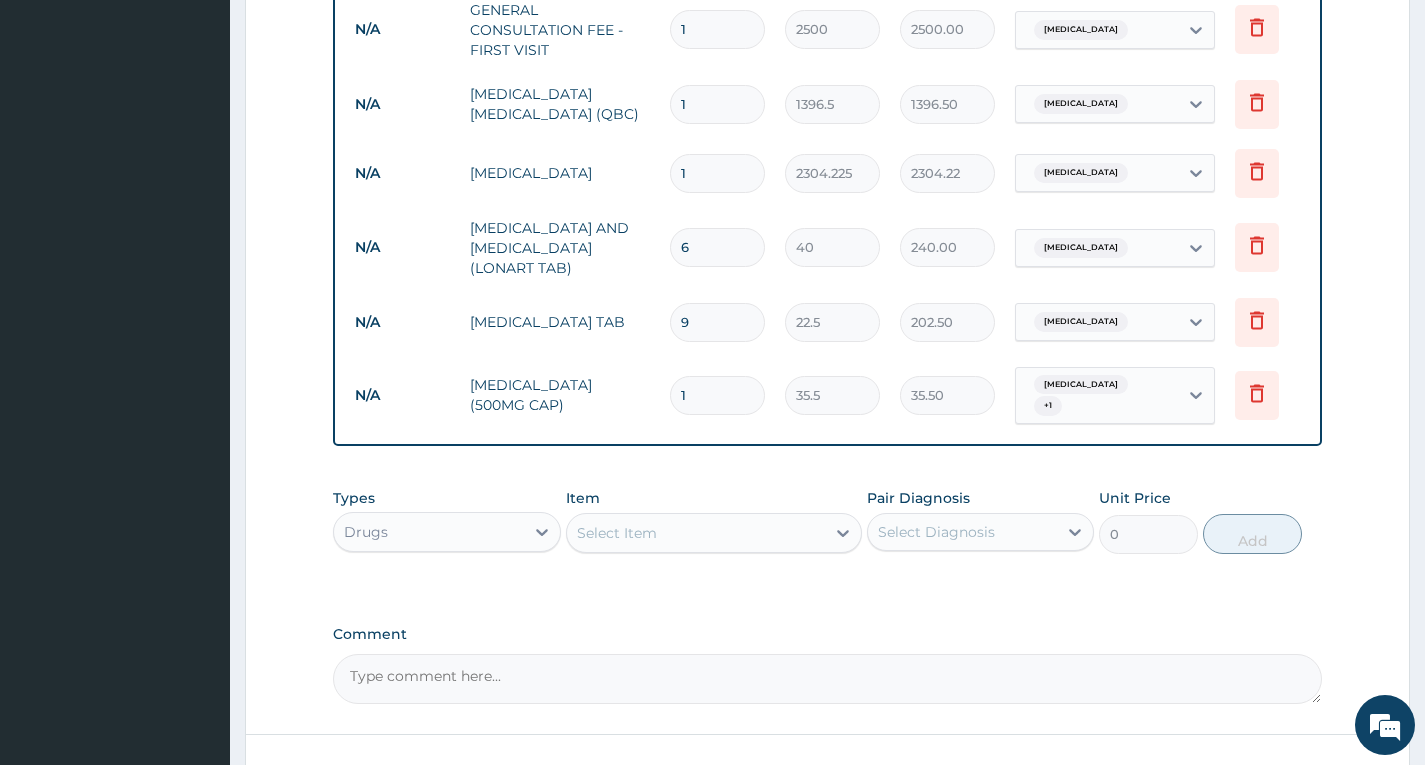 type on "532.50" 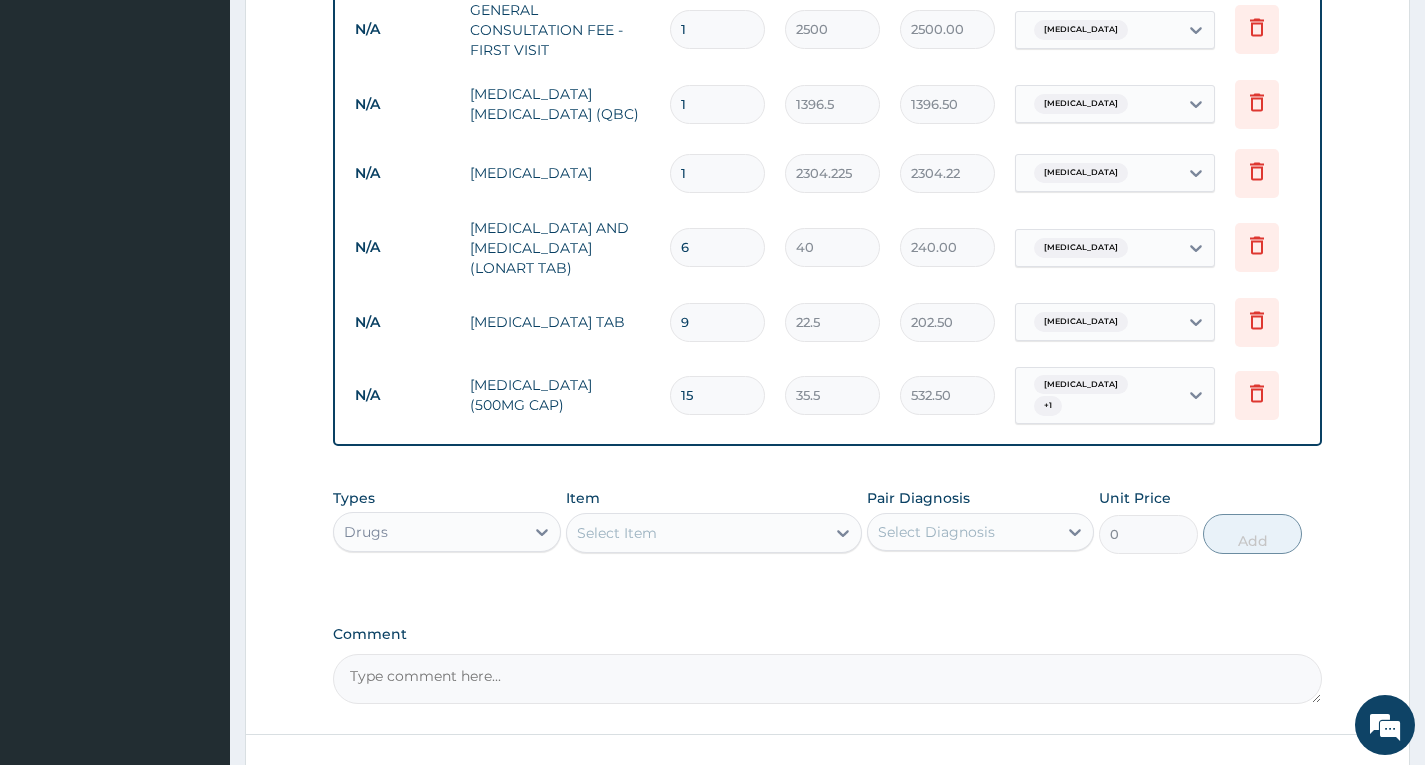 type on "15" 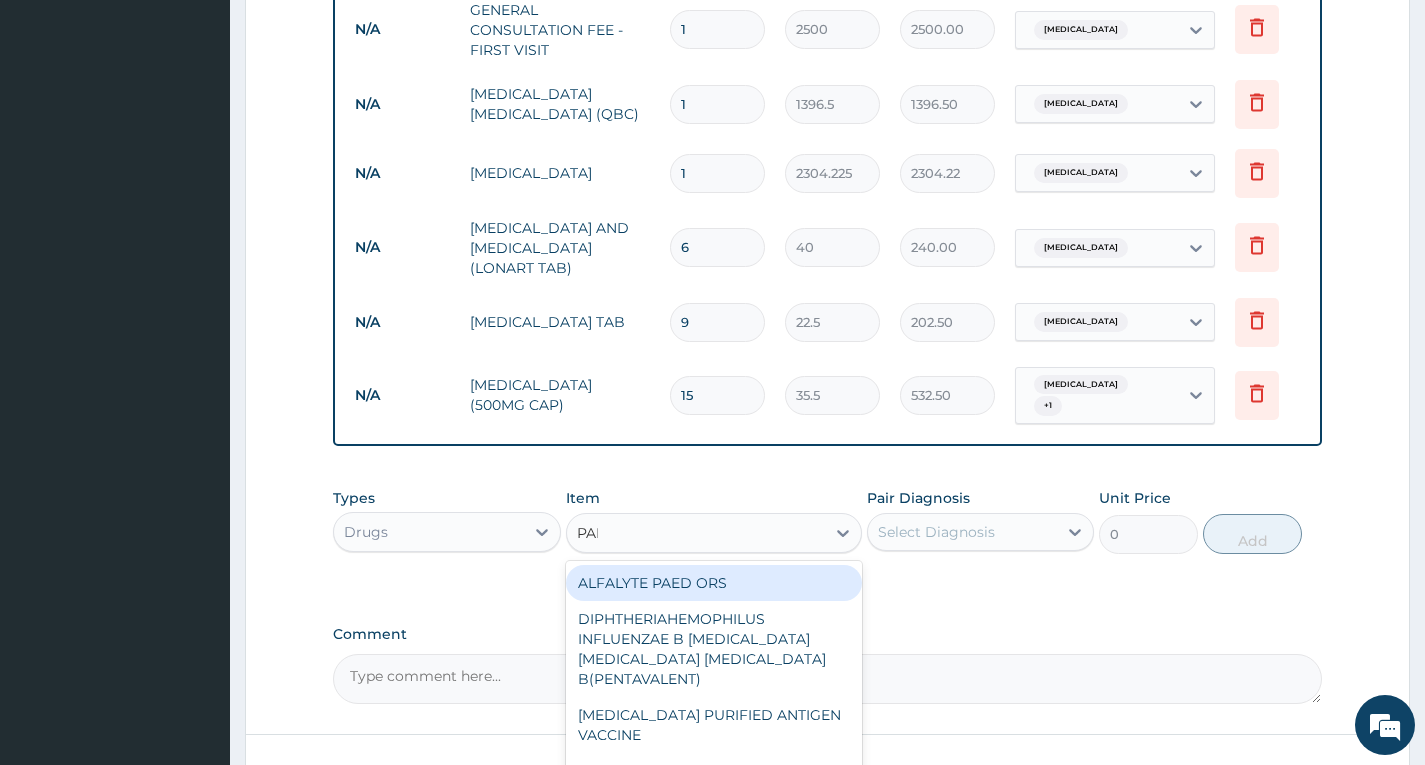 type on "PARA" 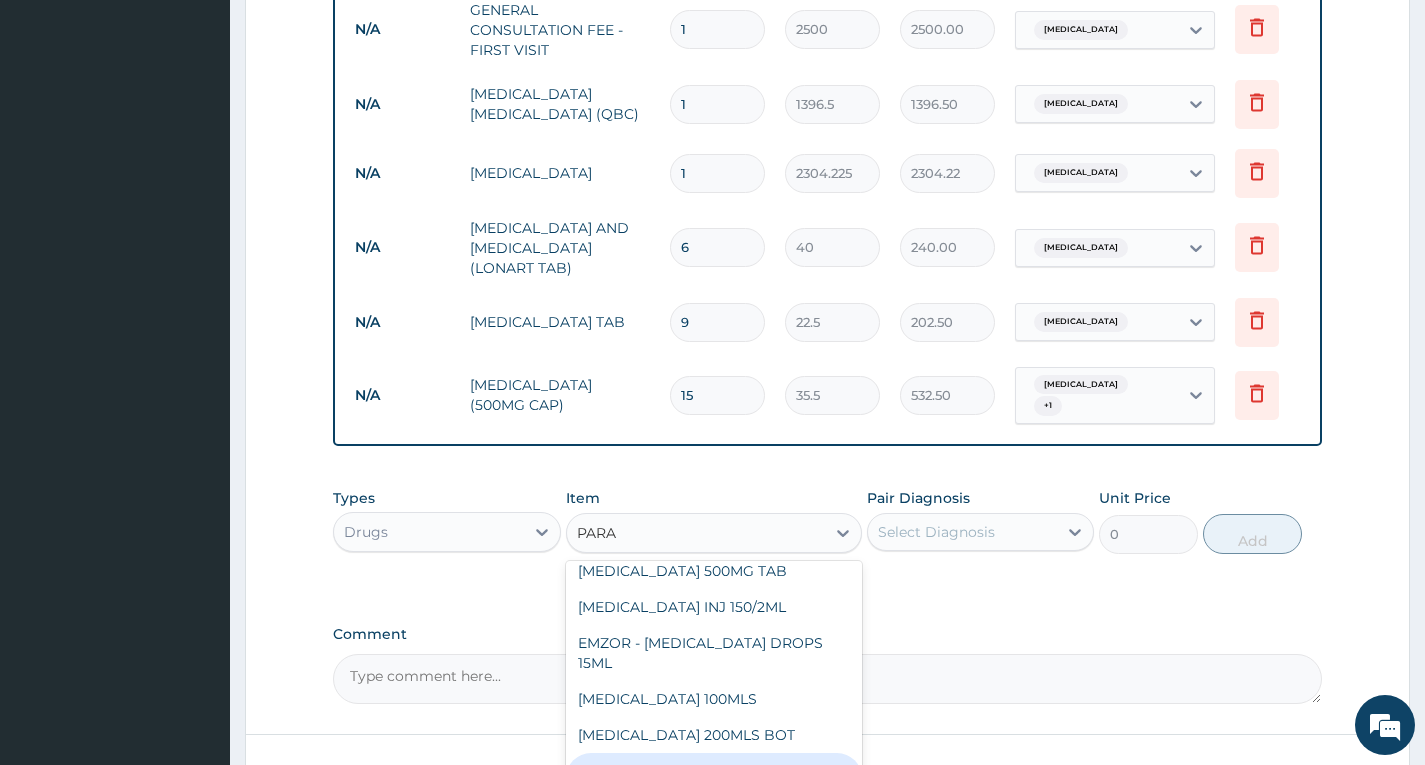scroll, scrollTop: 76, scrollLeft: 0, axis: vertical 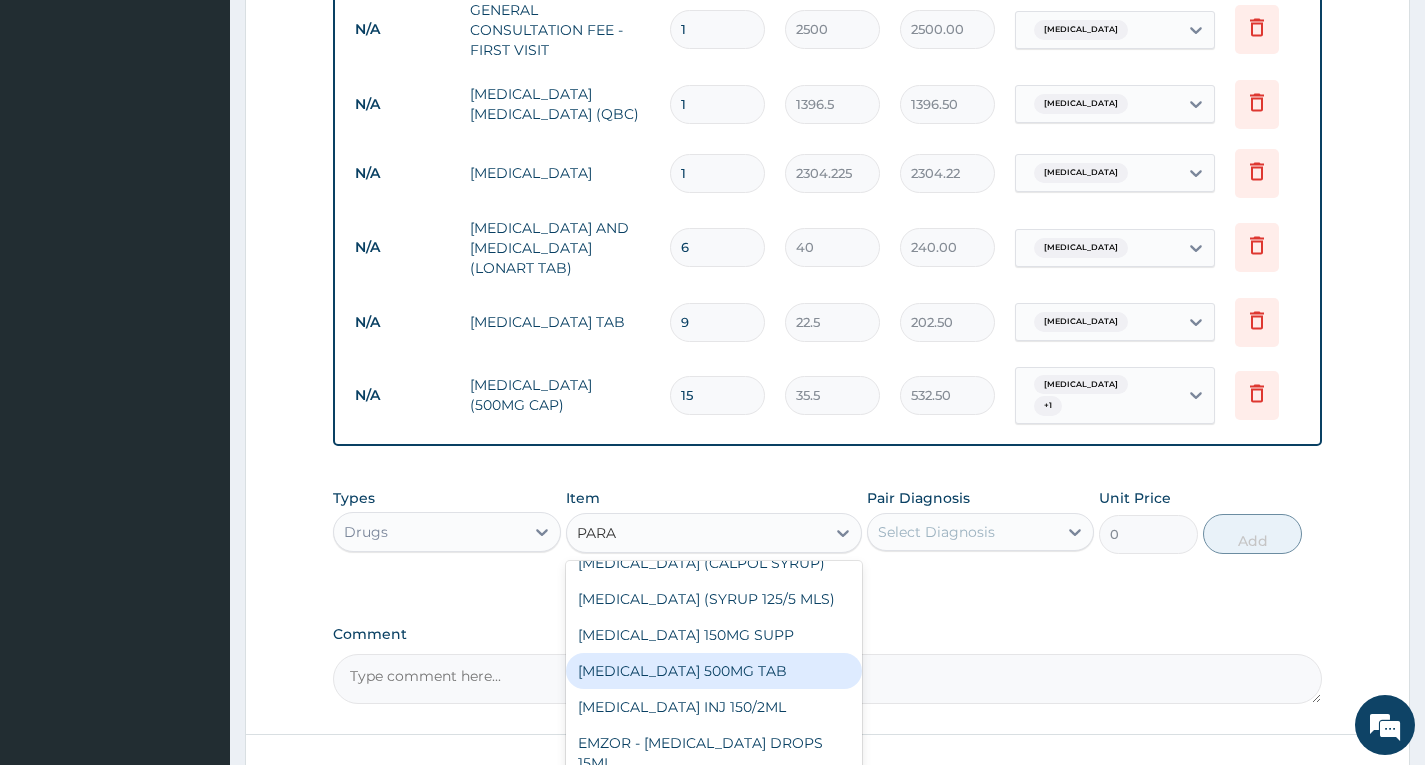click on "[MEDICAL_DATA] 500MG TAB" at bounding box center (714, 671) 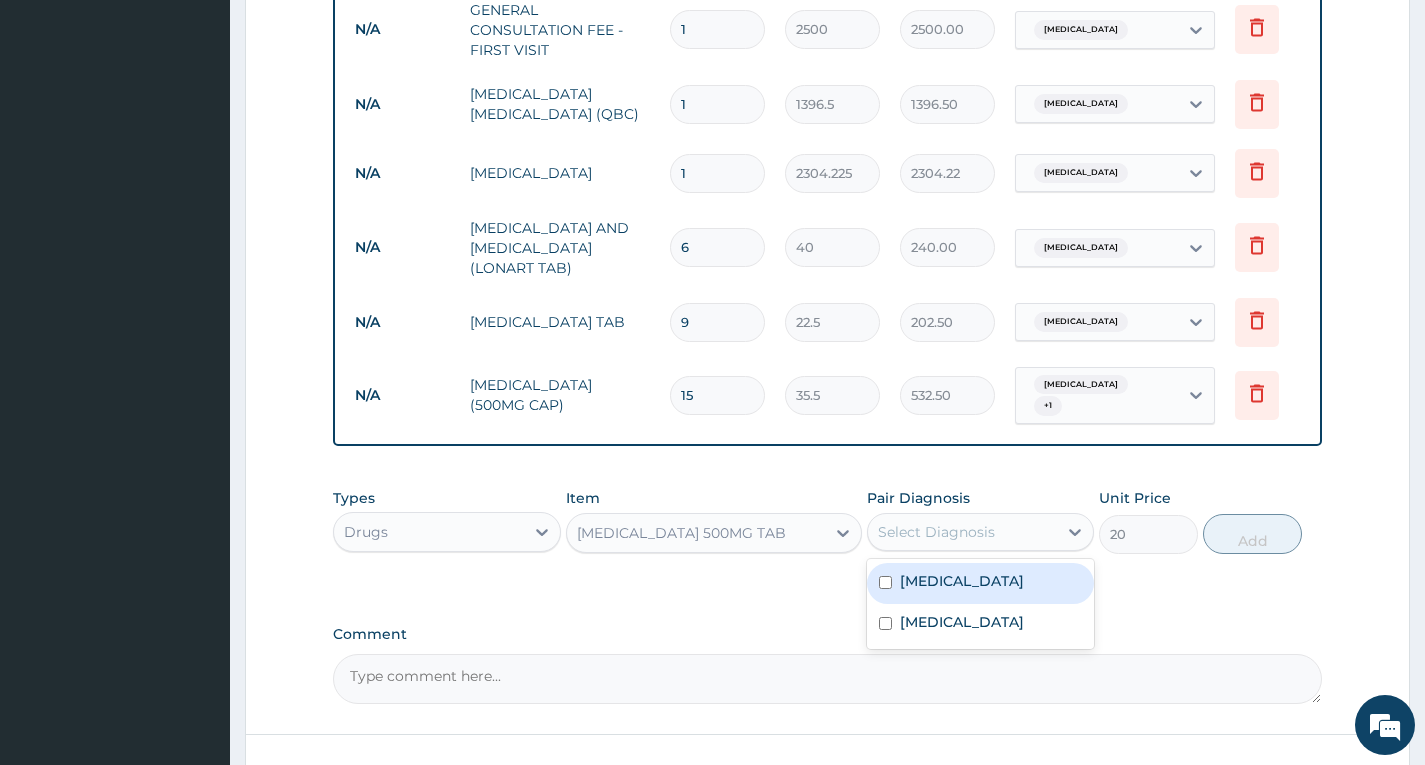 click on "Select Diagnosis" at bounding box center (936, 532) 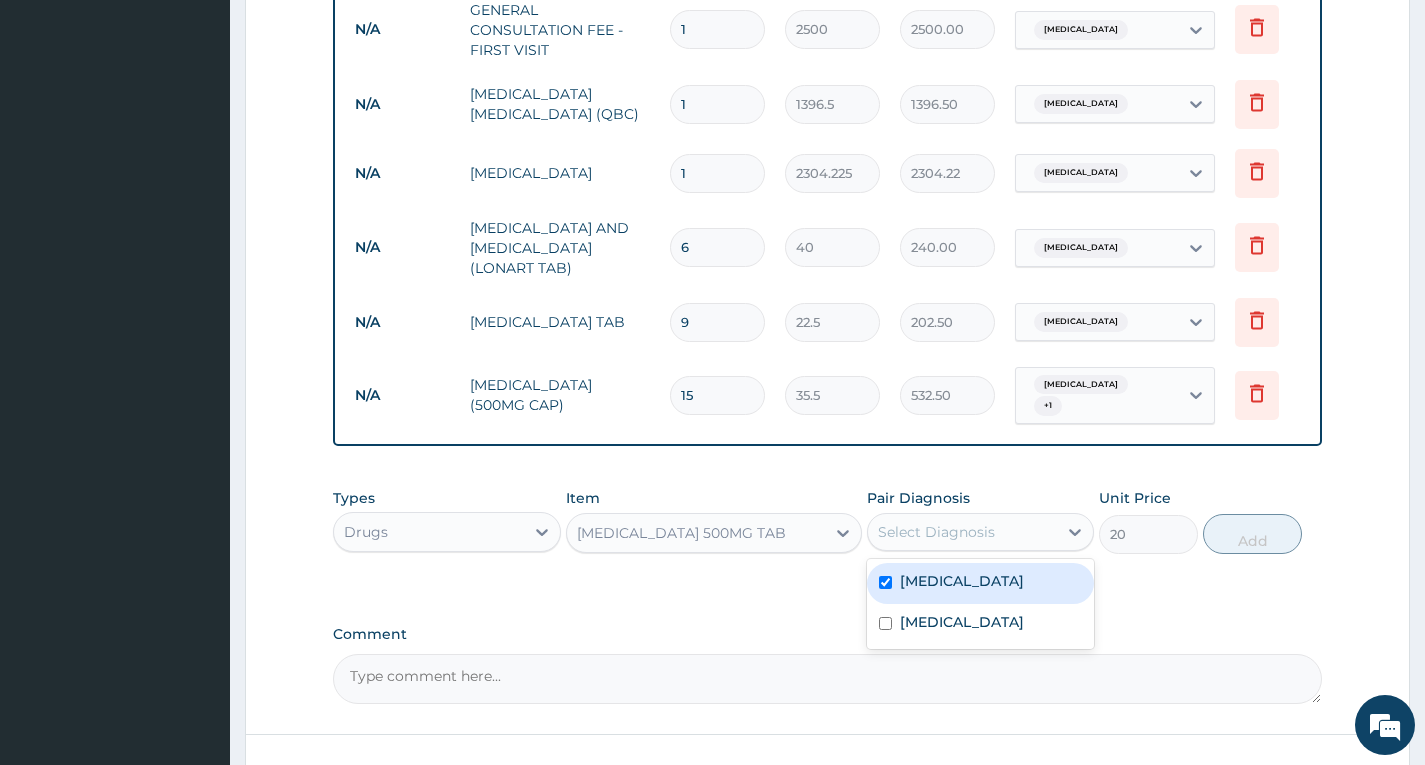 checkbox on "true" 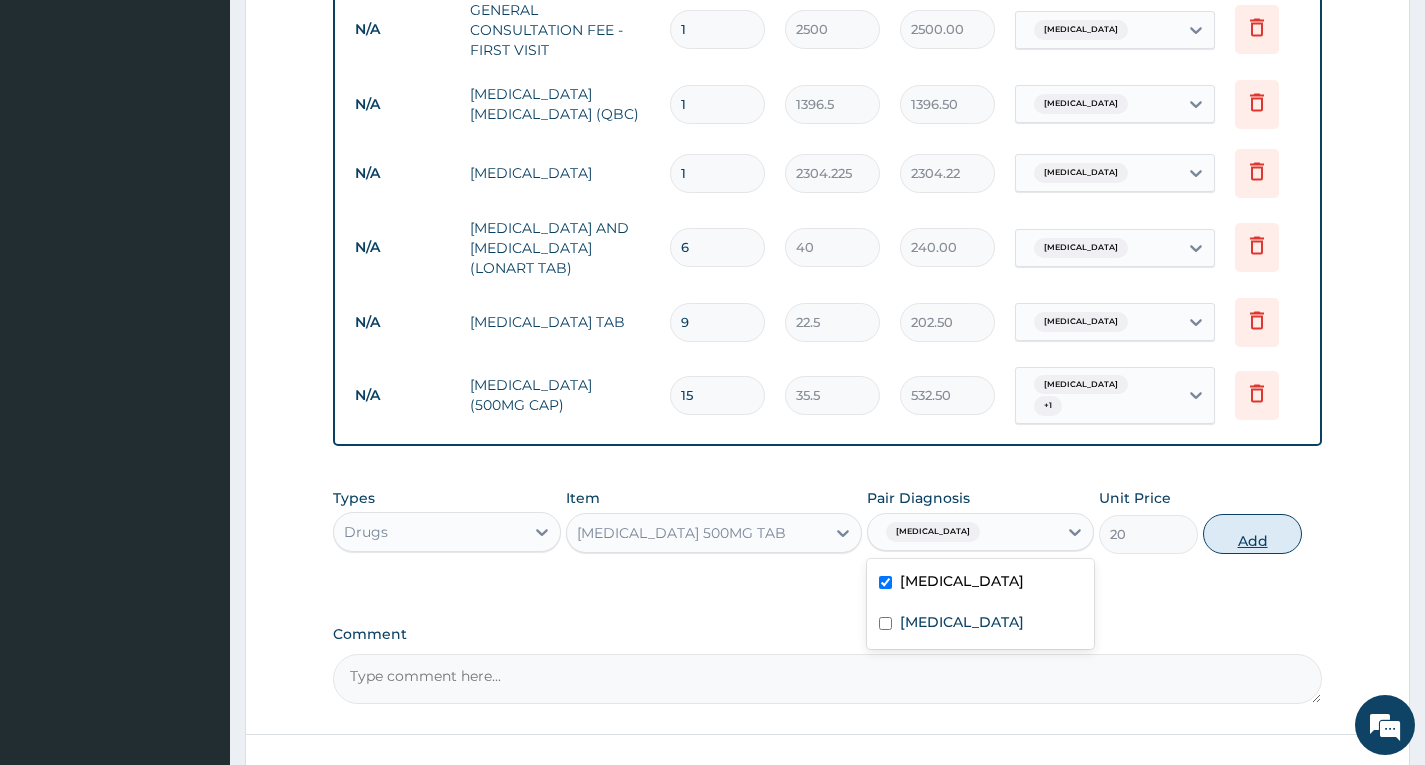 click on "Add" at bounding box center (1252, 534) 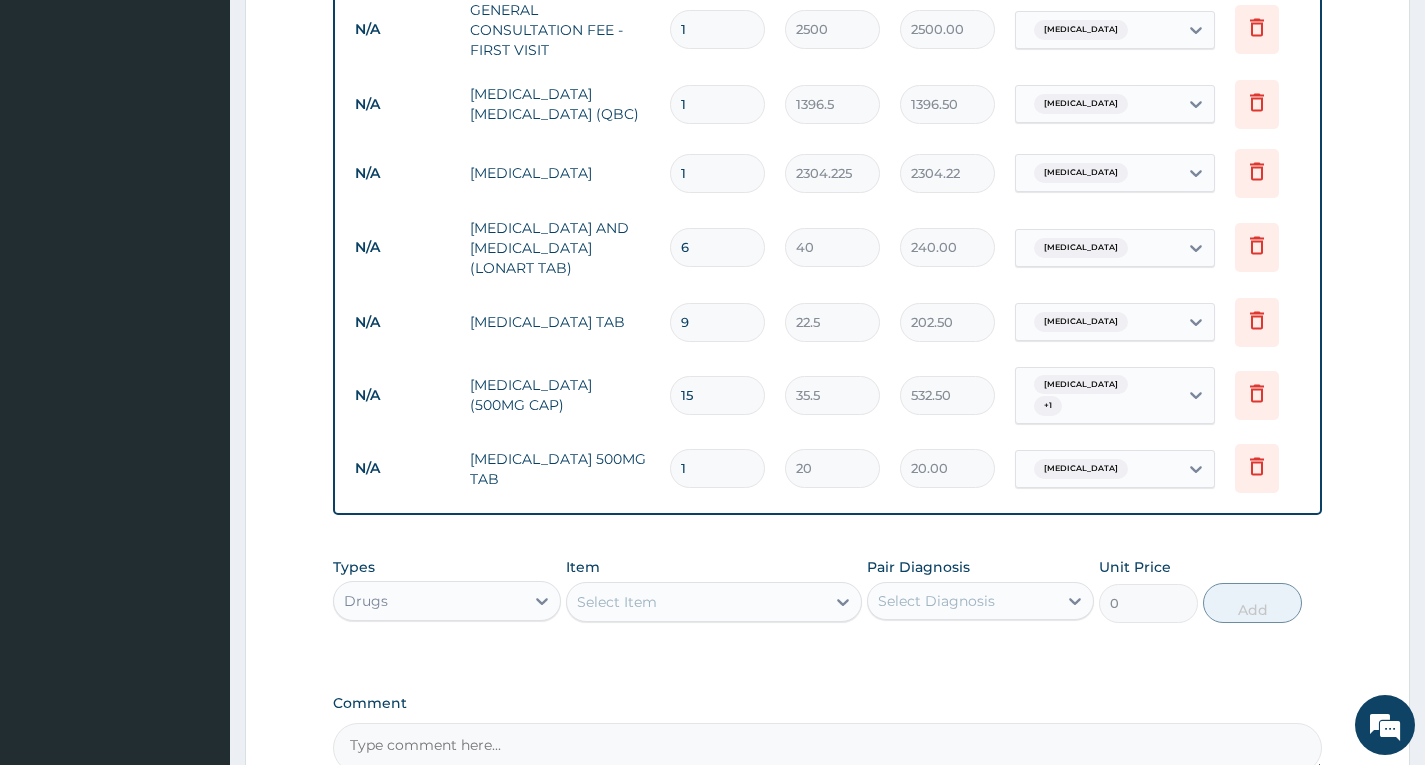 type 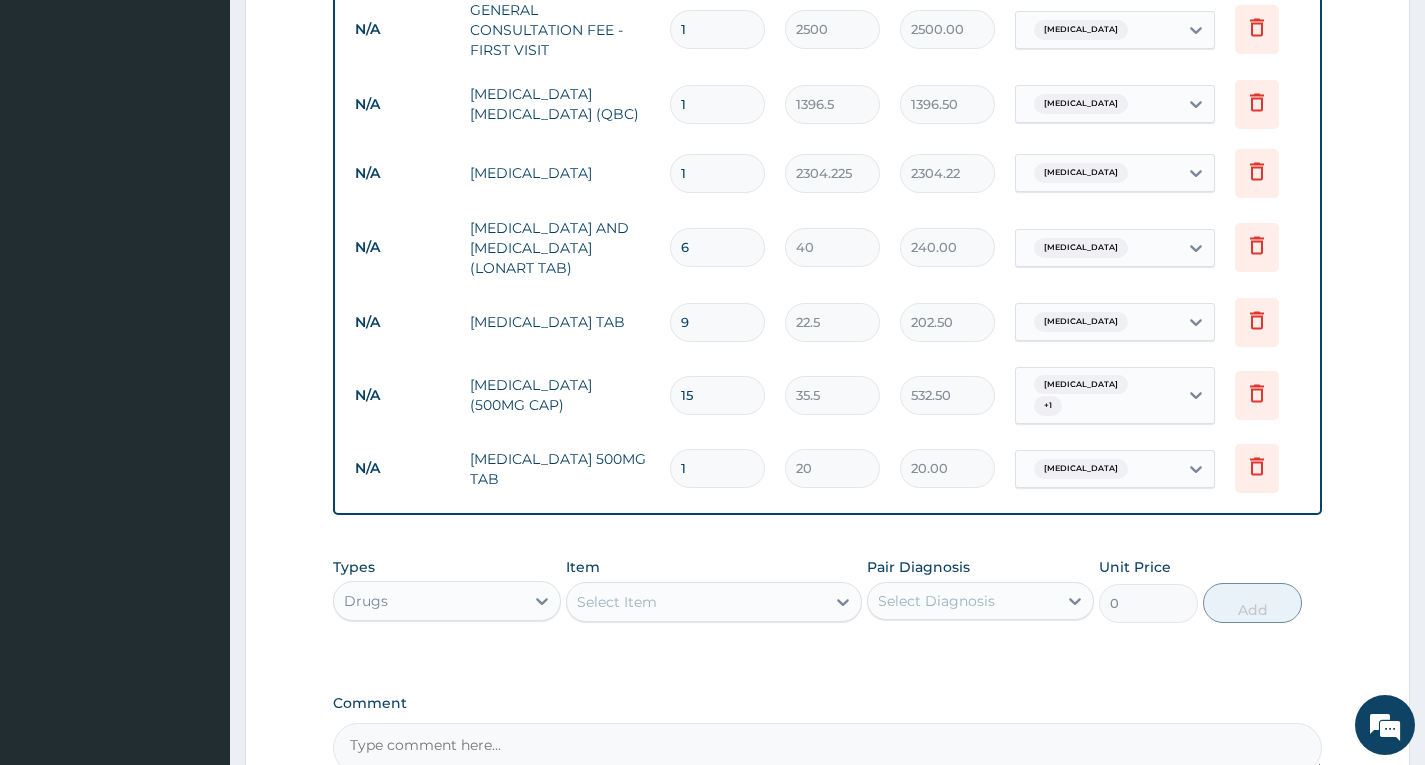 type on "0.00" 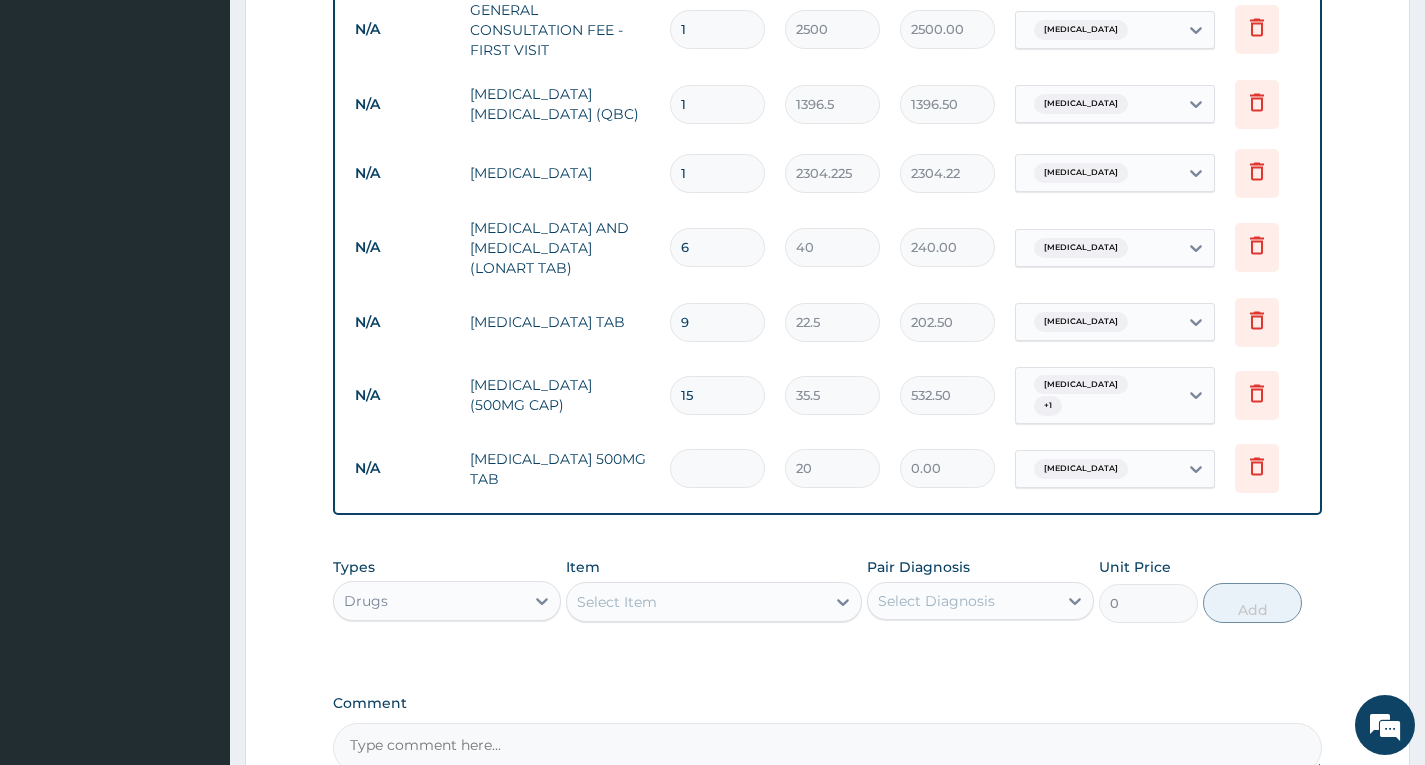 type on "3" 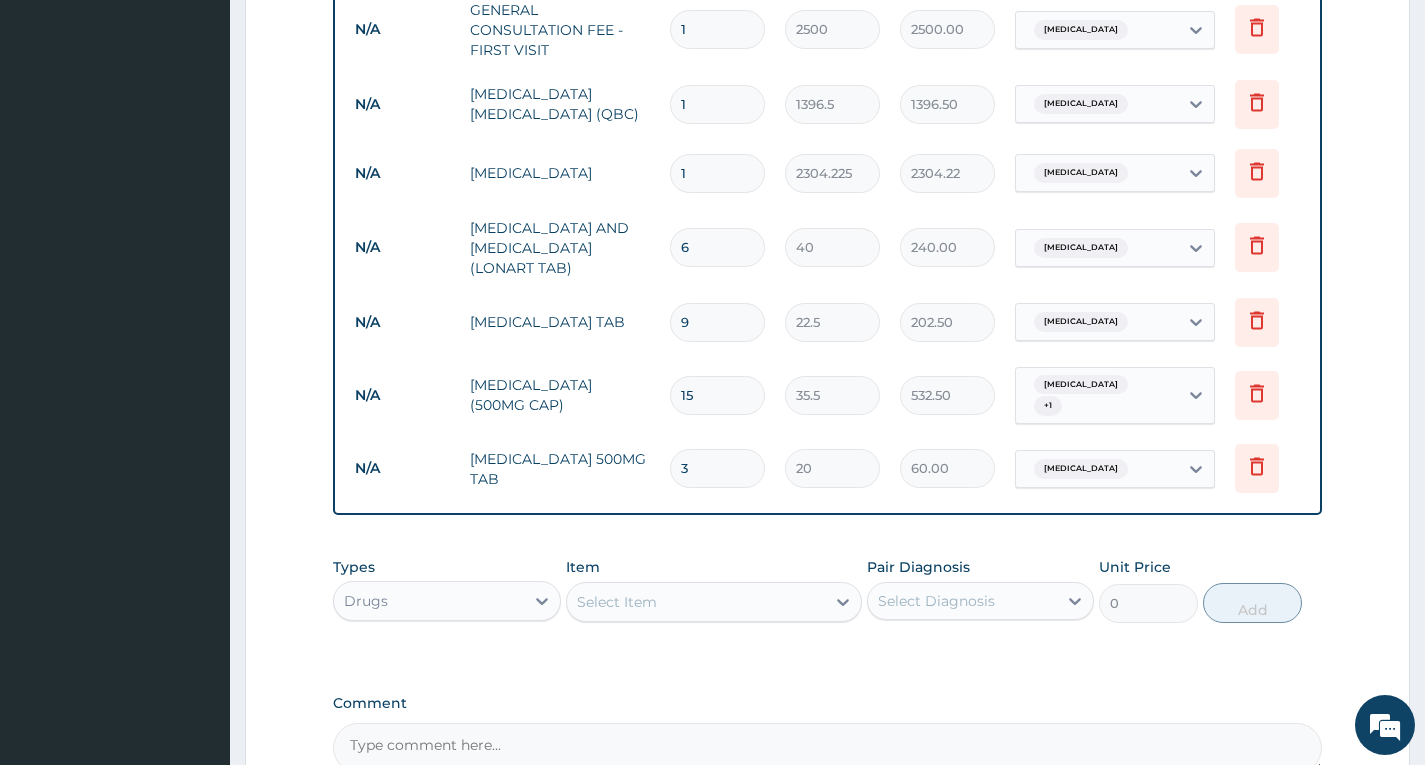 type on "30" 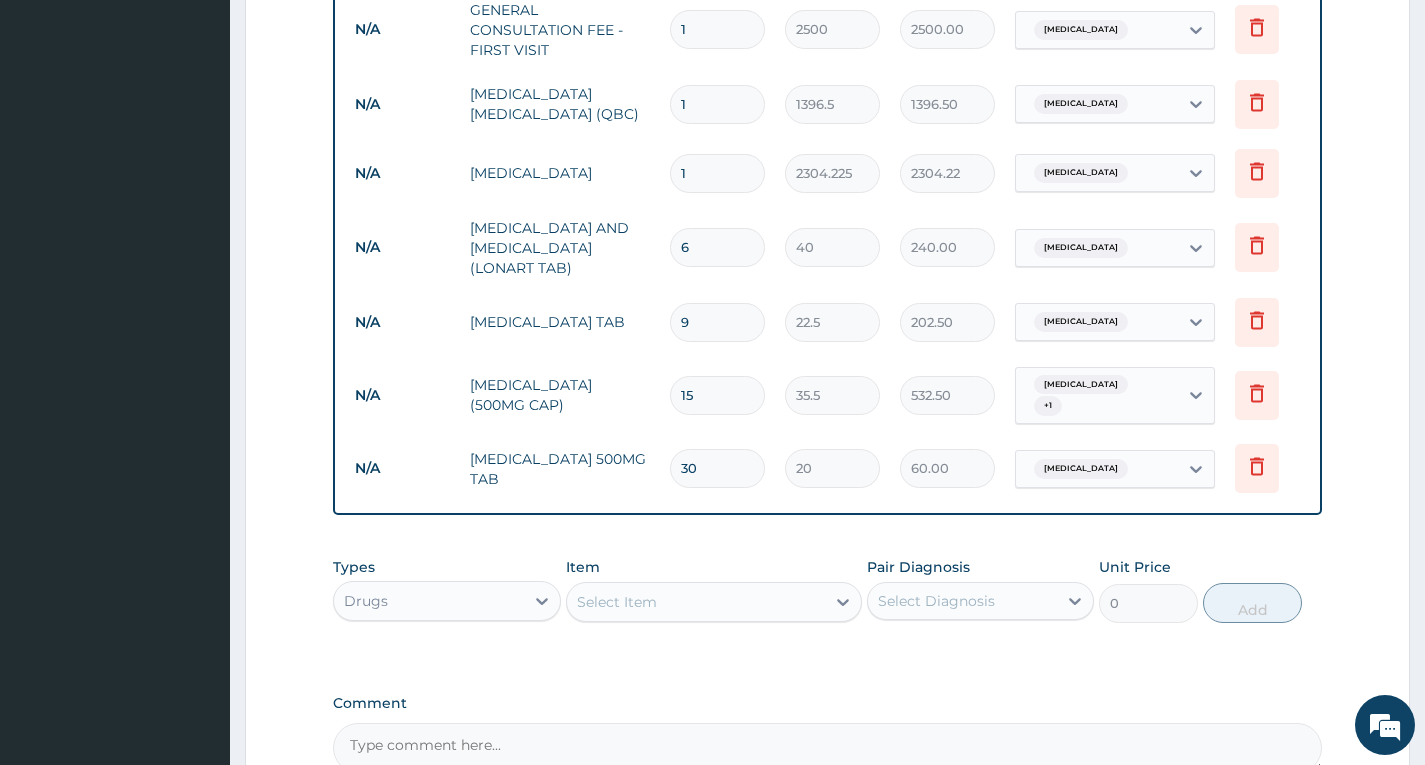 type on "600.00" 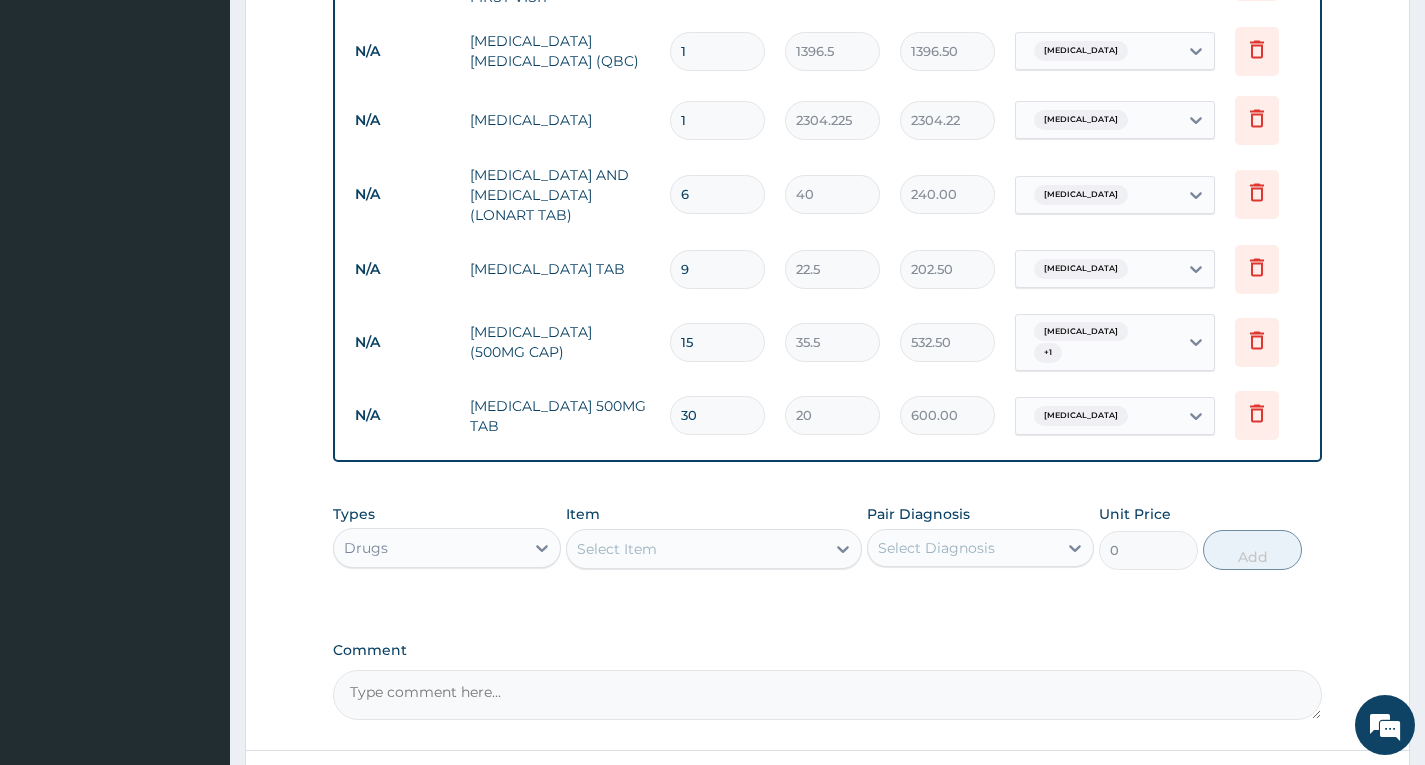 scroll, scrollTop: 908, scrollLeft: 0, axis: vertical 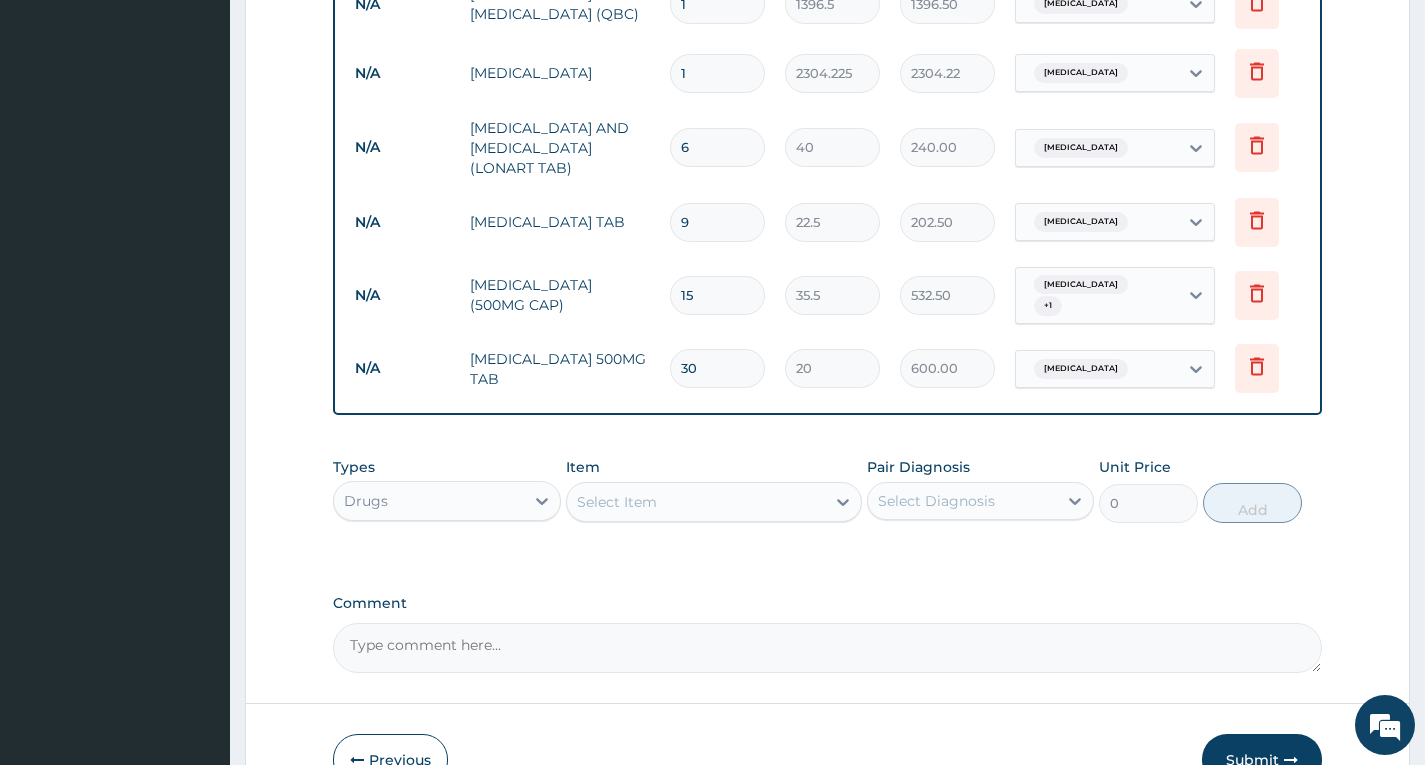type on "30" 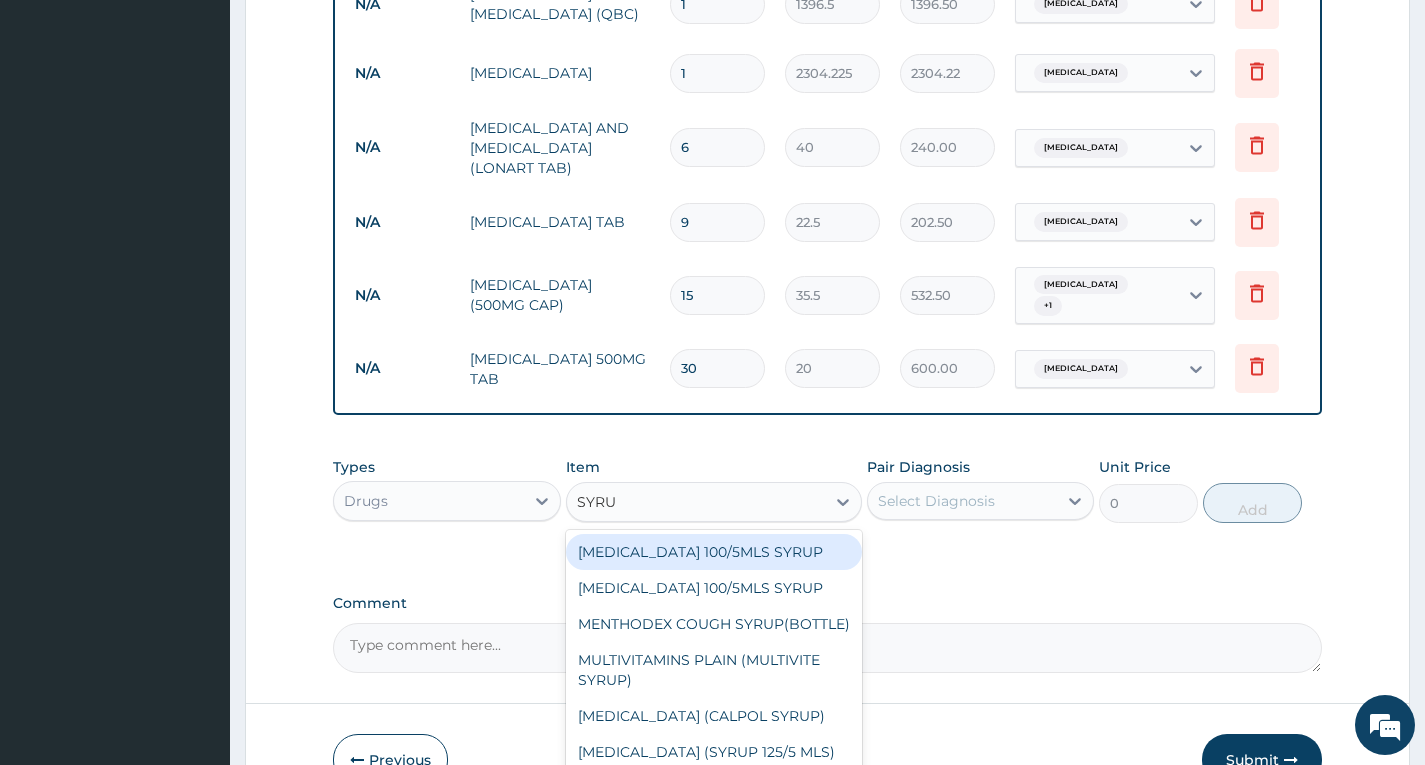 type on "SYRUP" 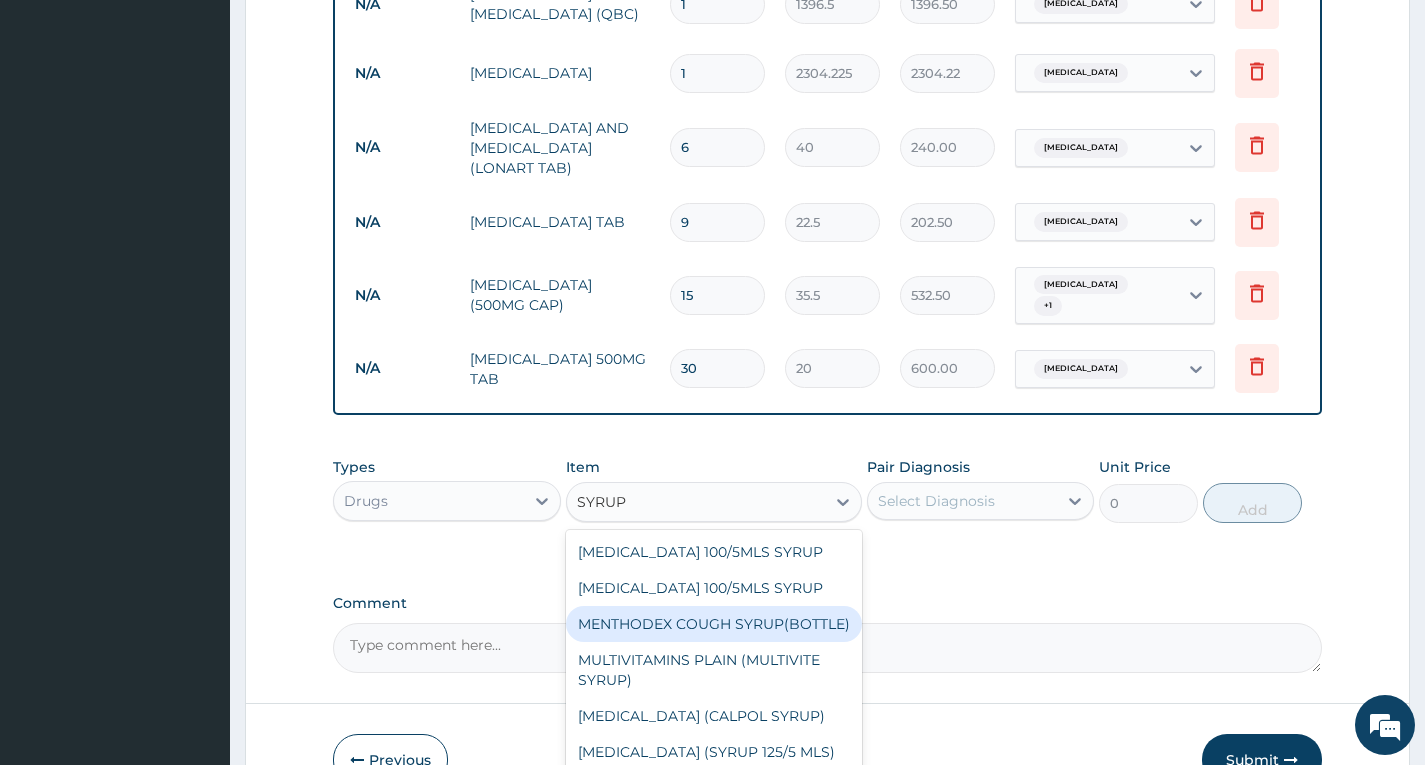 click on "MENTHODEX COUGH SYRUP(BOTTLE)" at bounding box center (714, 624) 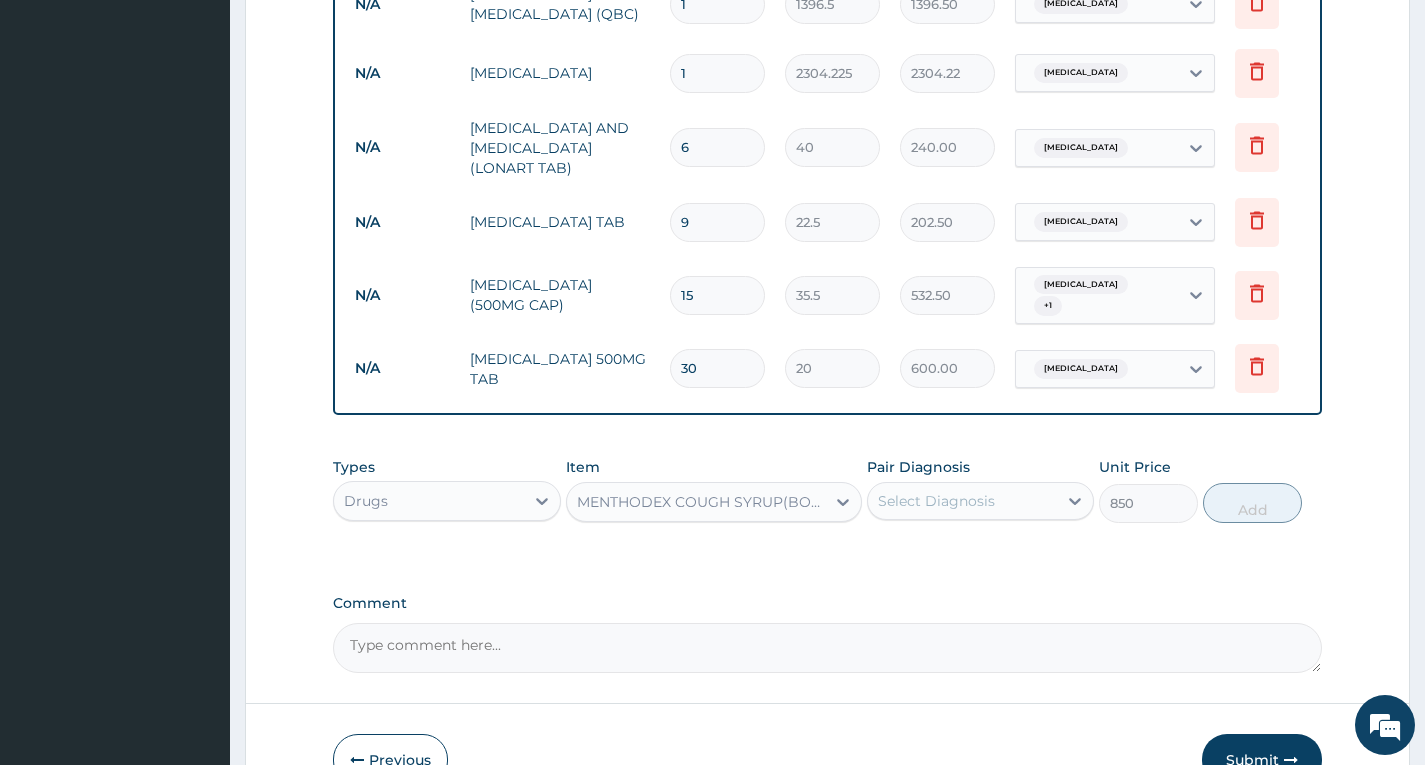 click on "Select Diagnosis" at bounding box center (936, 501) 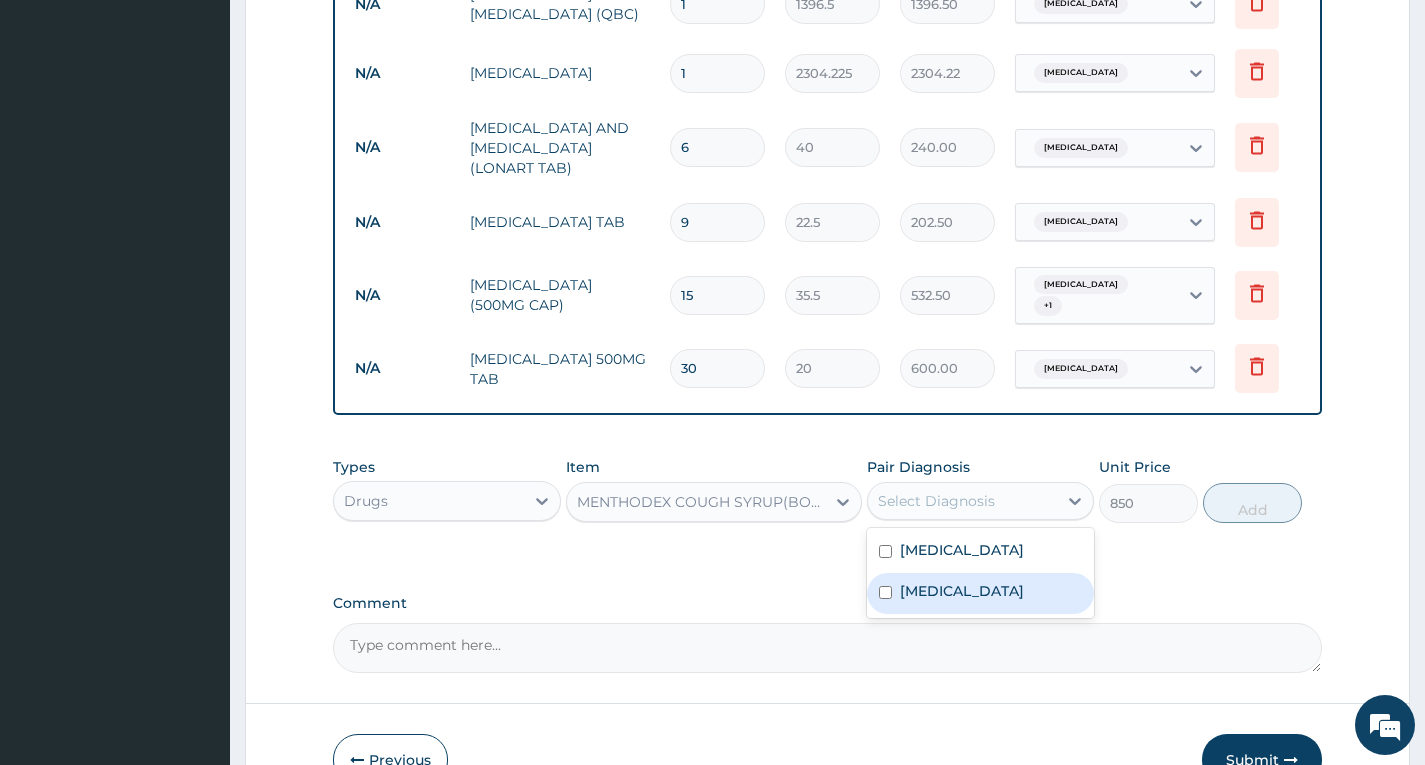 click on "[MEDICAL_DATA]" at bounding box center (962, 591) 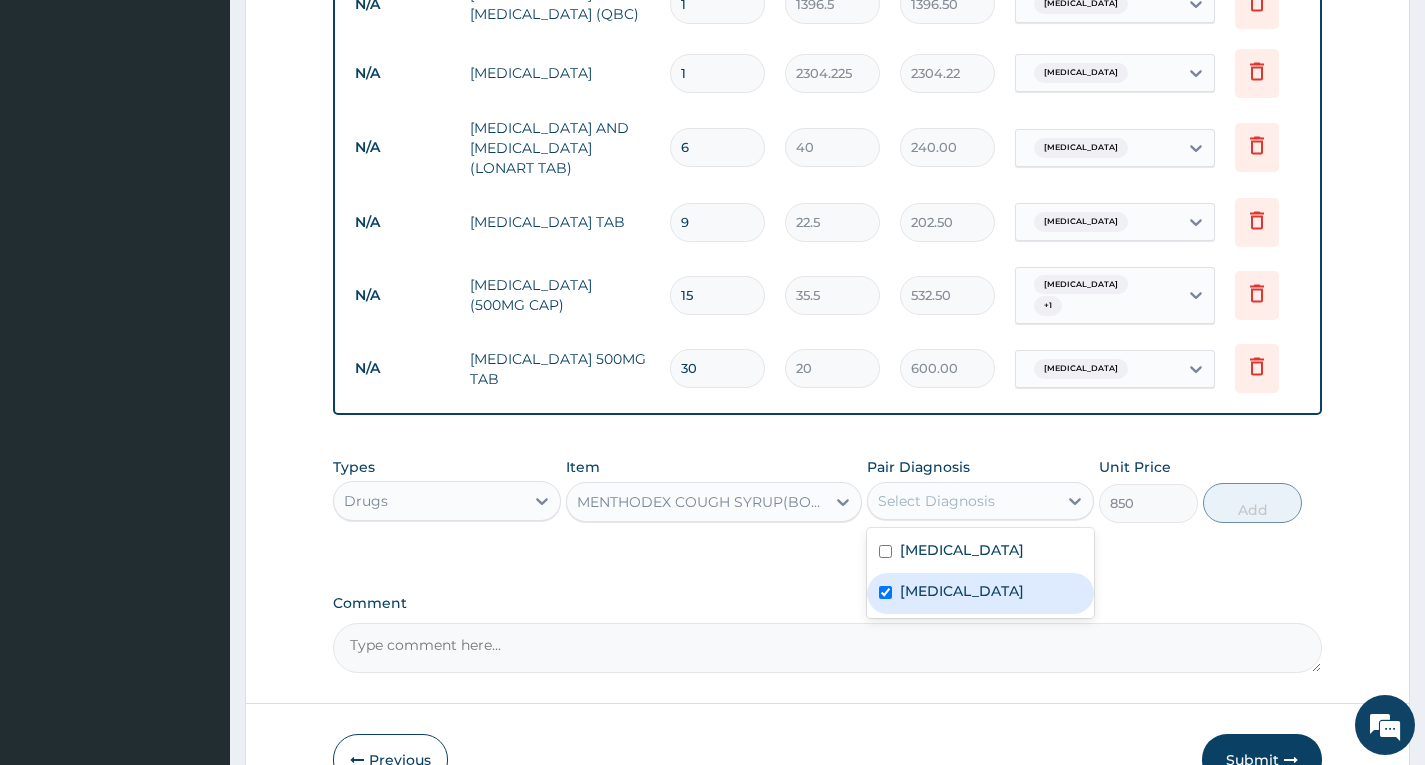 checkbox on "true" 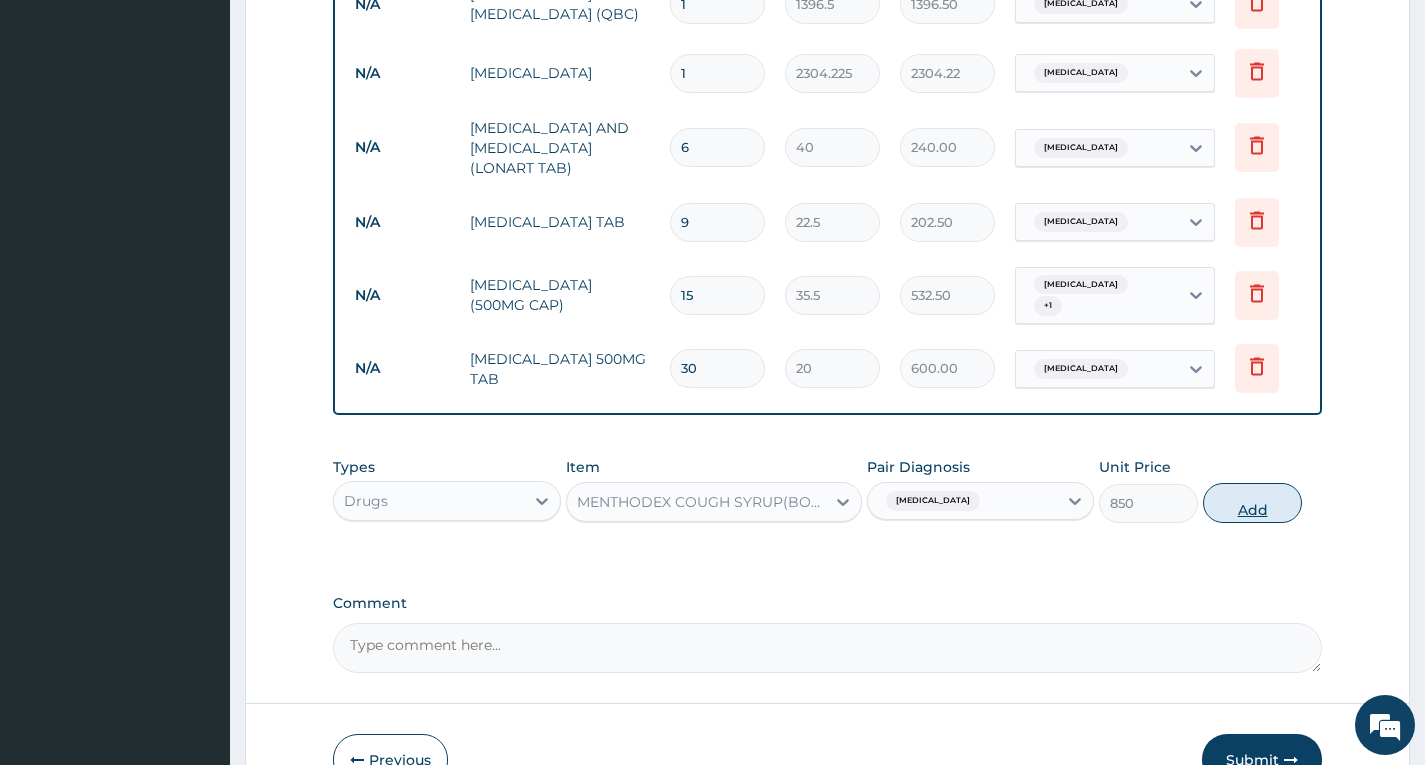 click on "Add" at bounding box center [1252, 503] 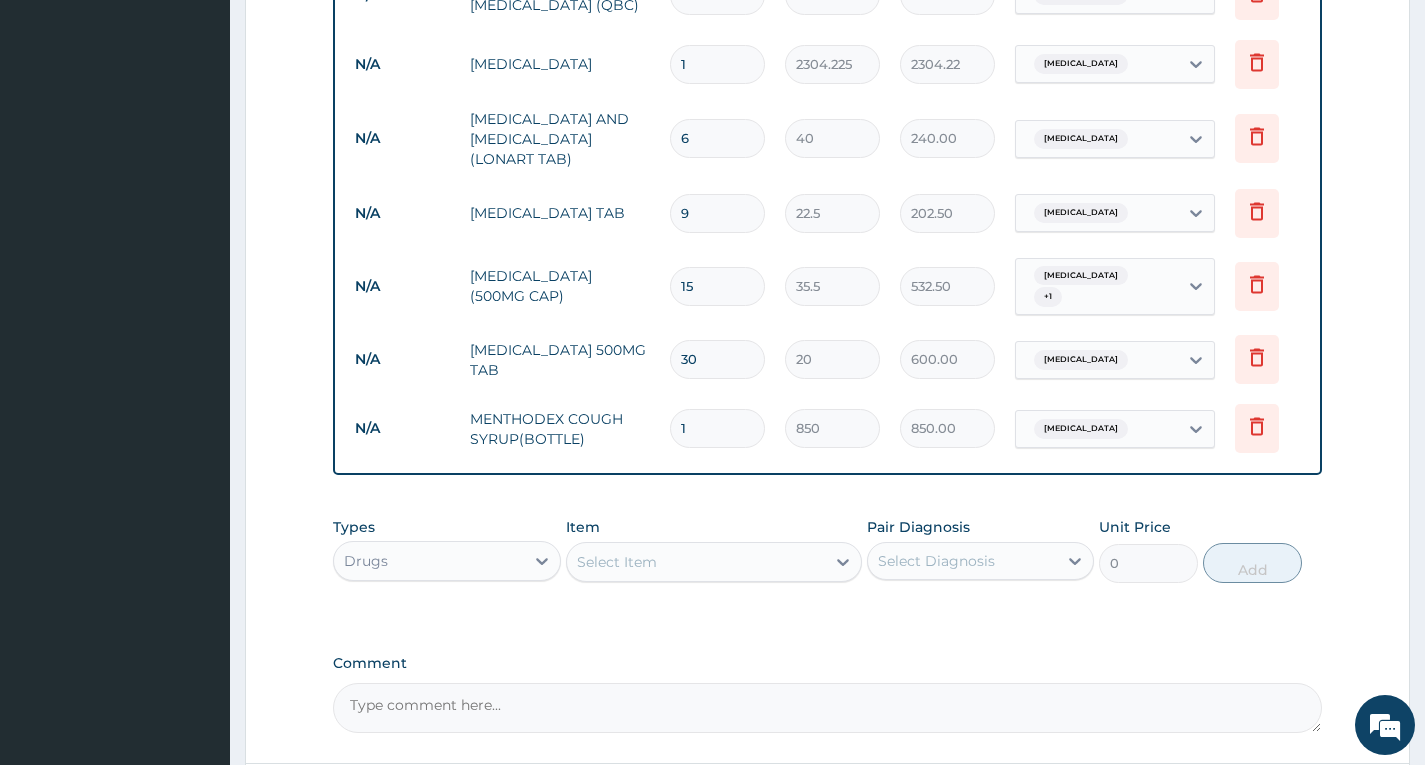 scroll, scrollTop: 902, scrollLeft: 0, axis: vertical 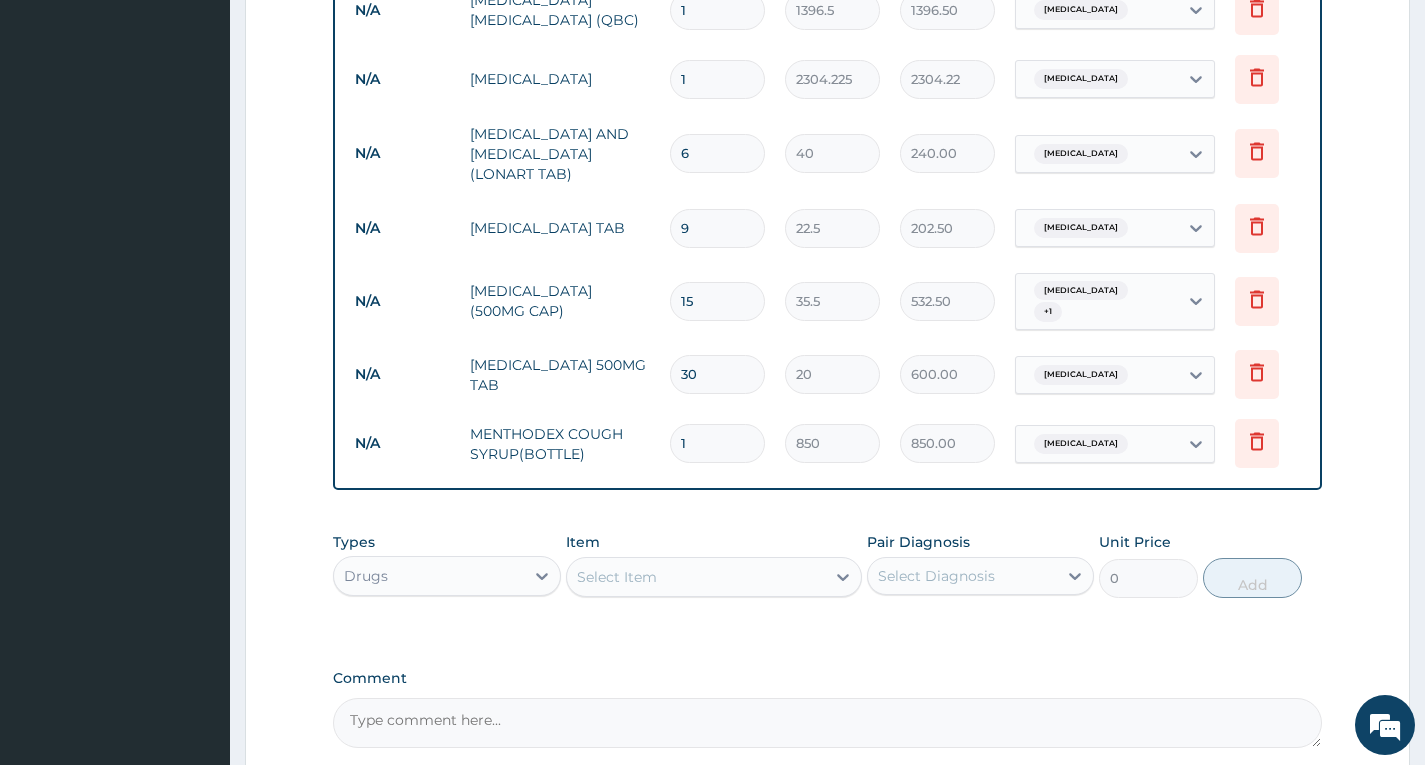 click on "9" at bounding box center (717, 228) 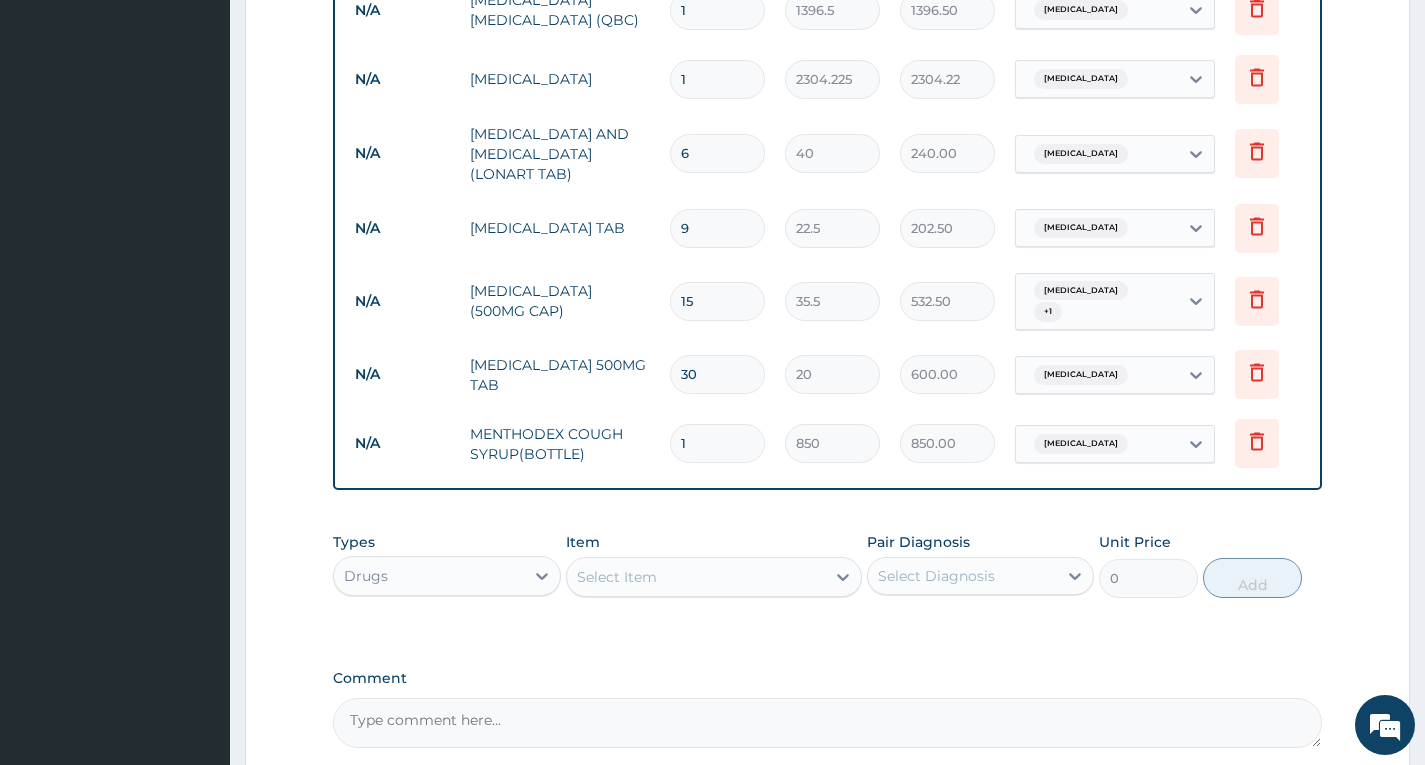type 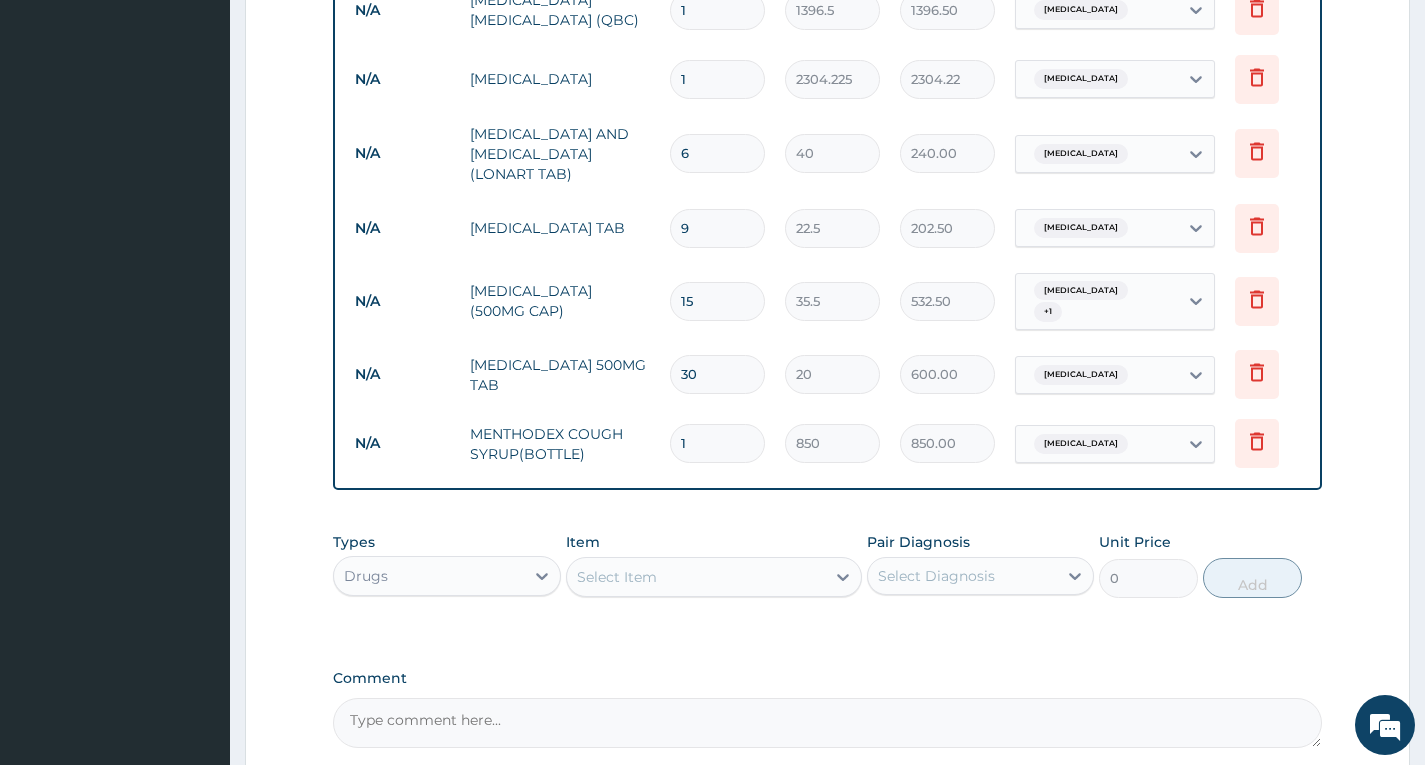 type on "0.00" 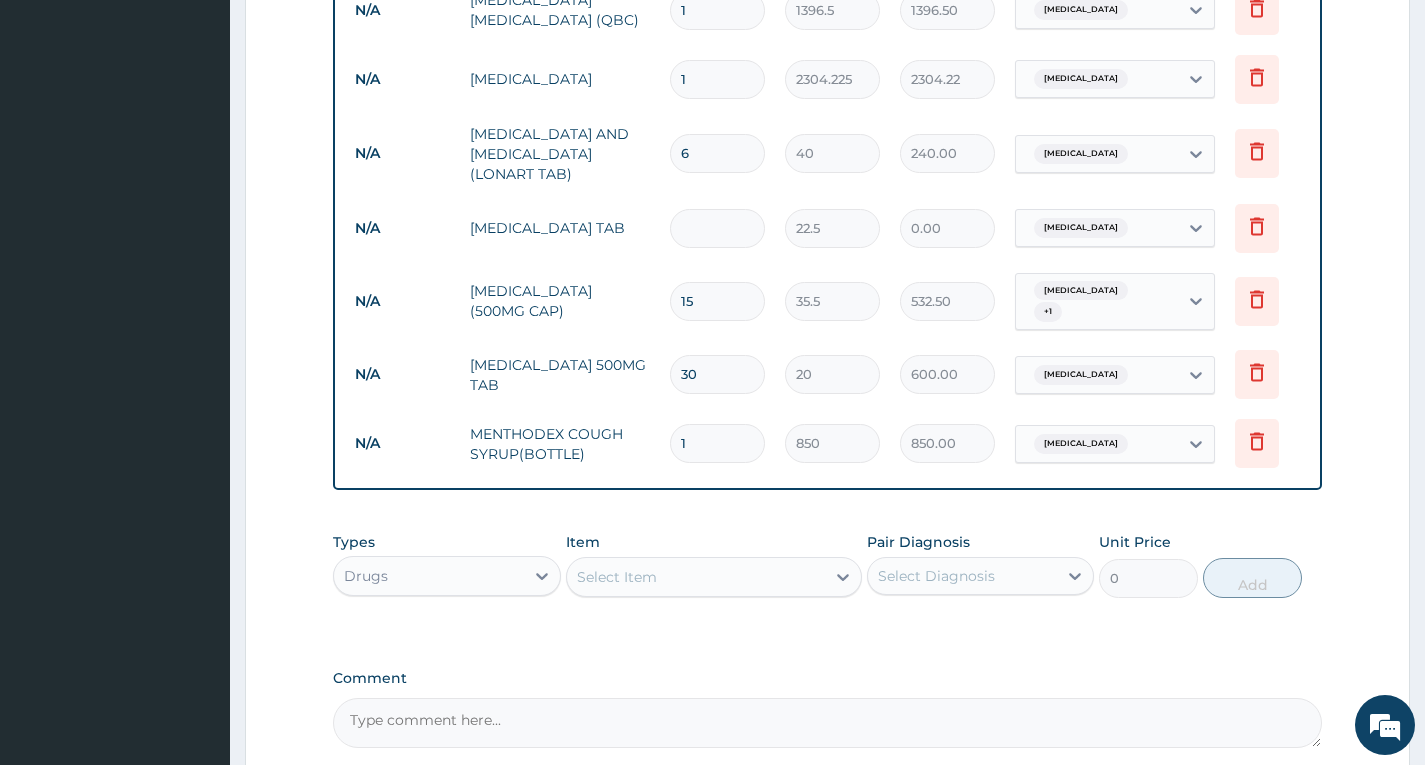 type on "1" 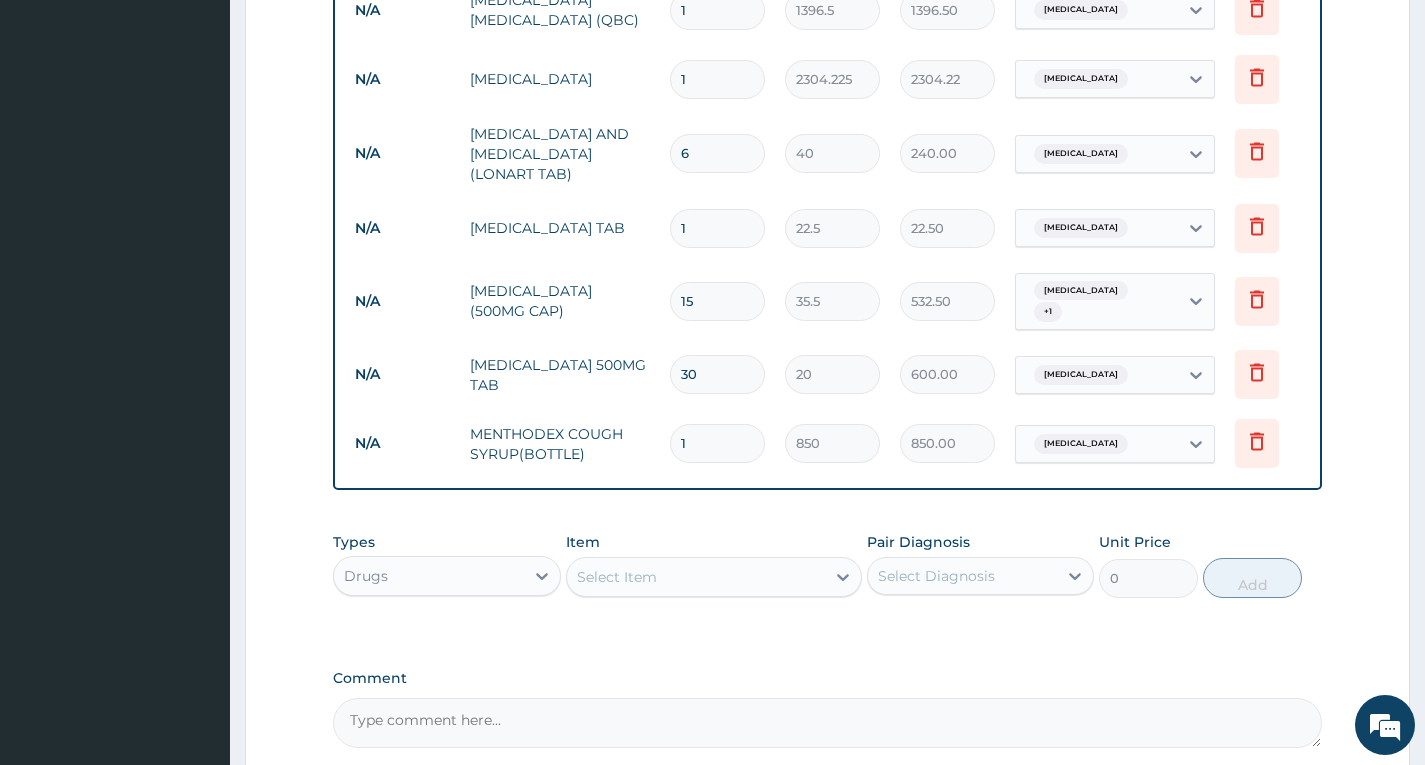 type on "10" 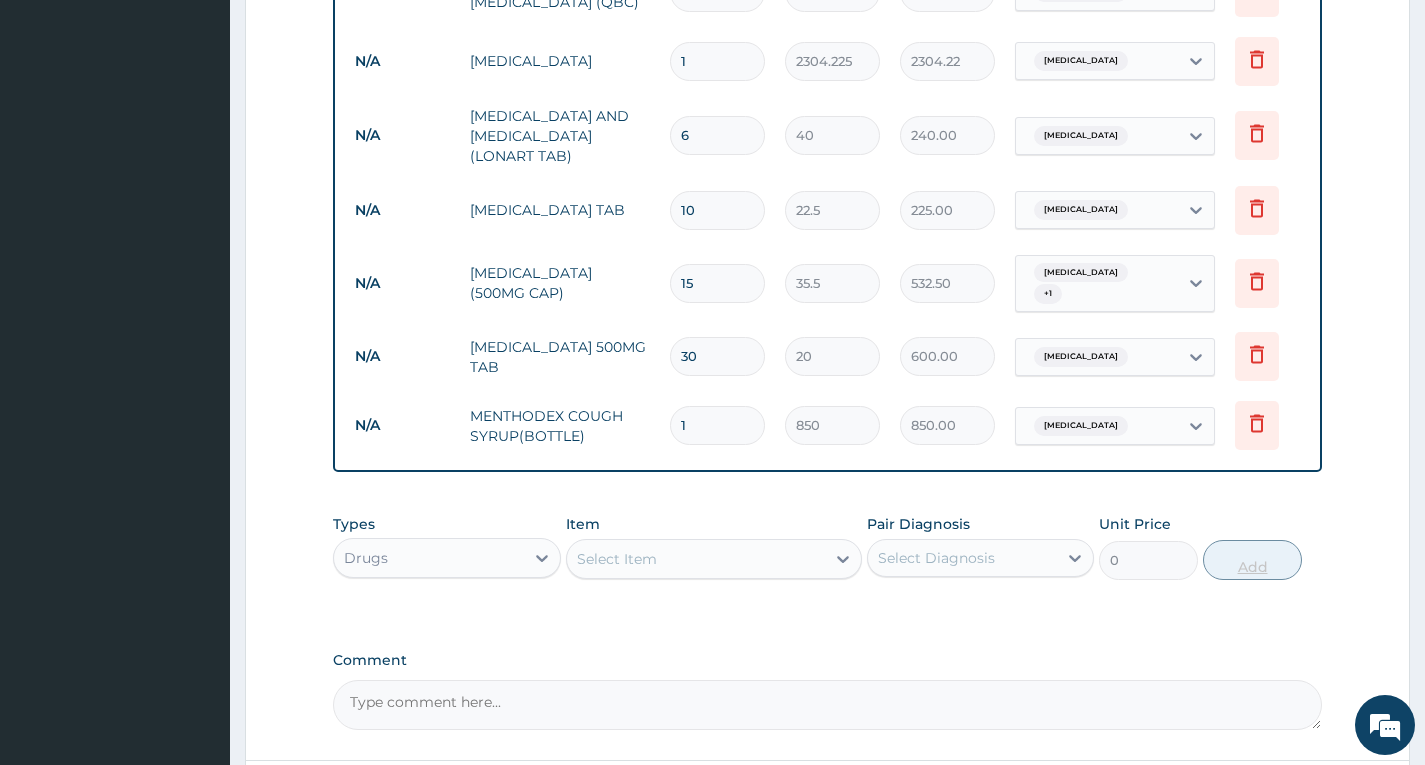 scroll, scrollTop: 902, scrollLeft: 0, axis: vertical 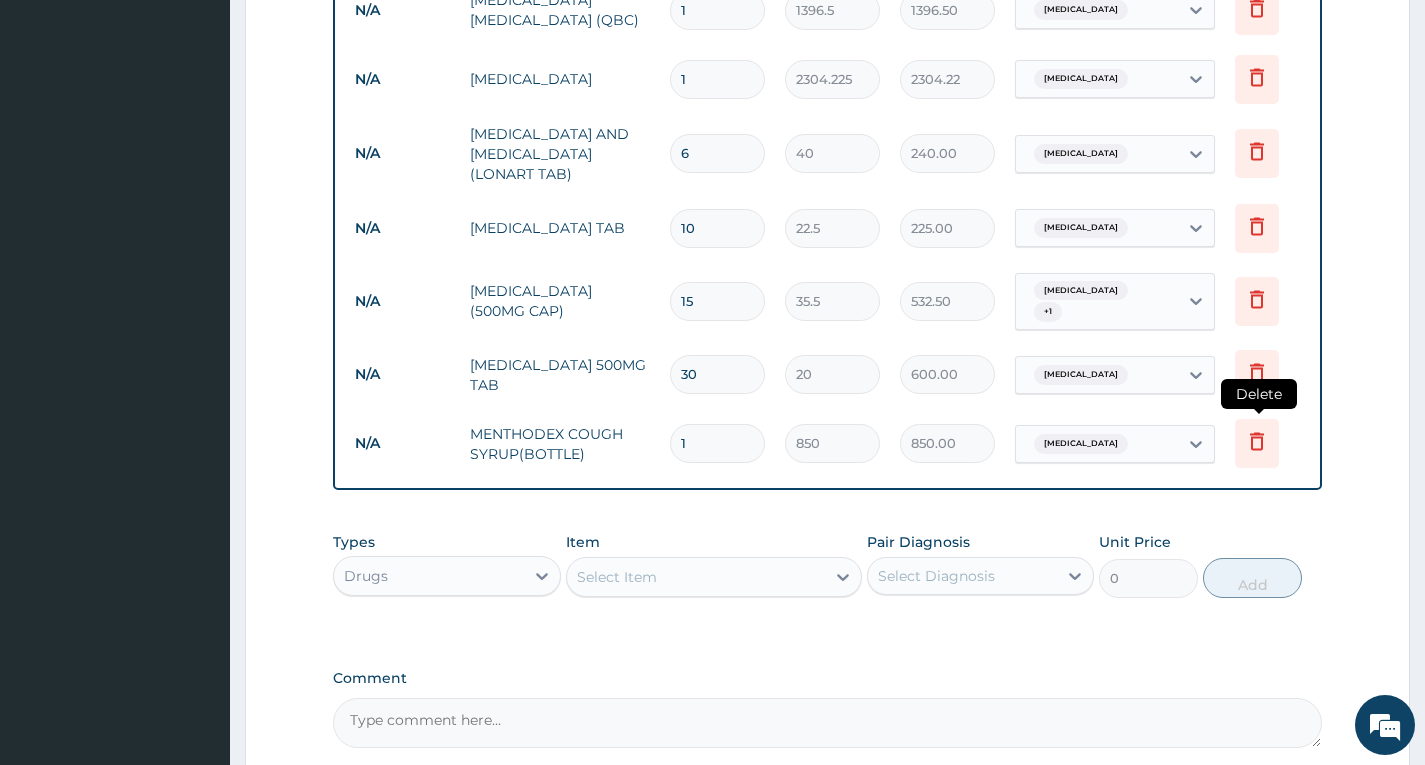 type on "10" 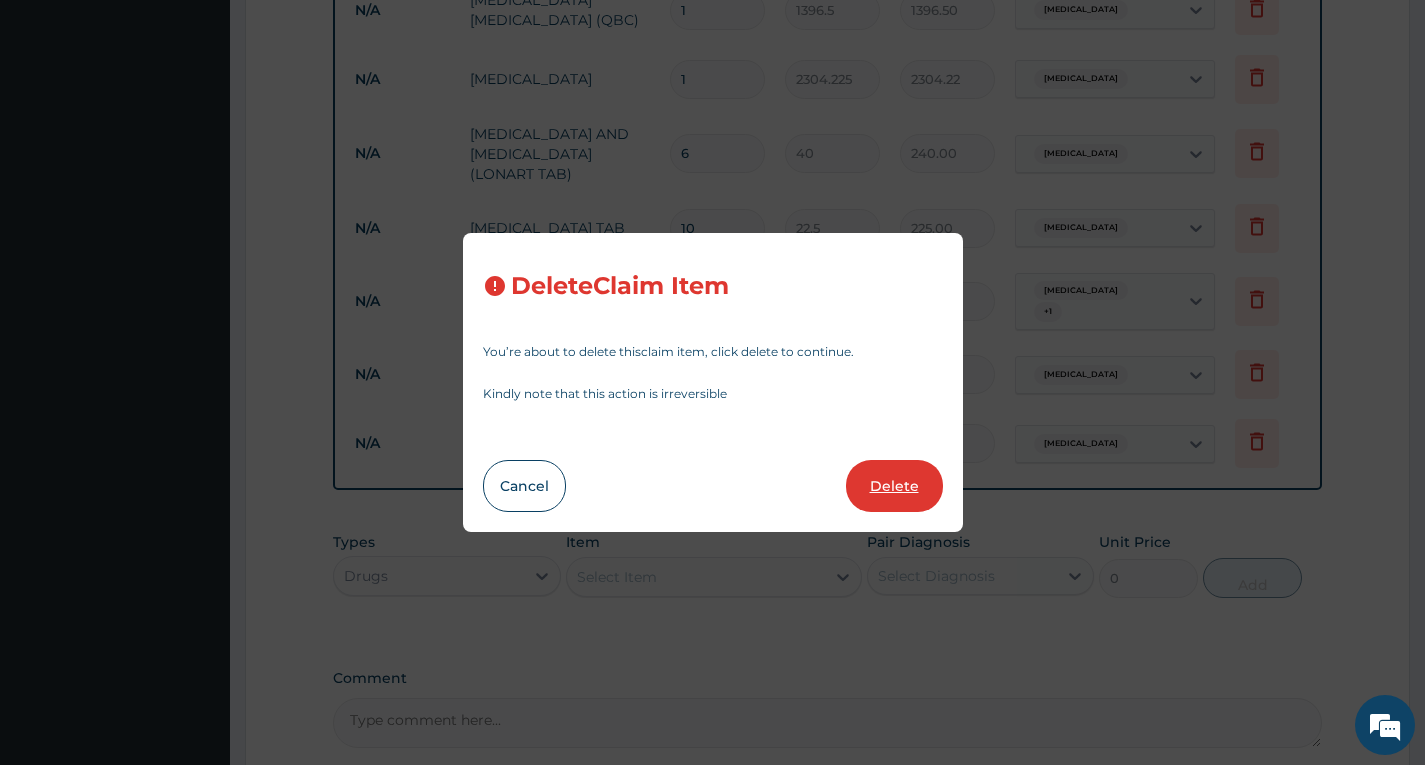 click on "Delete" at bounding box center [894, 486] 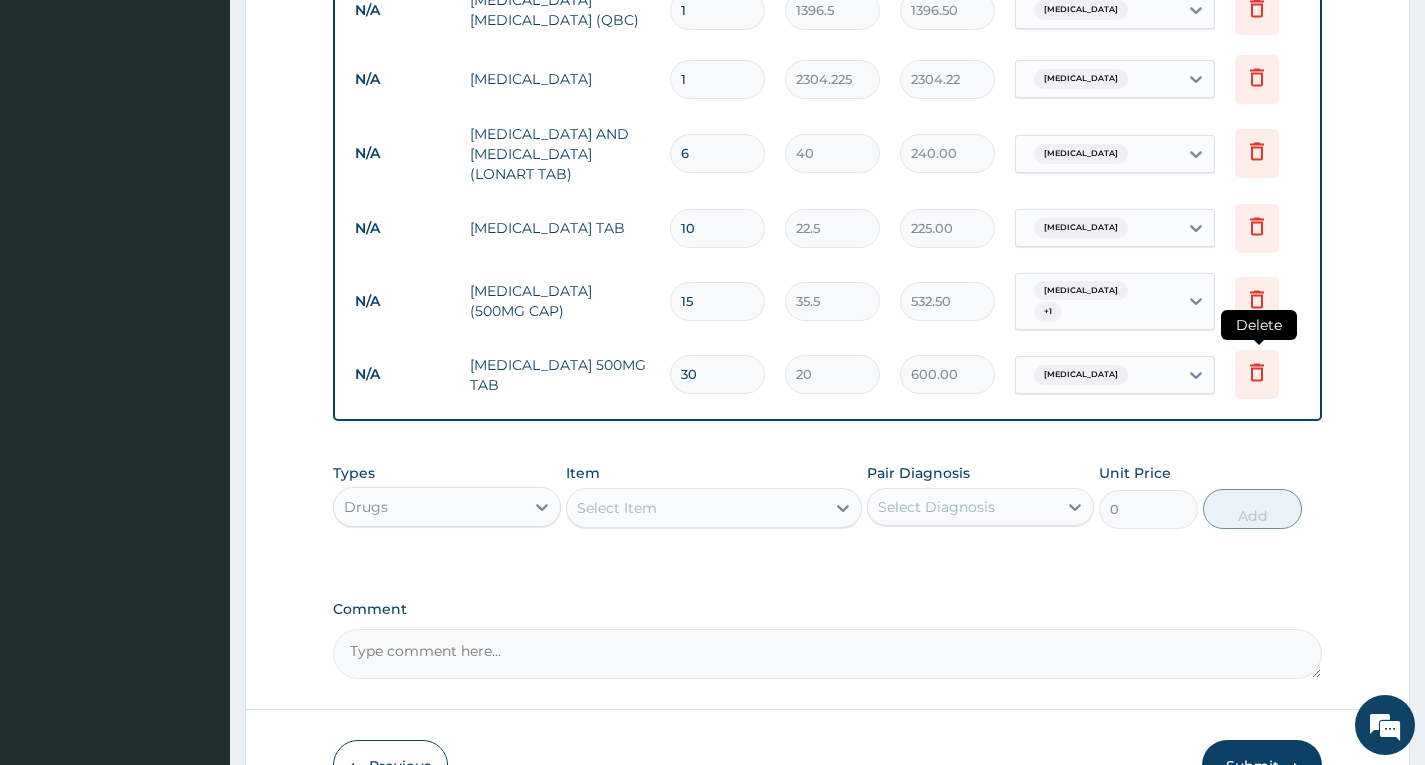 click 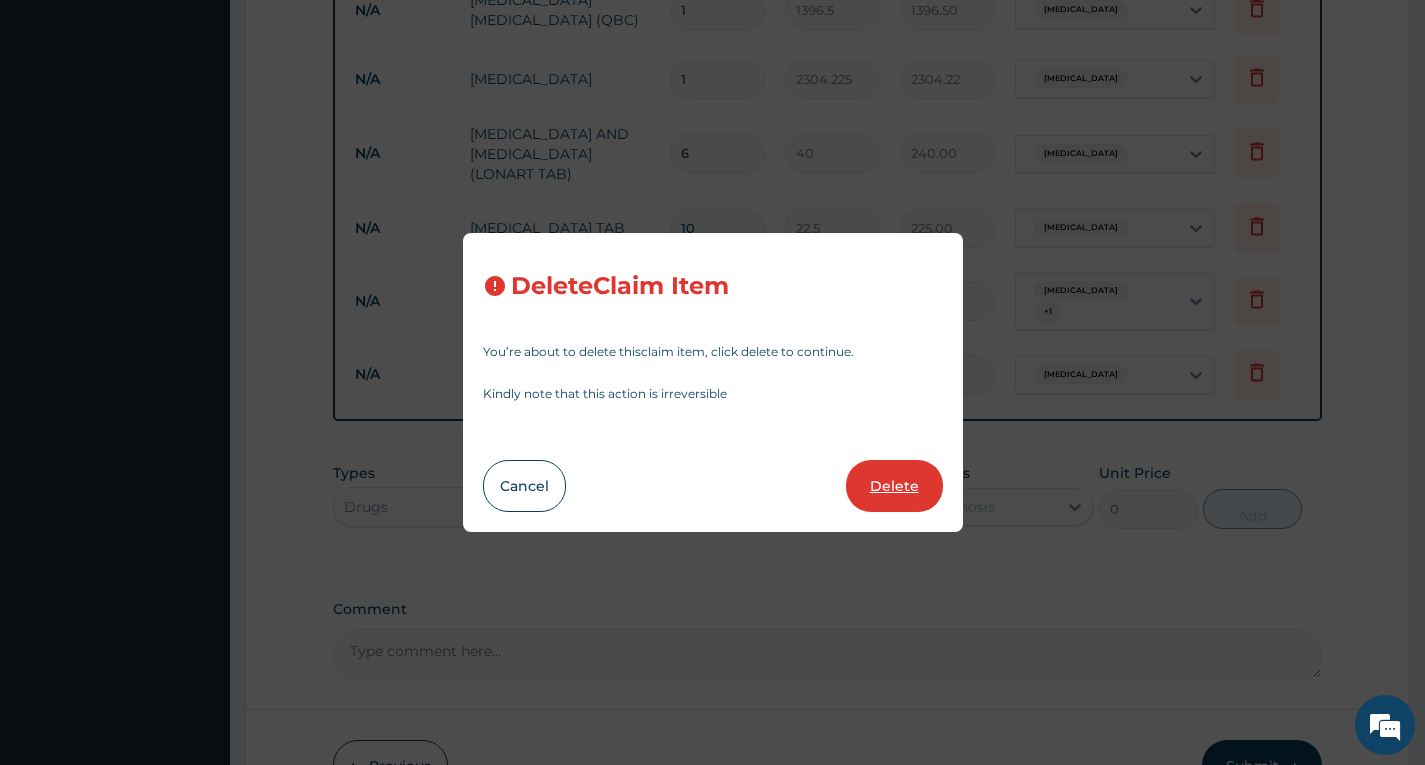 click on "Delete" at bounding box center (894, 486) 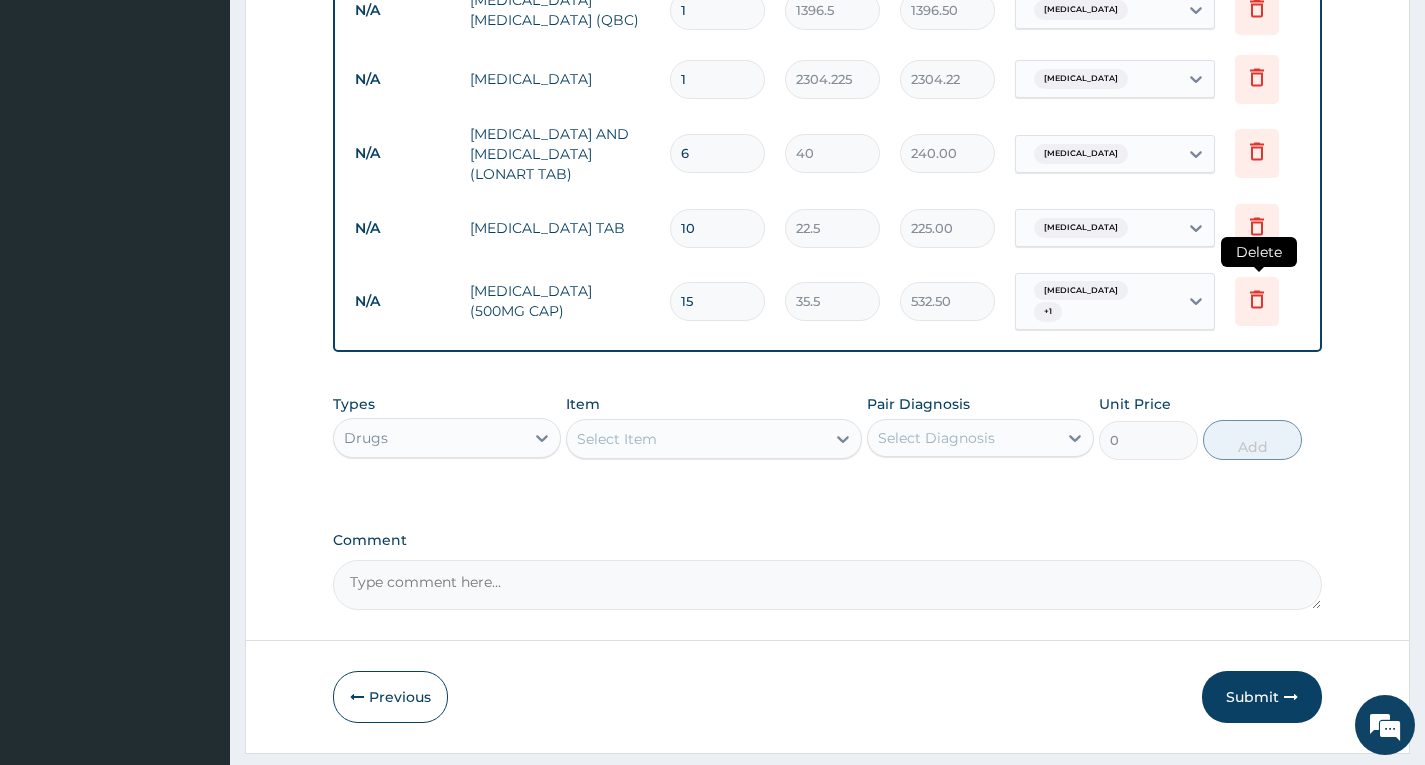 click 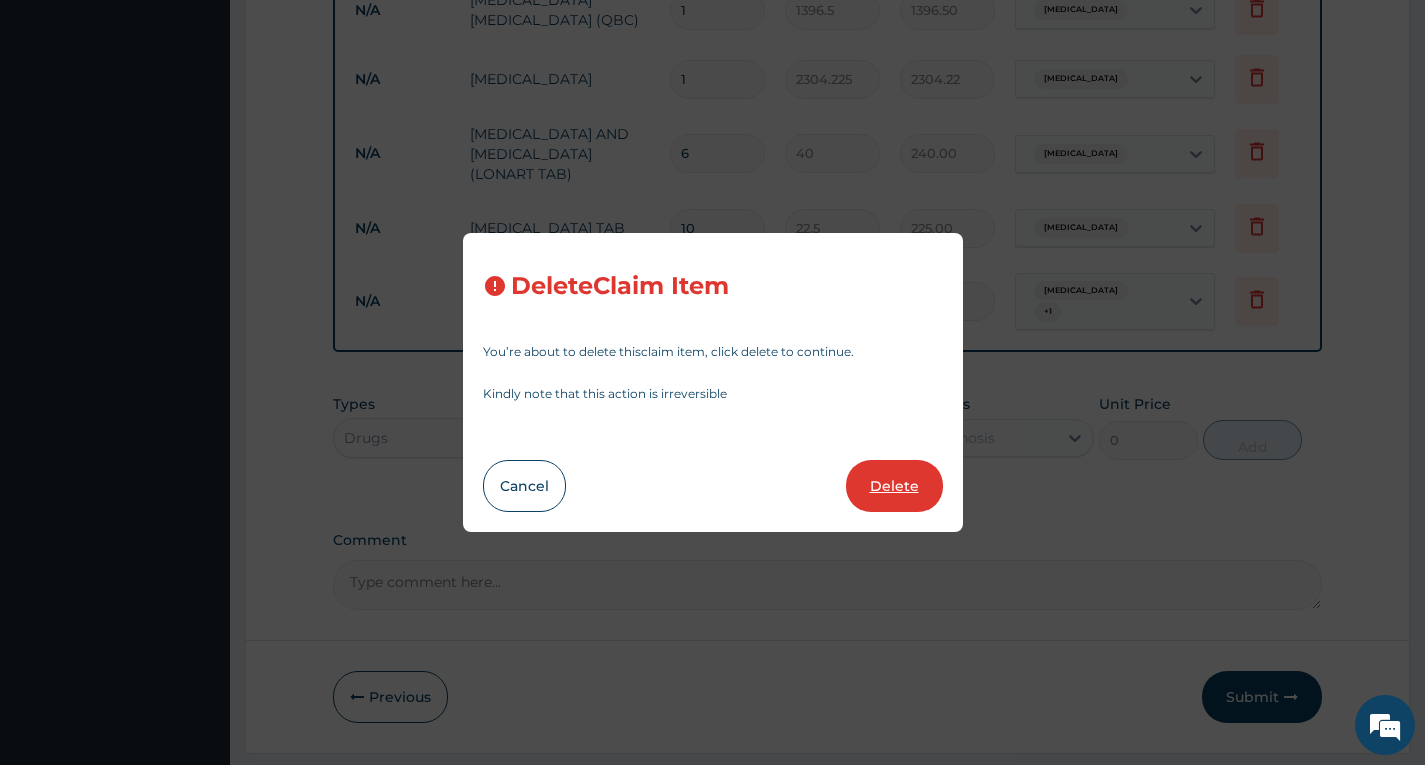 click on "Delete" at bounding box center (894, 486) 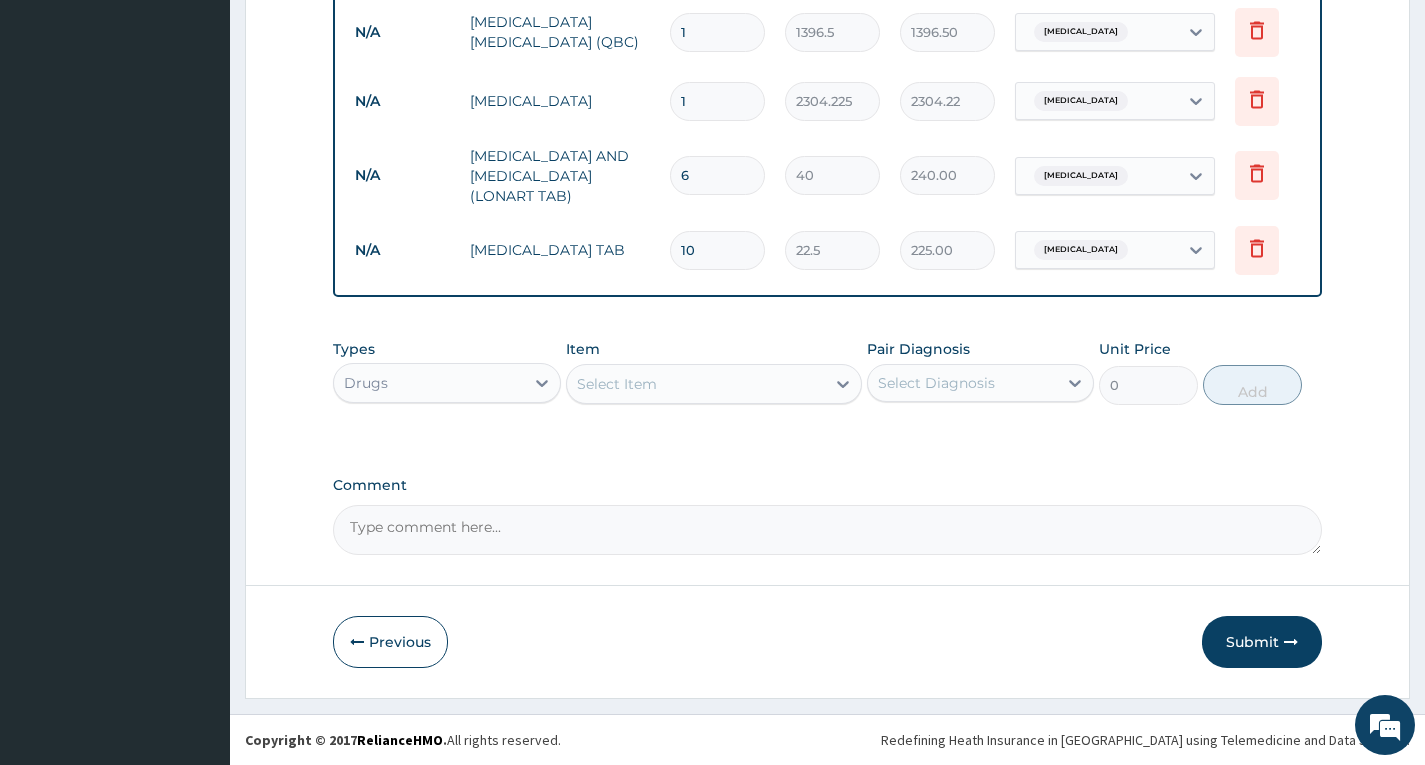 scroll, scrollTop: 895, scrollLeft: 0, axis: vertical 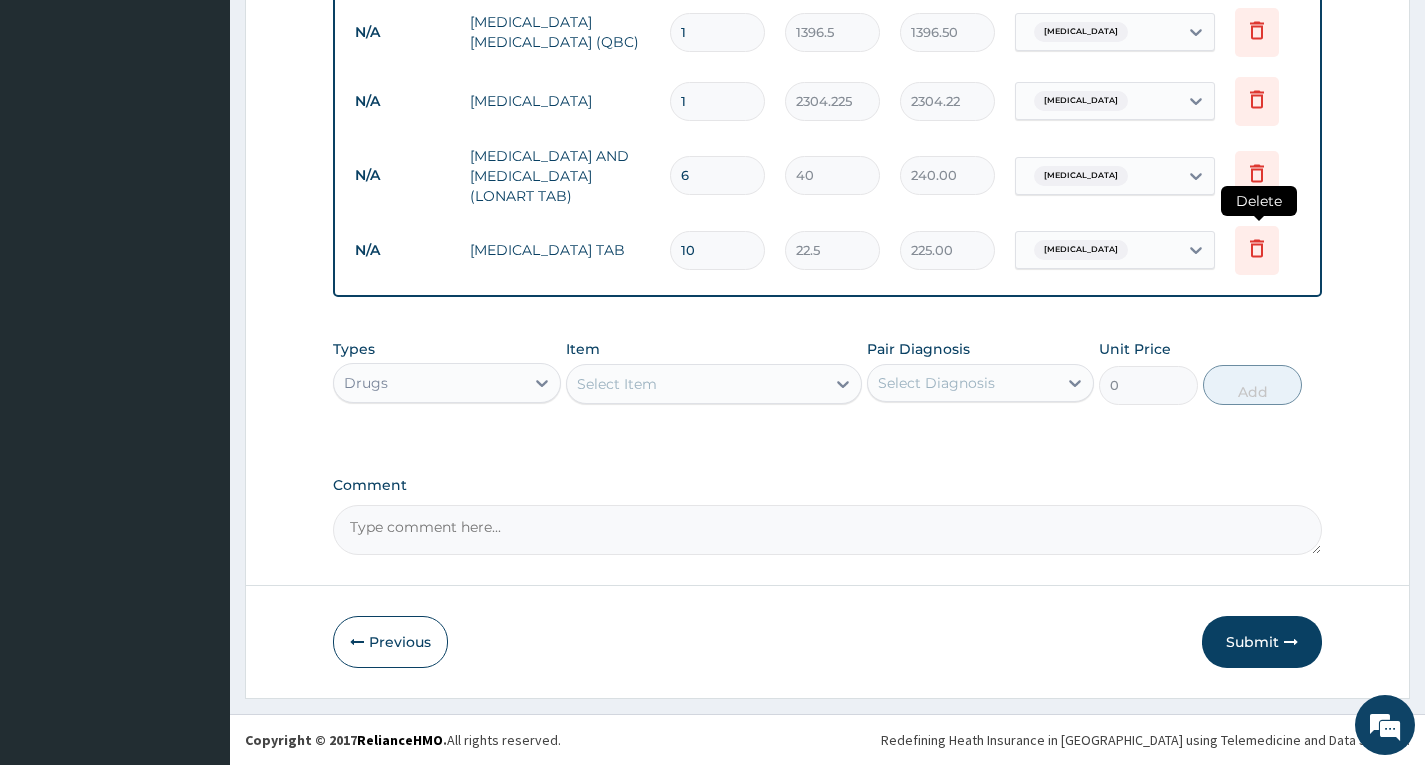 click 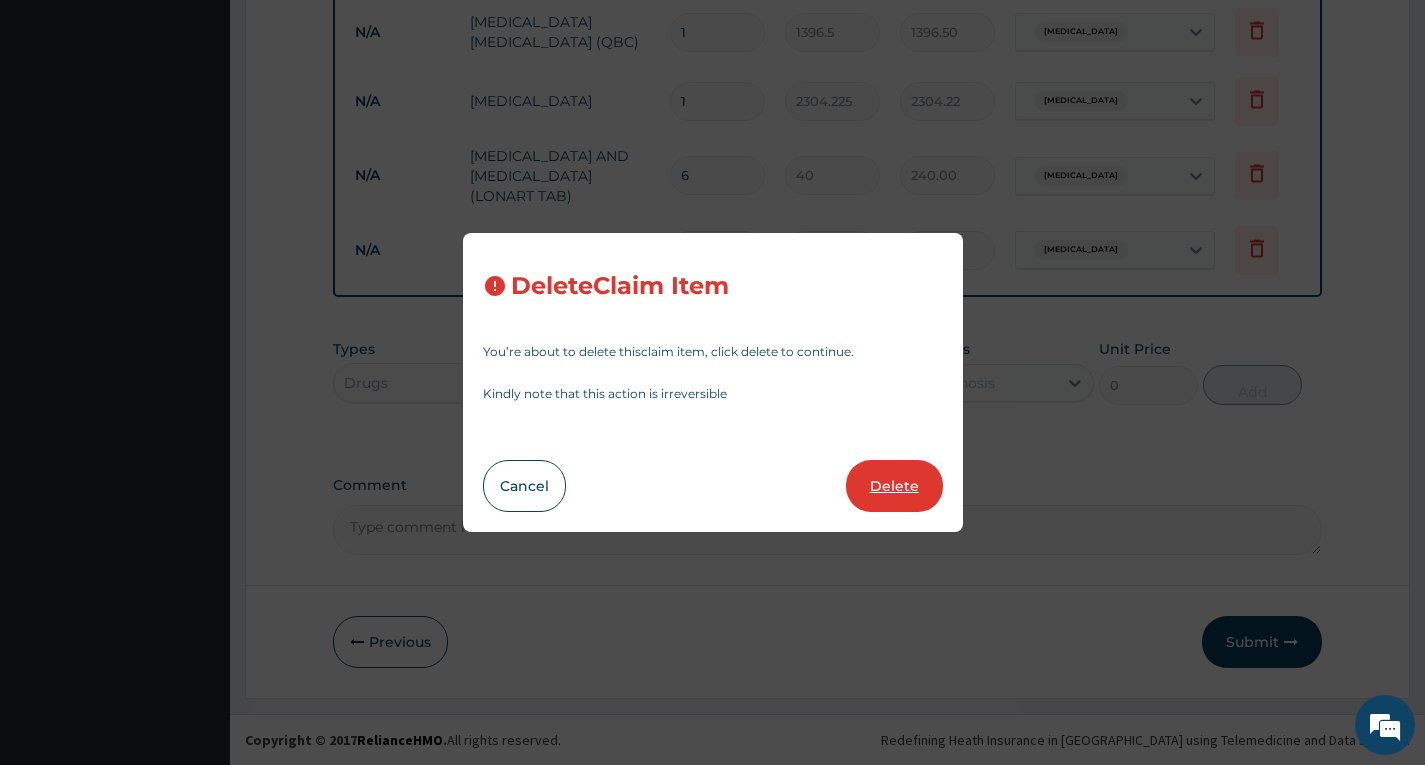click on "Delete" at bounding box center [894, 486] 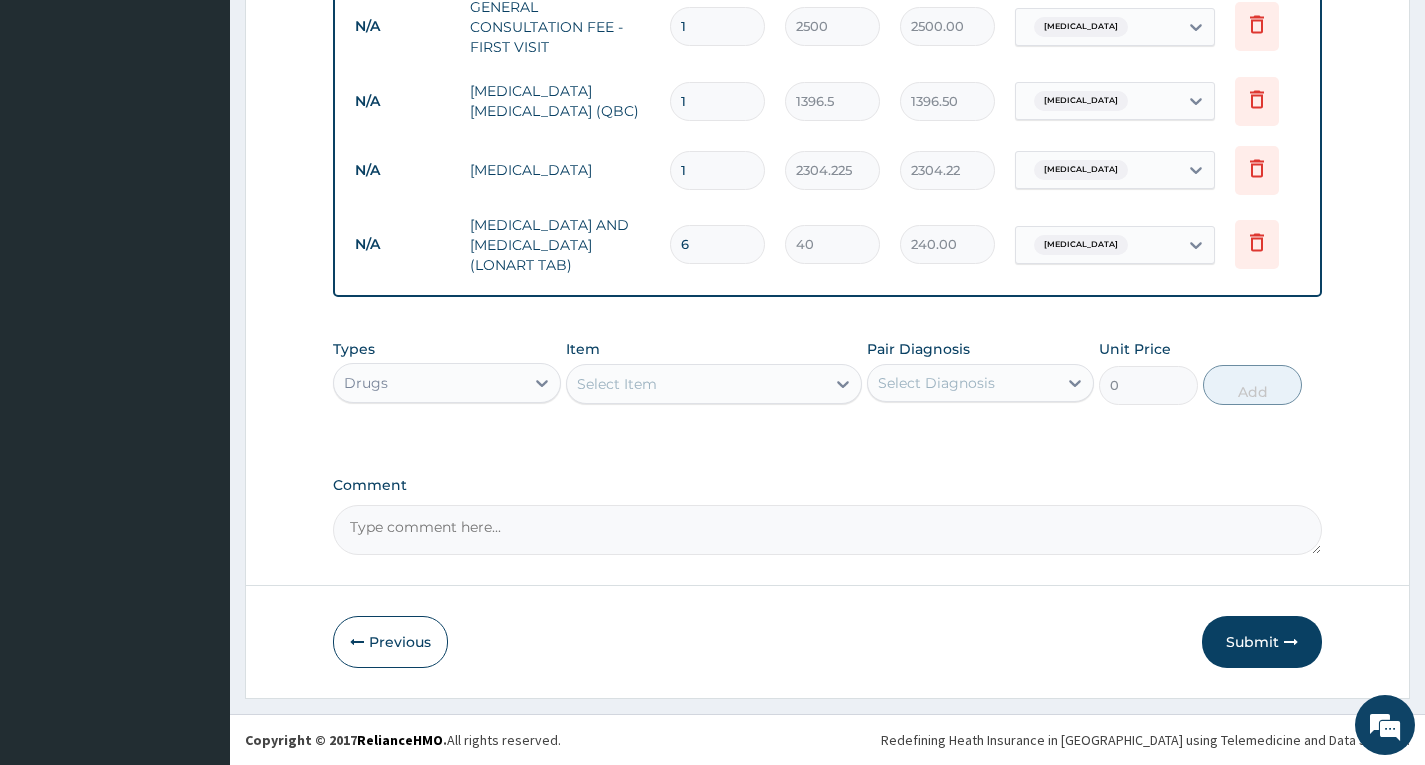 scroll, scrollTop: 826, scrollLeft: 0, axis: vertical 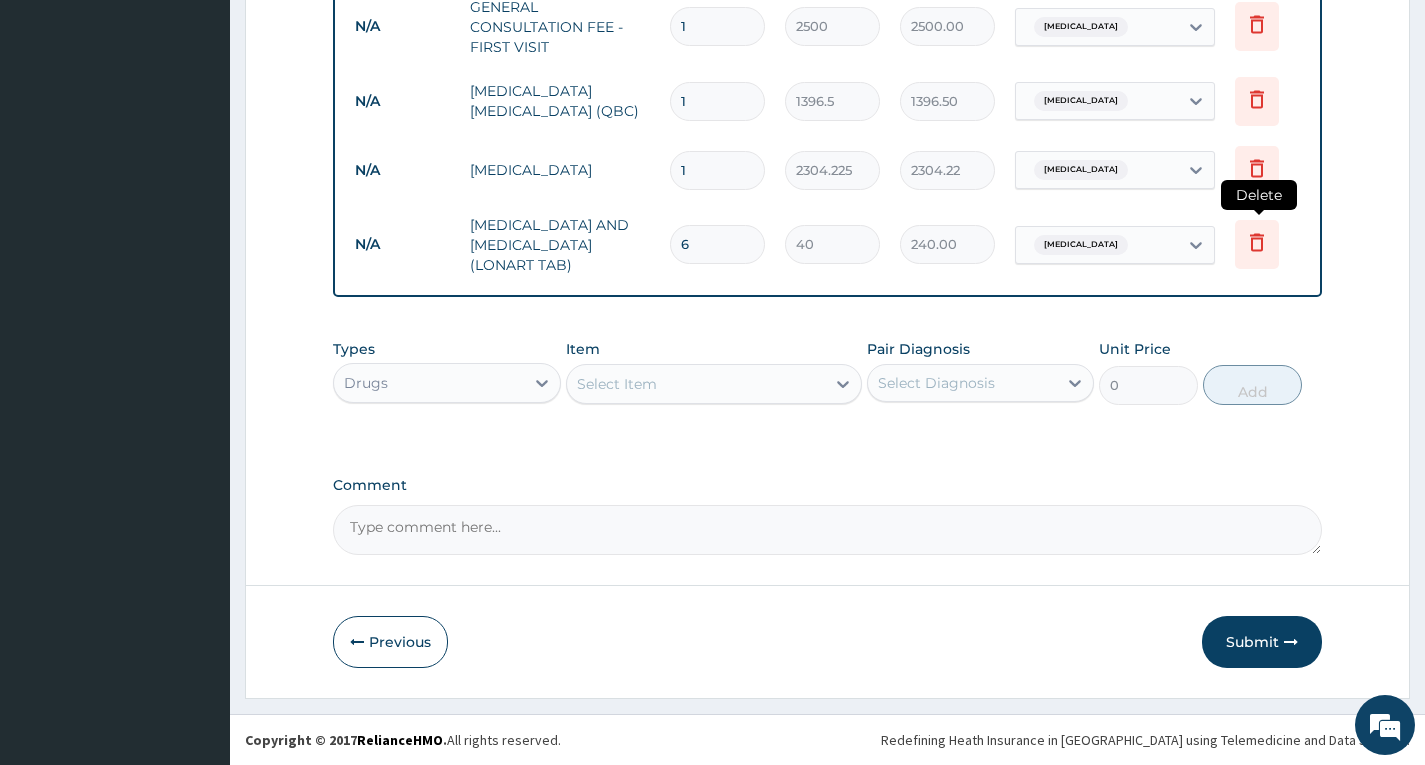 click at bounding box center (1257, 244) 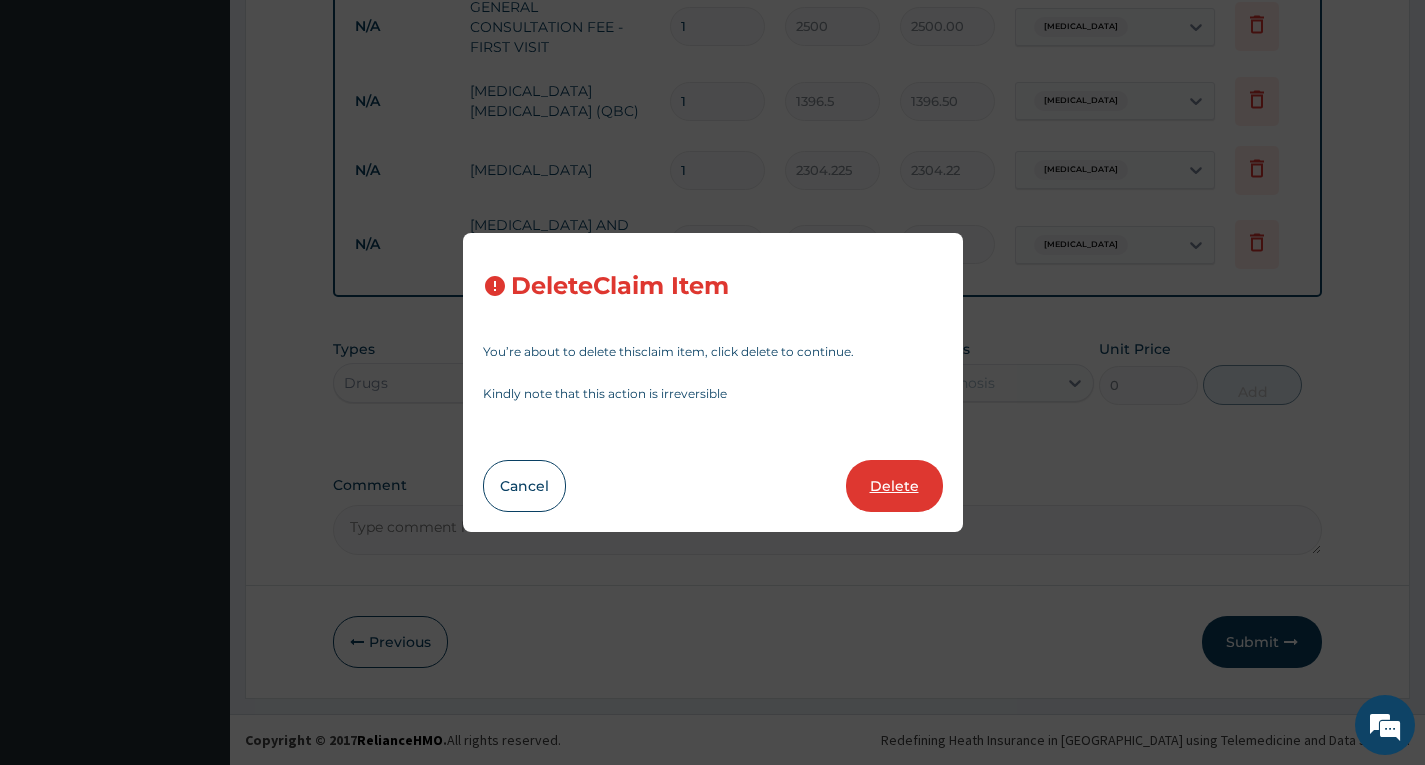 click on "Delete" at bounding box center (894, 486) 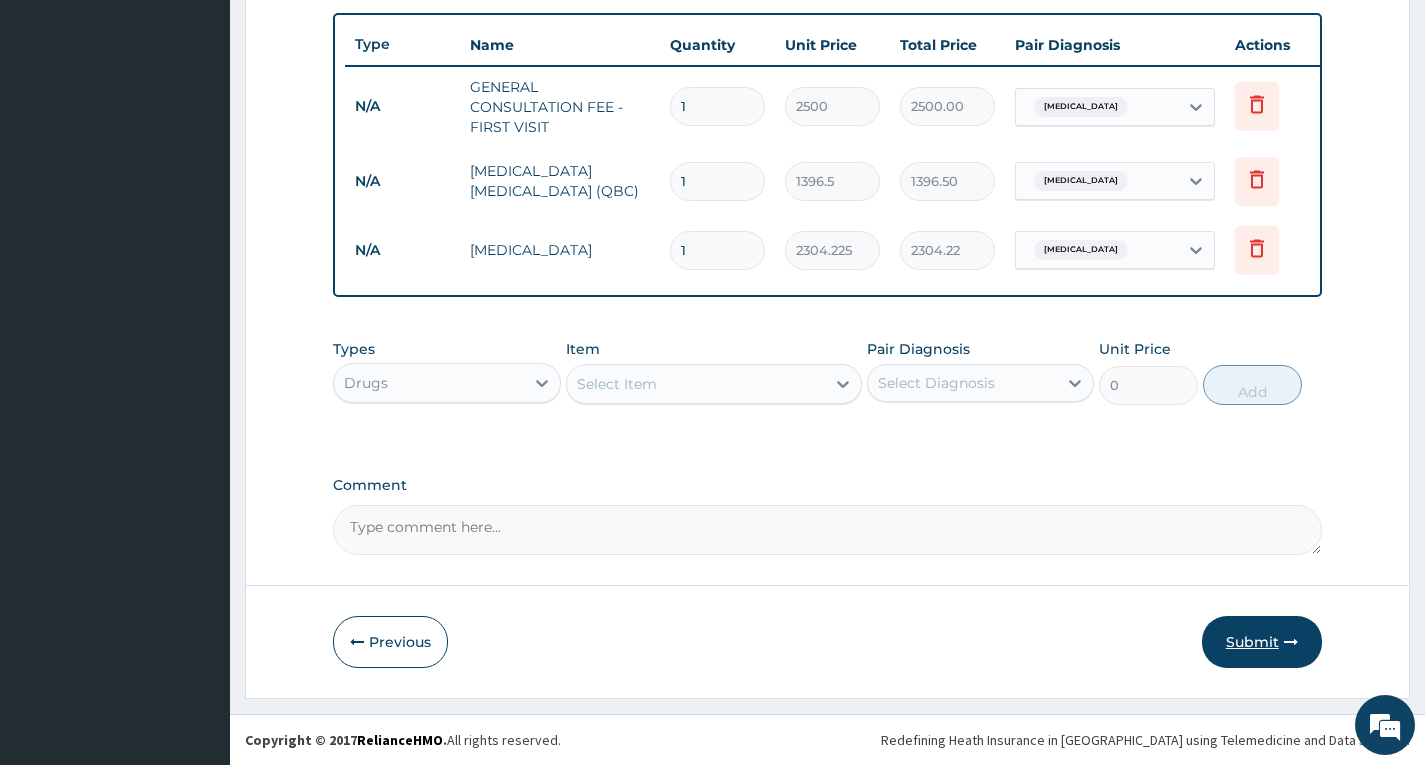 click on "Submit" at bounding box center [1262, 642] 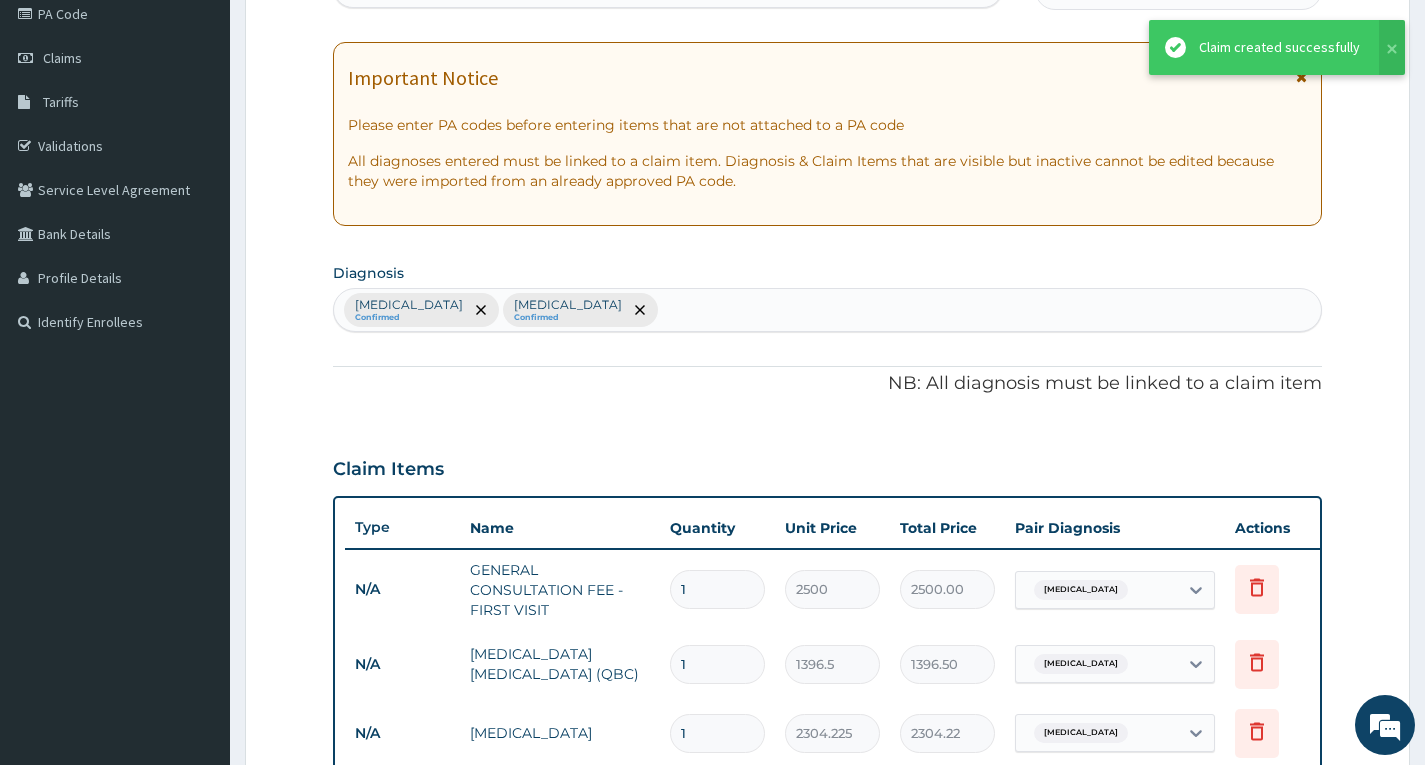 scroll, scrollTop: 246, scrollLeft: 0, axis: vertical 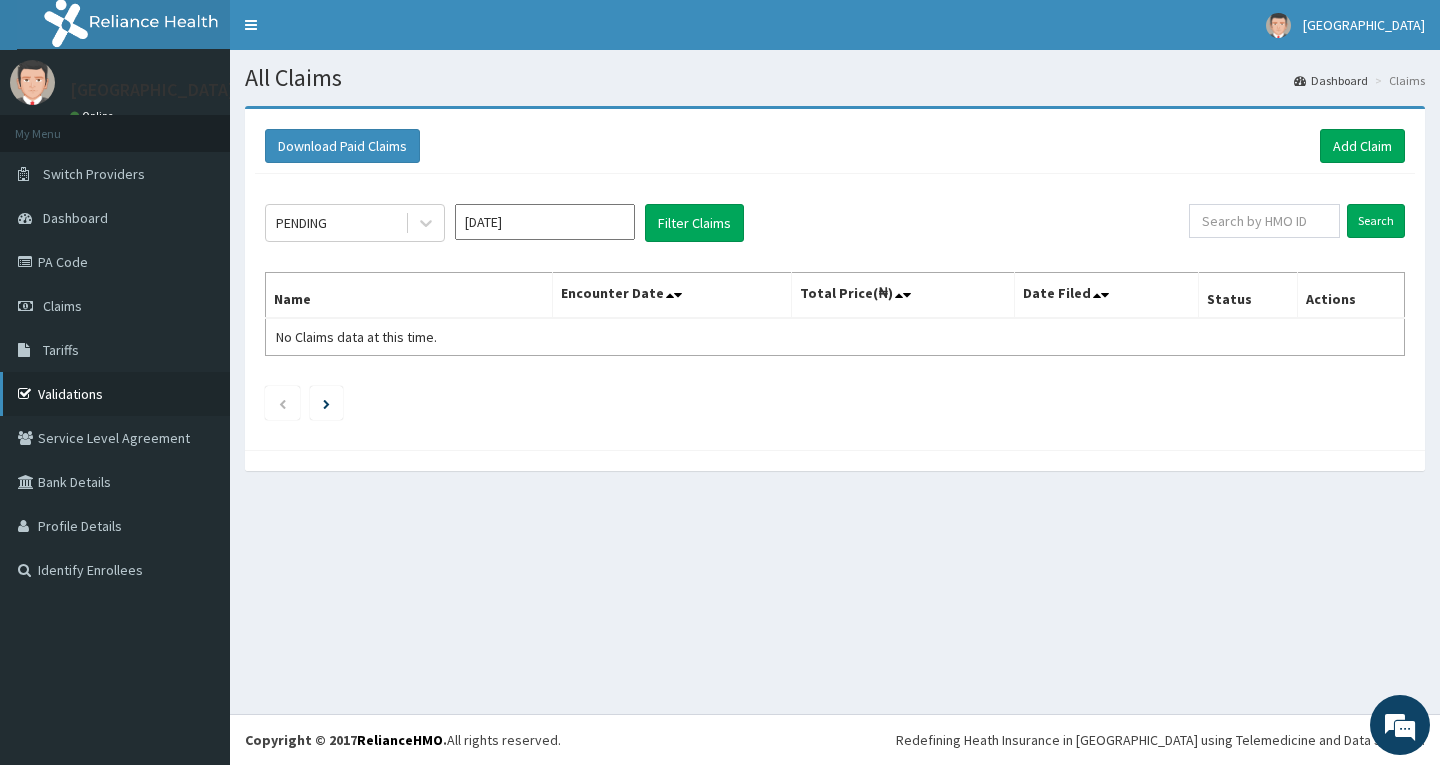 click on "Validations" at bounding box center [115, 394] 